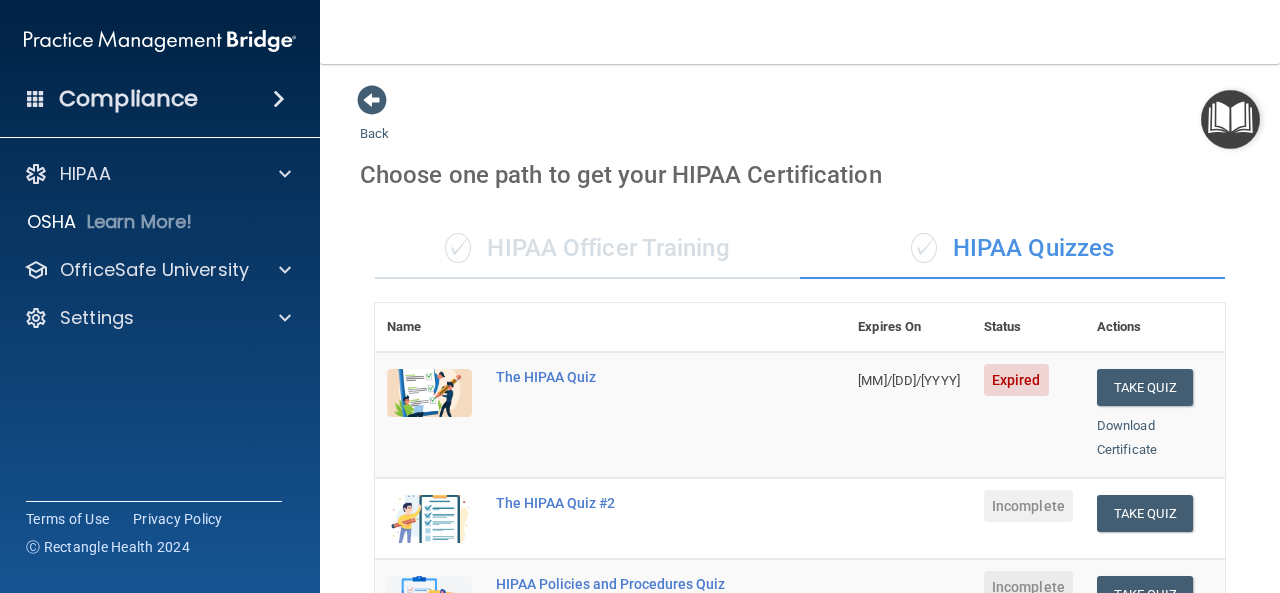 scroll, scrollTop: 0, scrollLeft: 0, axis: both 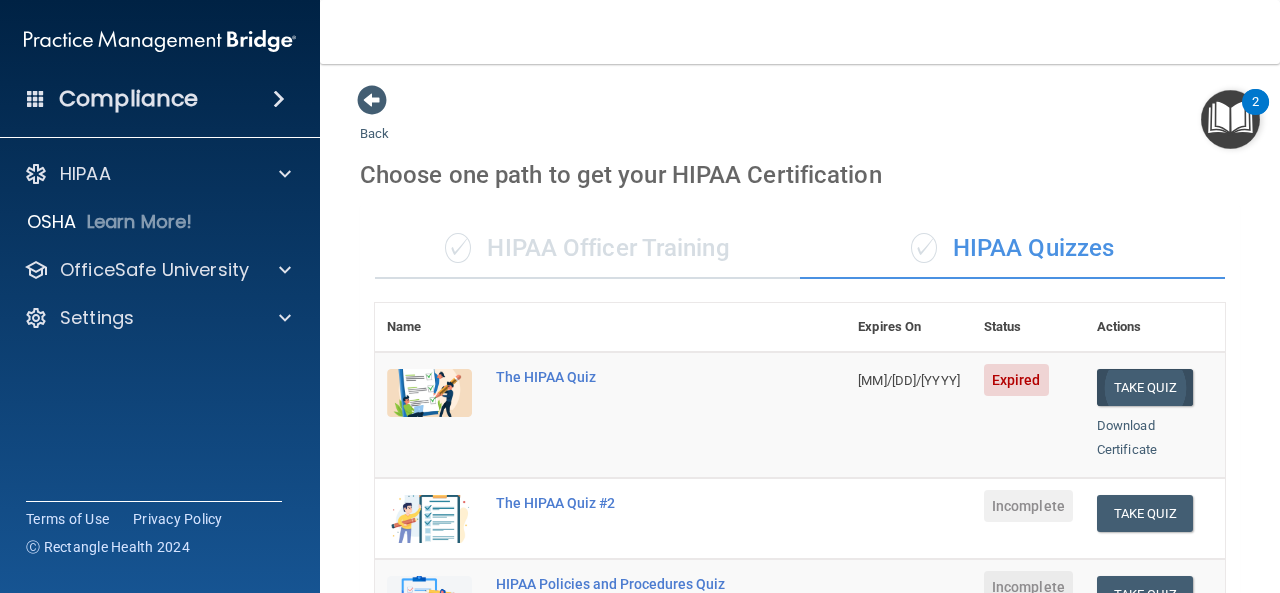 click on "Take Quiz" at bounding box center (1145, 387) 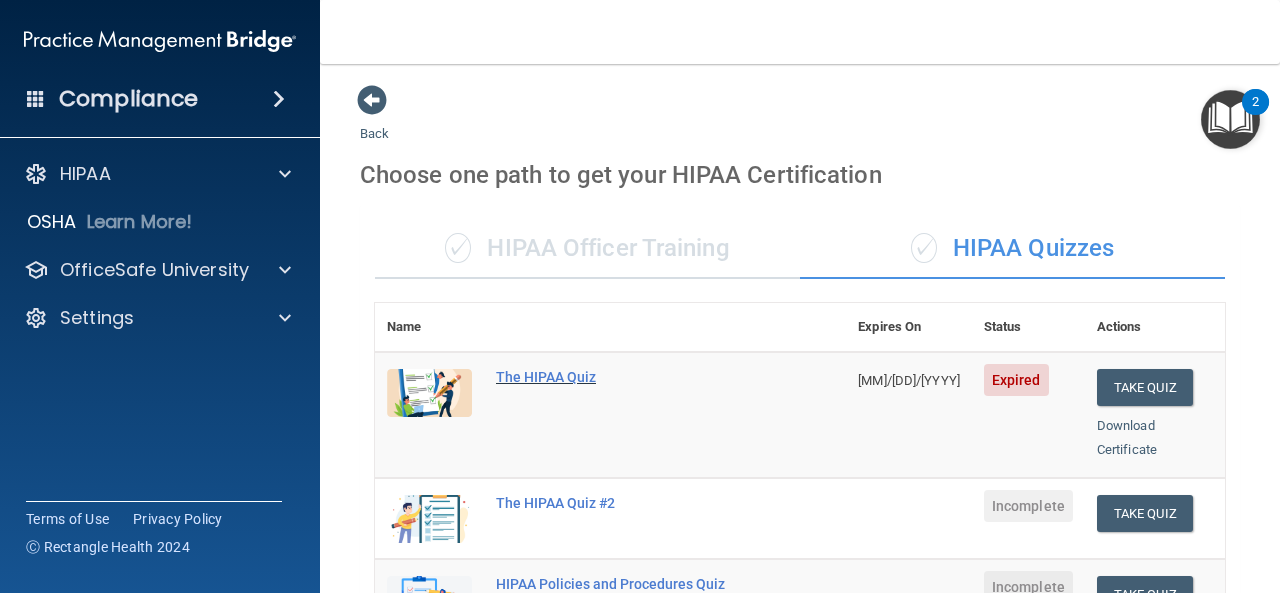 click on "The HIPAA Quiz" at bounding box center (621, 377) 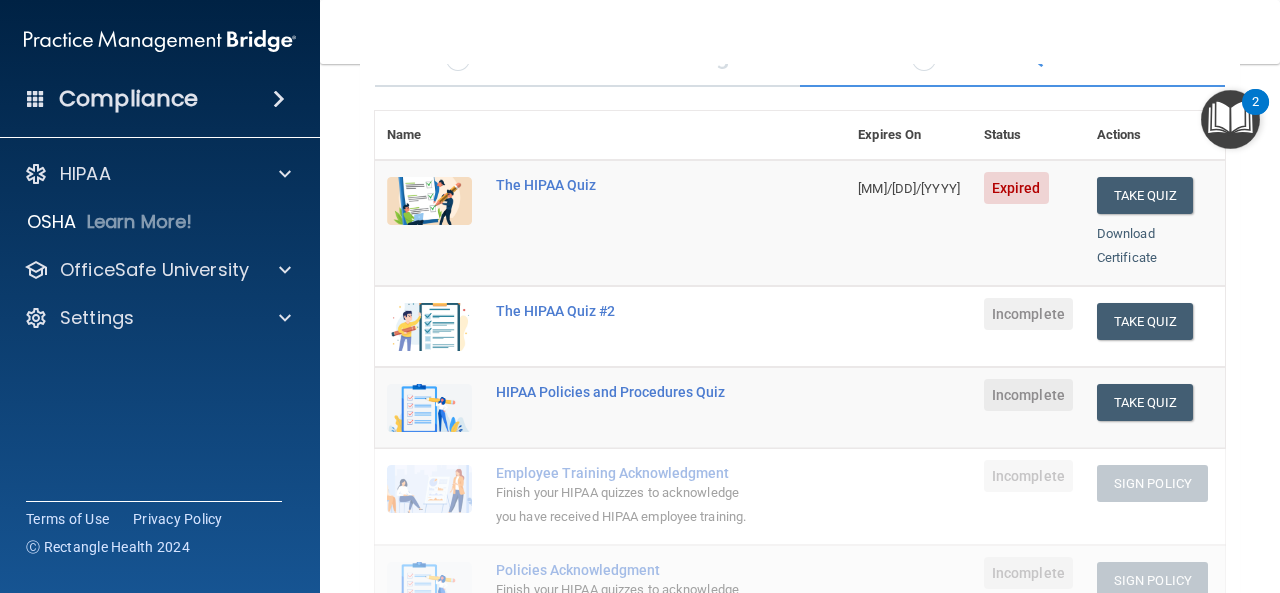 scroll, scrollTop: 200, scrollLeft: 0, axis: vertical 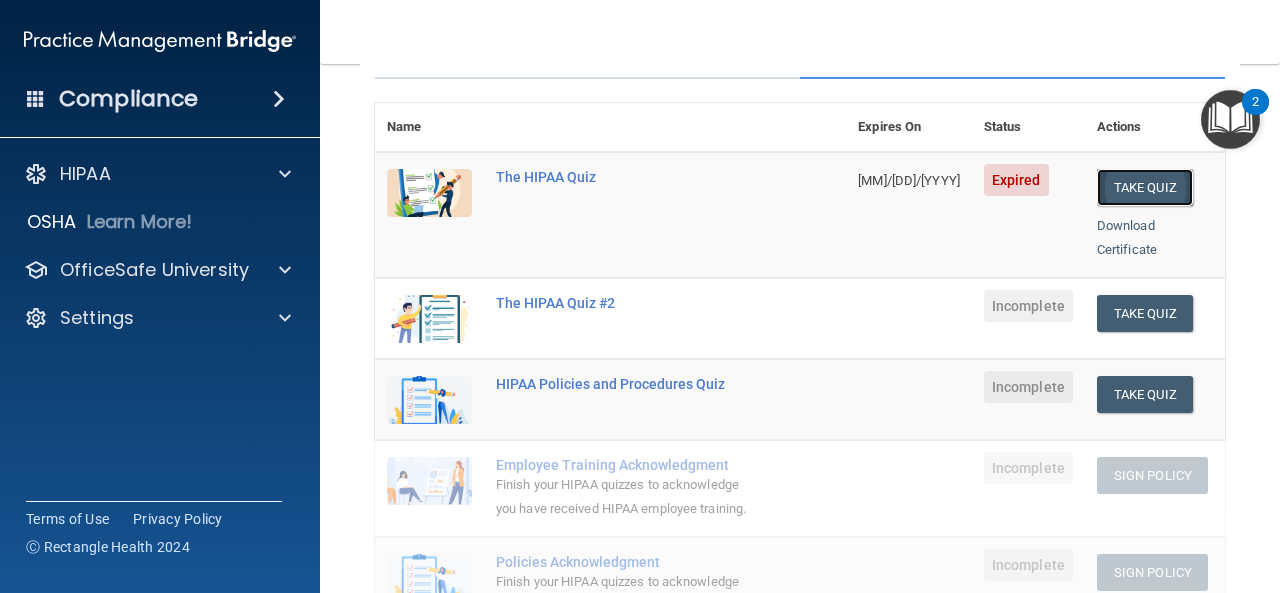 click on "Take Quiz" at bounding box center (1145, 187) 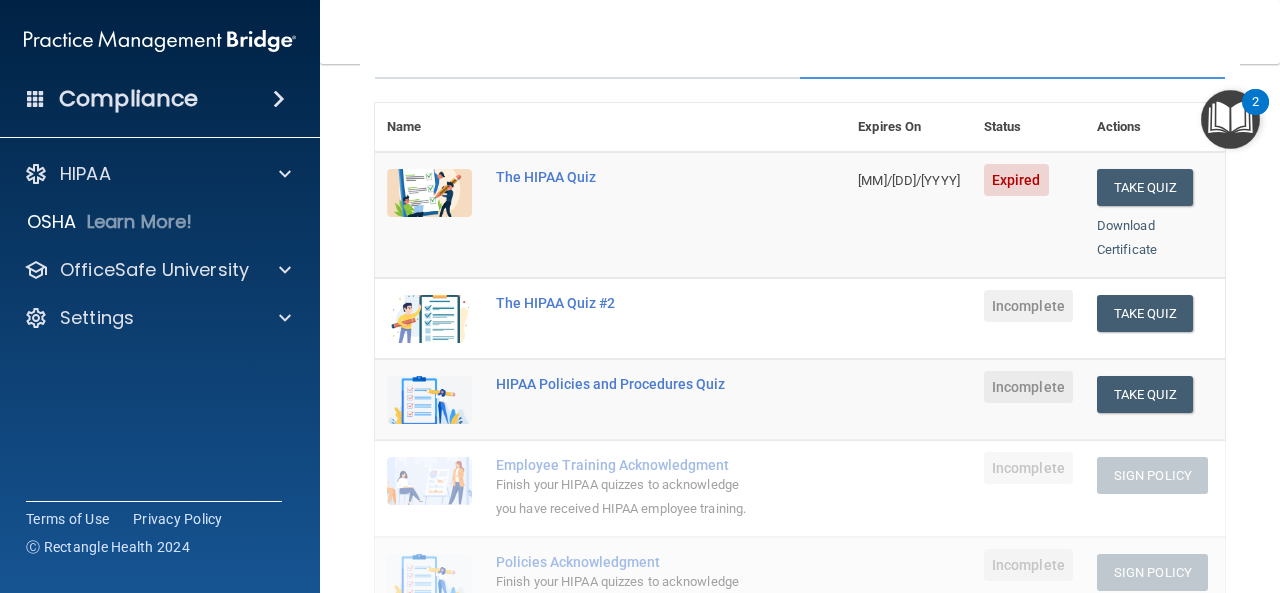 click on "Expired" at bounding box center [1016, 180] 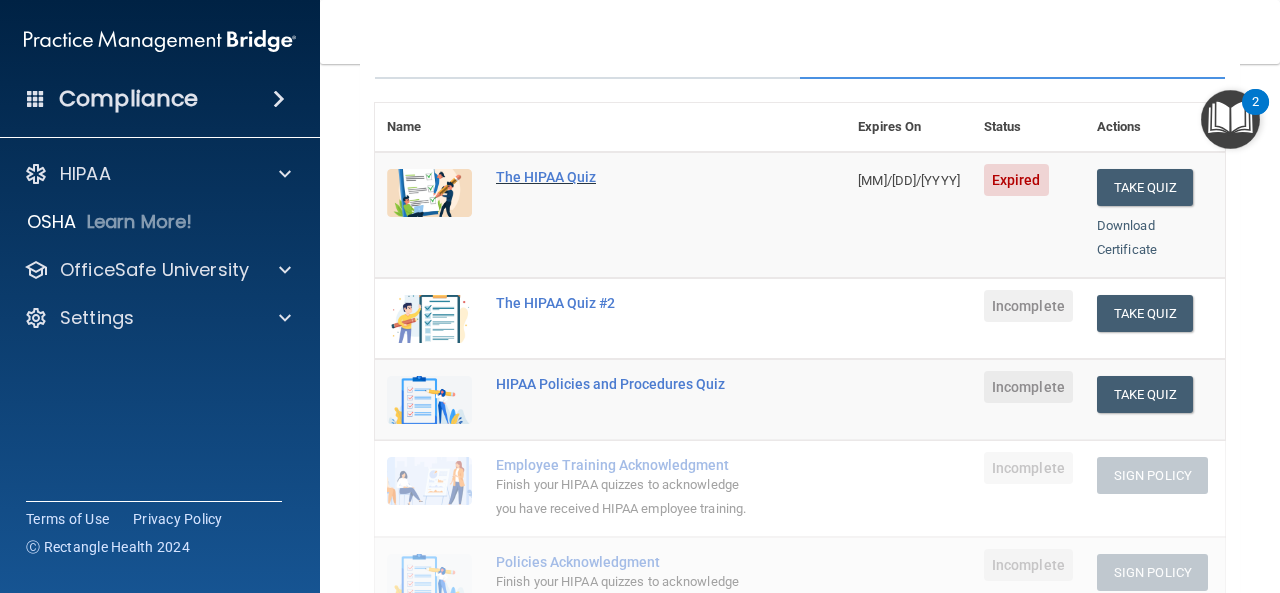 click on "The HIPAA Quiz" at bounding box center [621, 177] 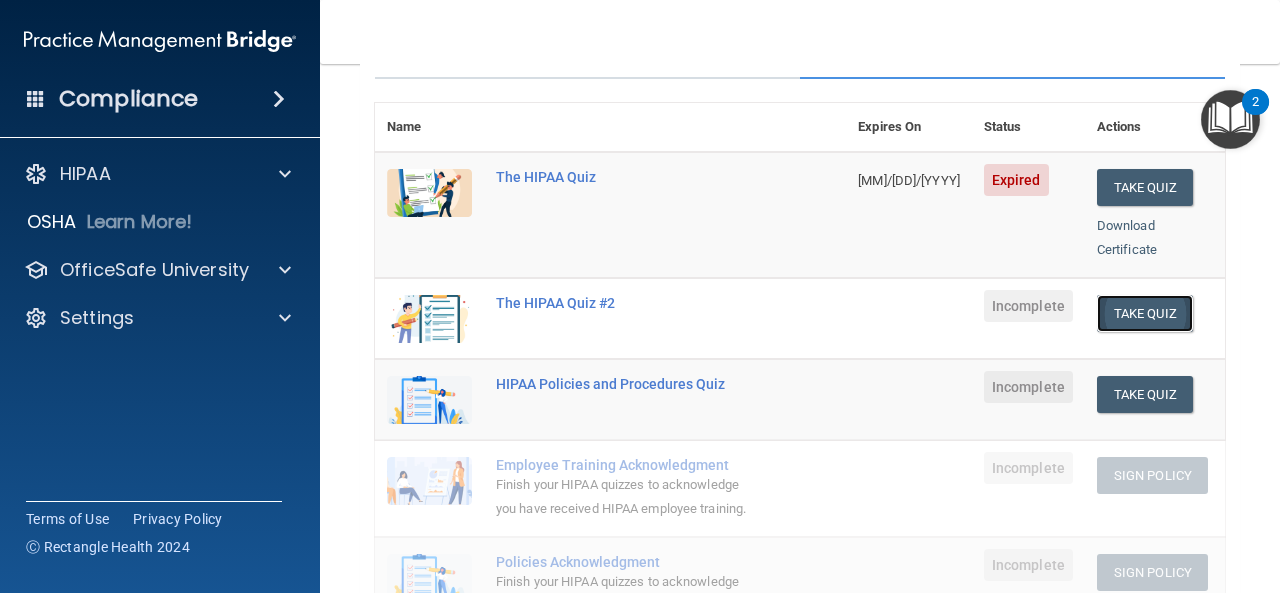click on "Take Quiz" at bounding box center (1145, 313) 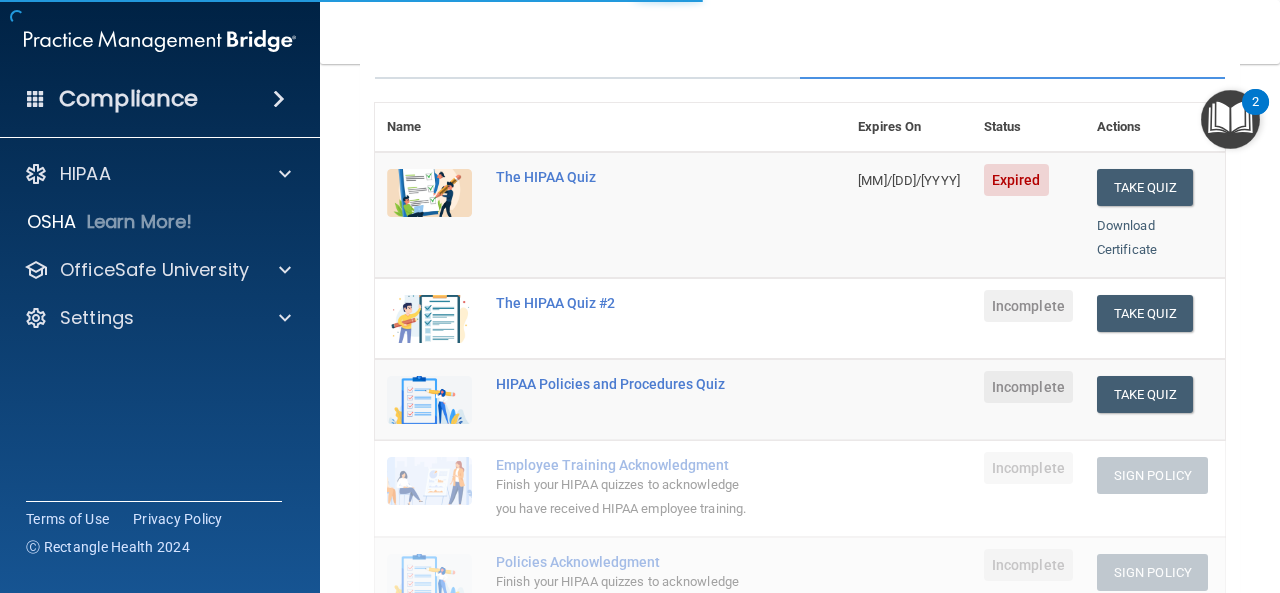 scroll, scrollTop: 0, scrollLeft: 0, axis: both 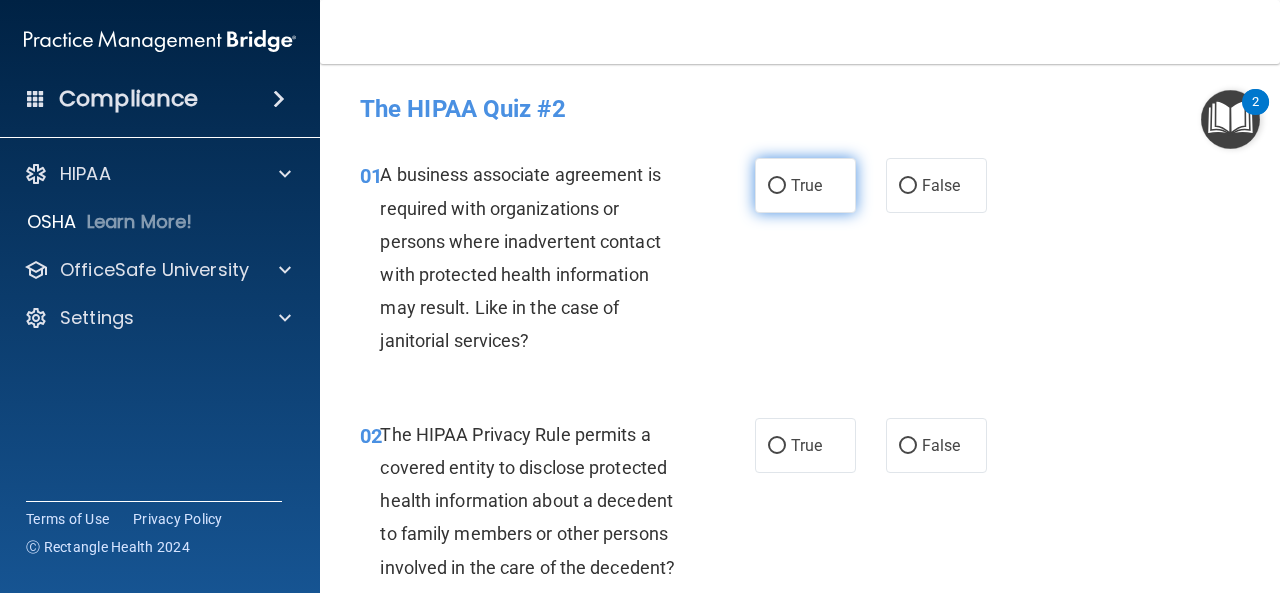 click on "True" at bounding box center [777, 186] 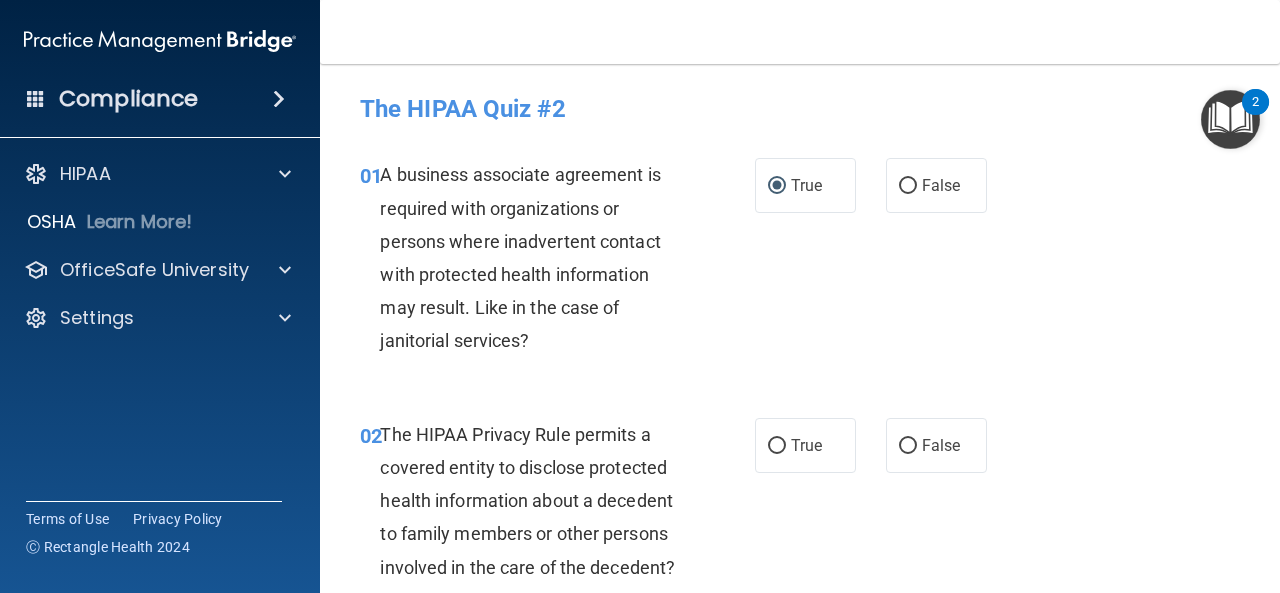 scroll, scrollTop: 200, scrollLeft: 0, axis: vertical 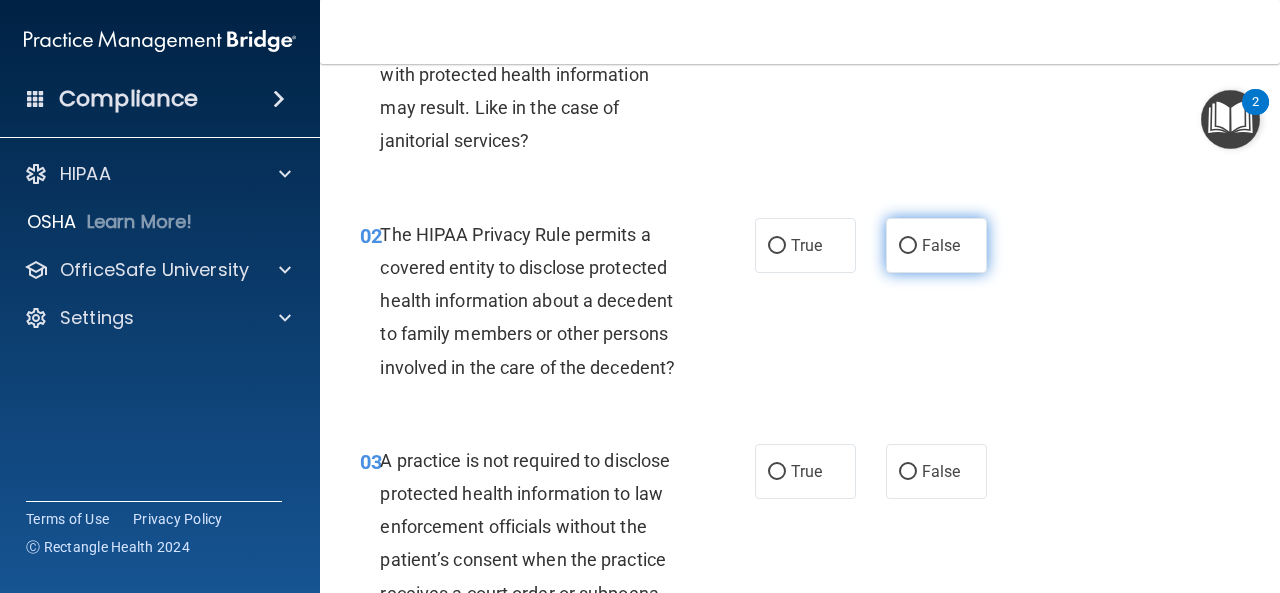 click on "False" at bounding box center (908, 246) 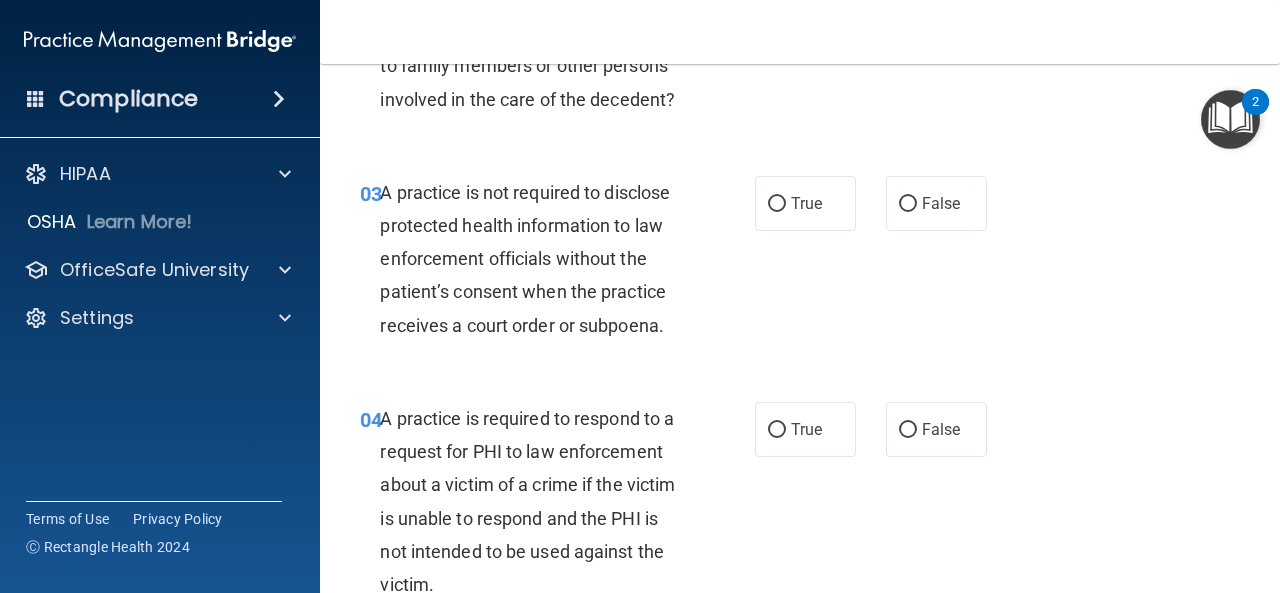 scroll, scrollTop: 500, scrollLeft: 0, axis: vertical 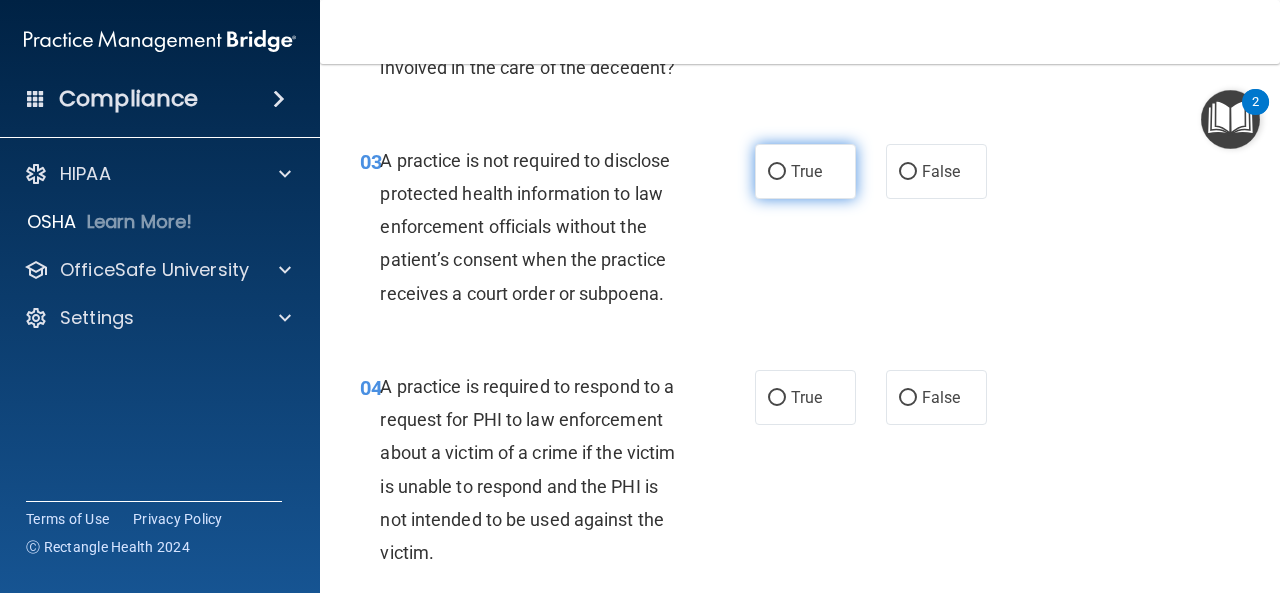 click on "True" at bounding box center [777, 172] 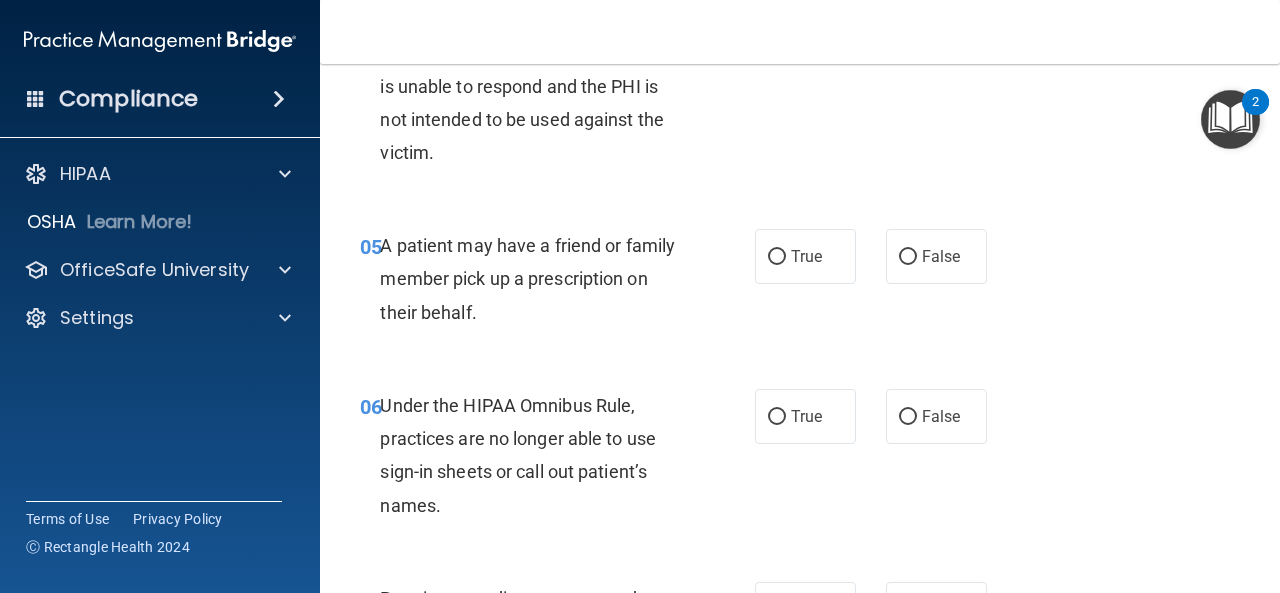scroll, scrollTop: 700, scrollLeft: 0, axis: vertical 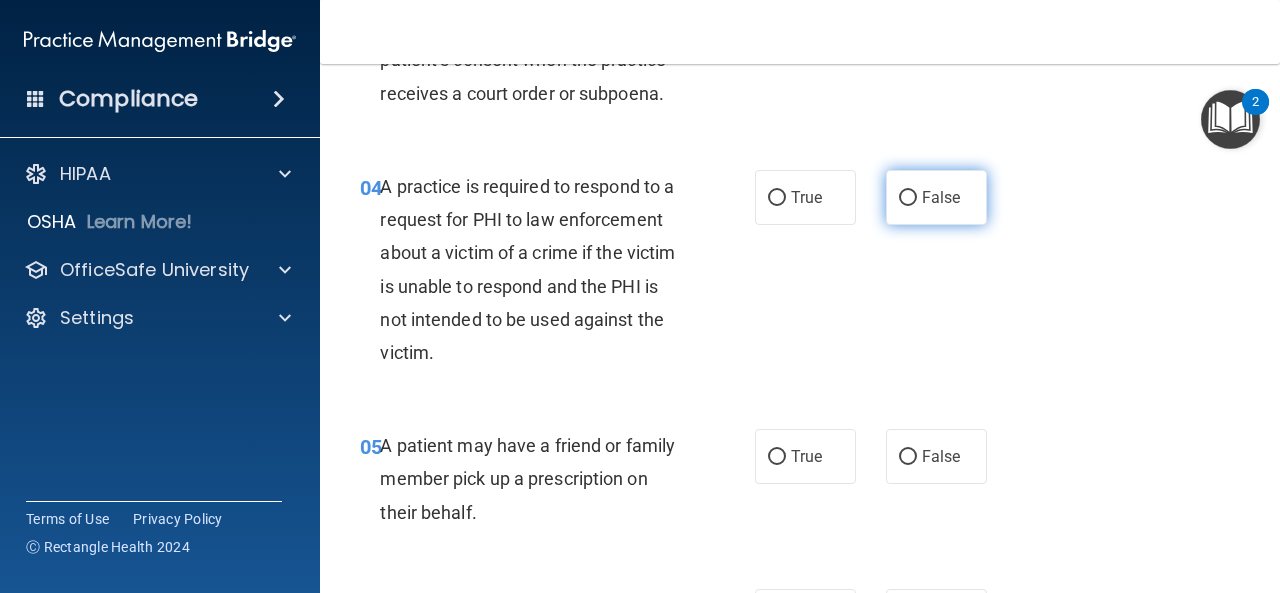 click on "False" at bounding box center (908, 198) 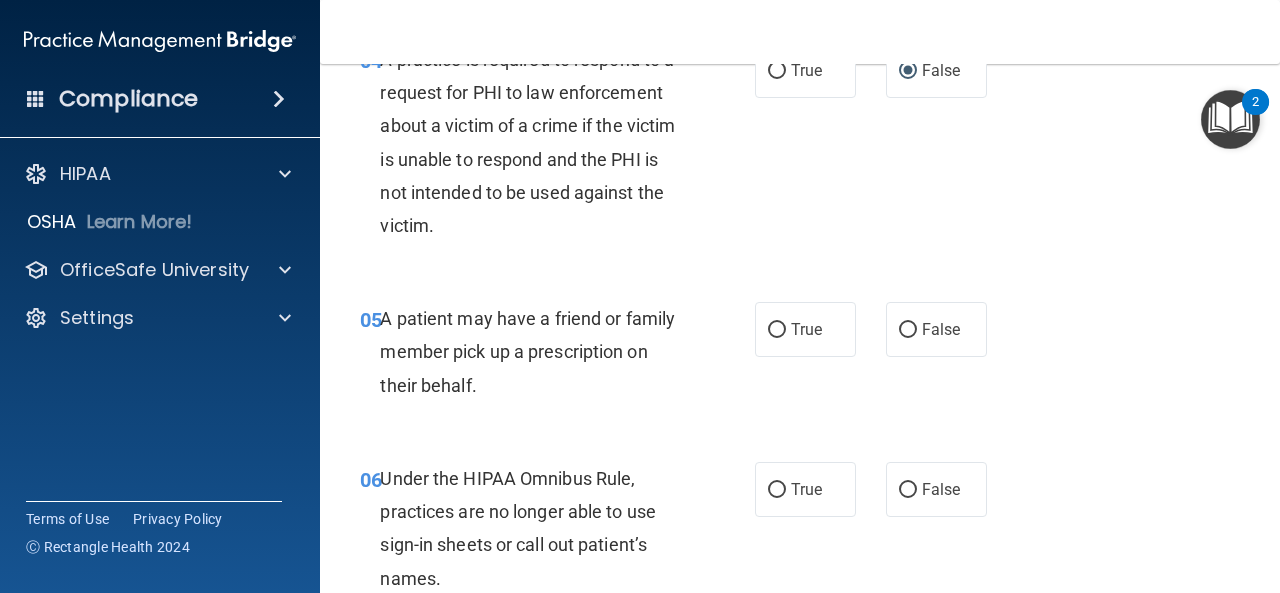 scroll, scrollTop: 900, scrollLeft: 0, axis: vertical 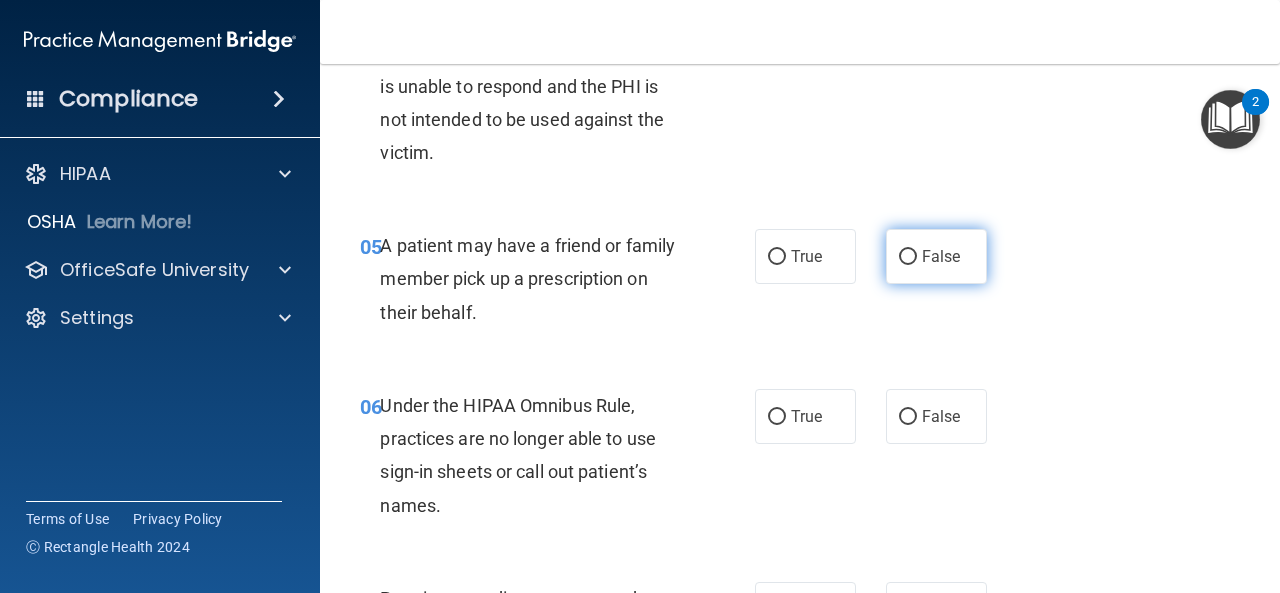 click on "False" at bounding box center [908, 257] 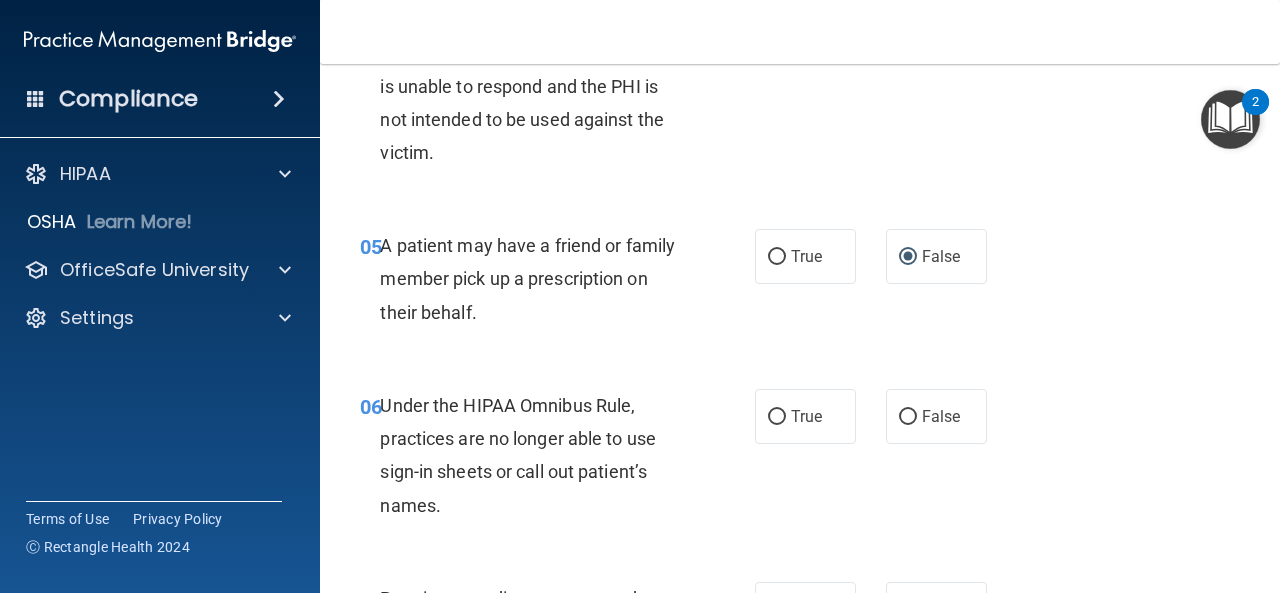 scroll, scrollTop: 1100, scrollLeft: 0, axis: vertical 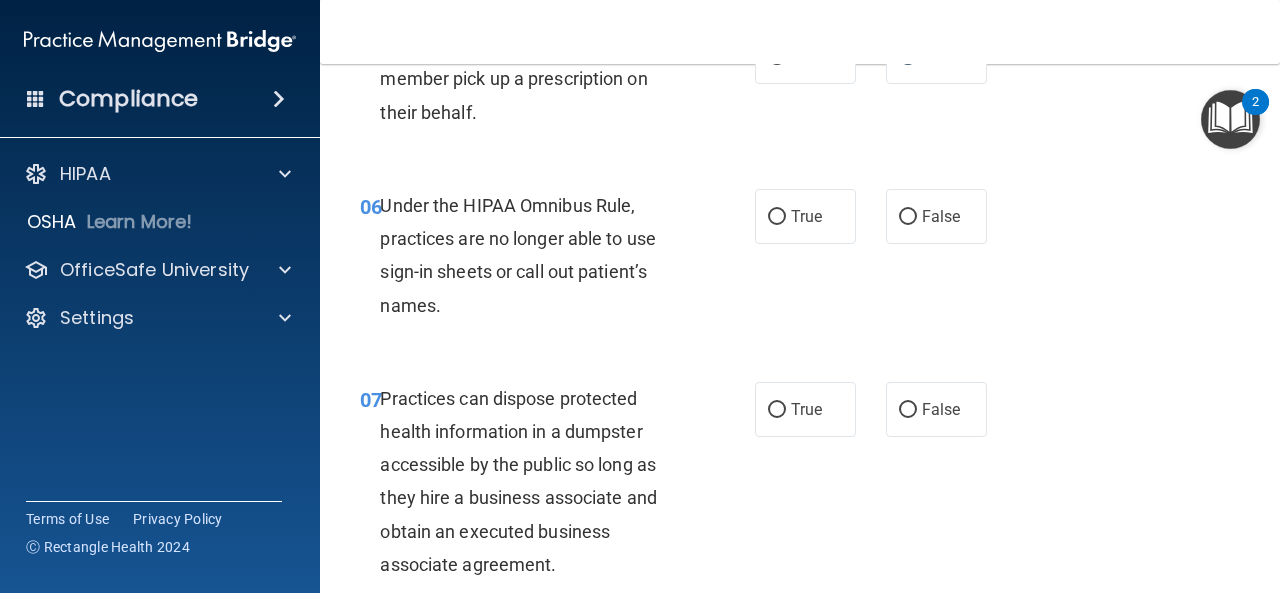 click on "06       Under the HIPAA Omnibus Rule, practices are no longer able to use sign-in sheets or call out patient’s names.                 True           False" at bounding box center [800, 260] 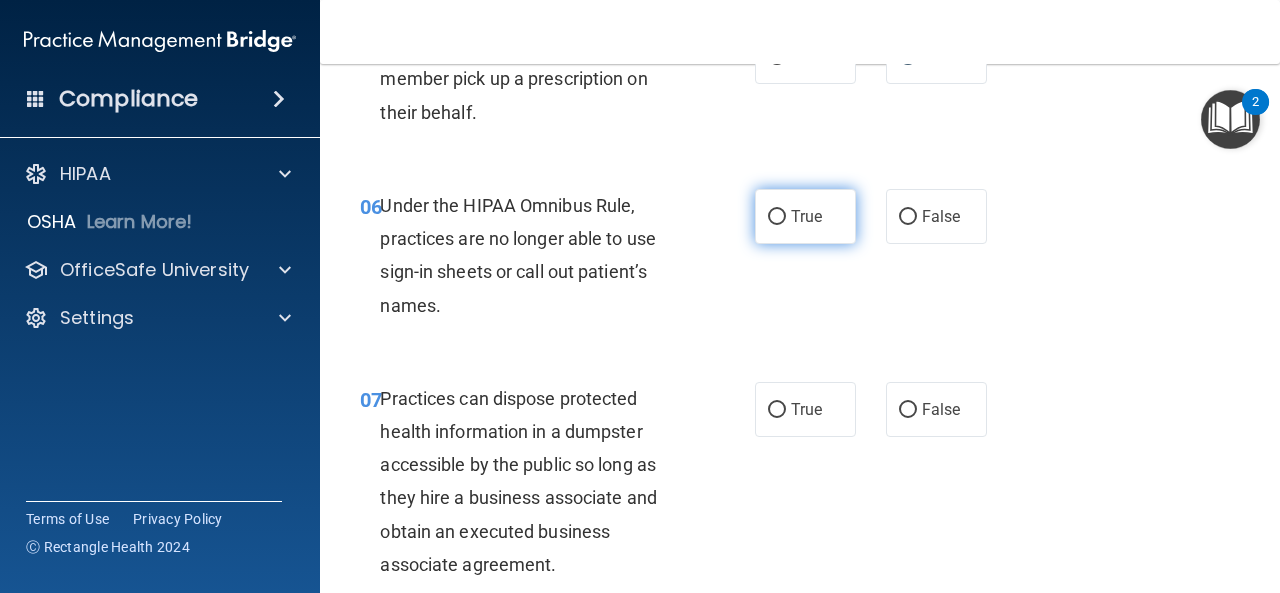click on "True" at bounding box center (805, 216) 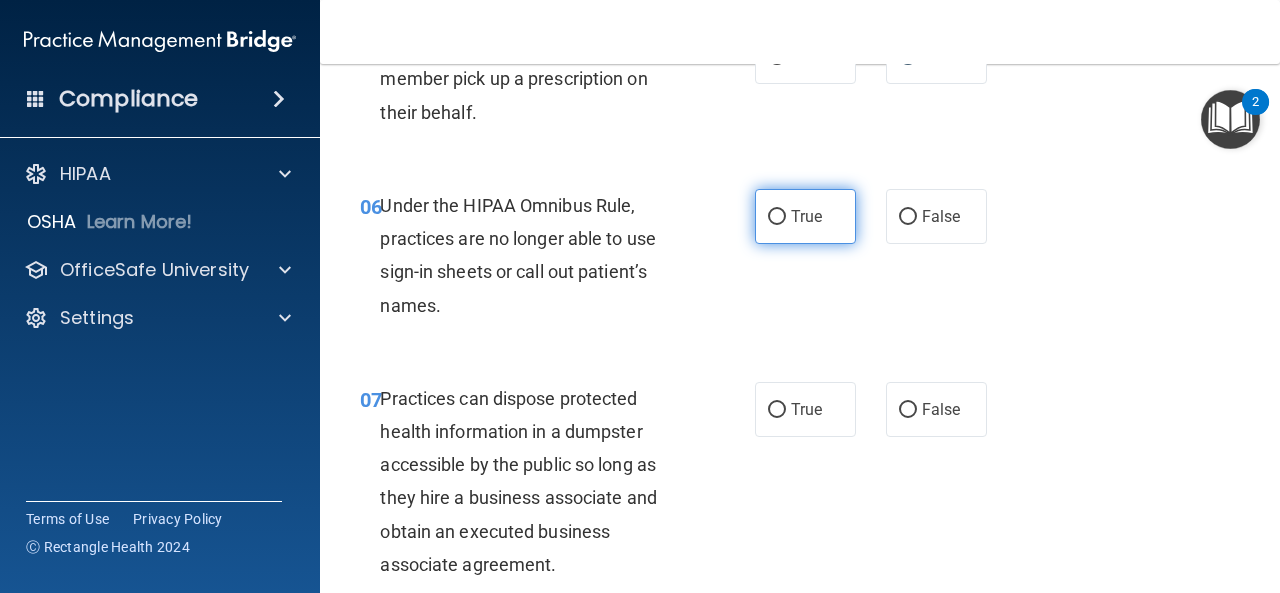 click on "True" at bounding box center [777, 217] 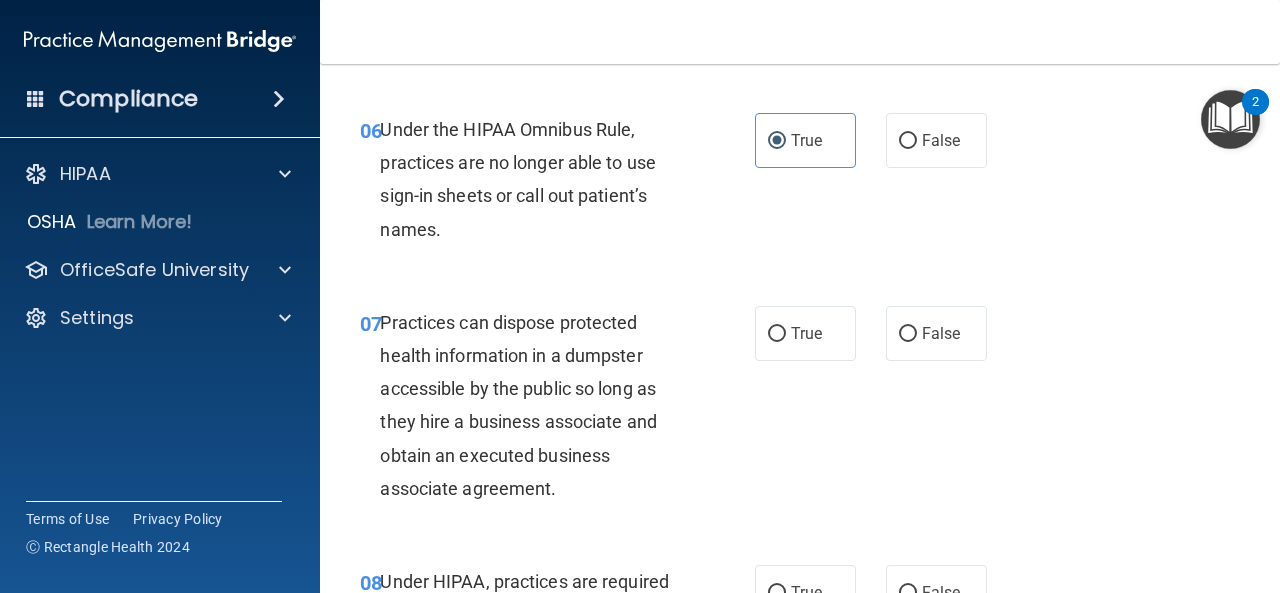 scroll, scrollTop: 1300, scrollLeft: 0, axis: vertical 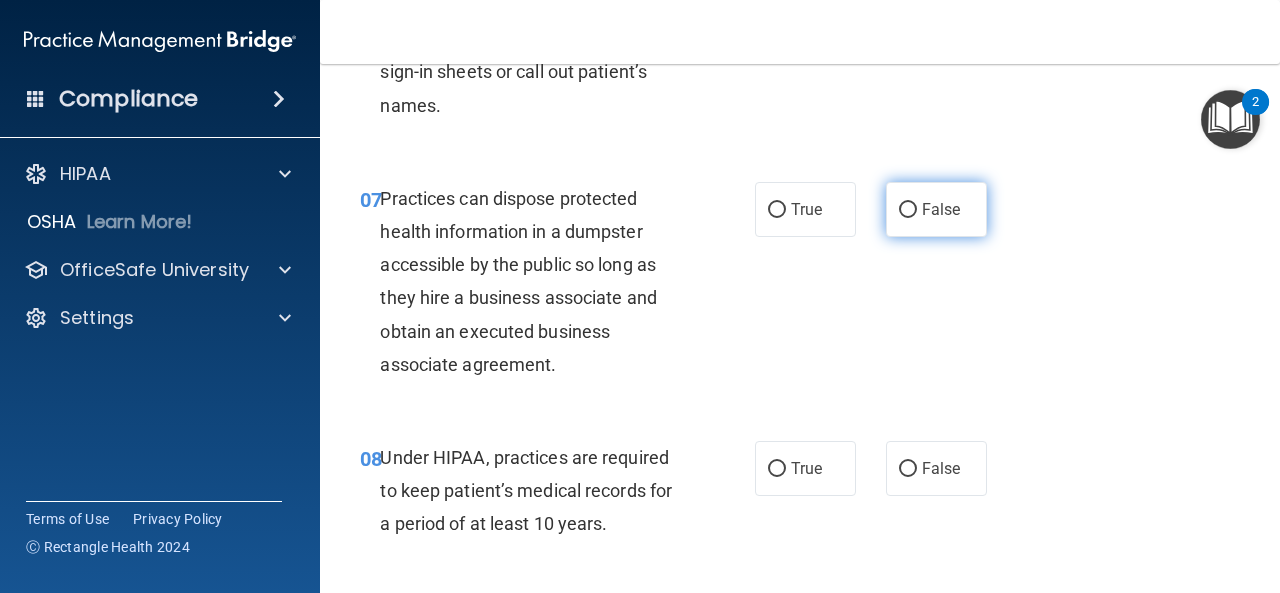 click on "False" at bounding box center [908, 210] 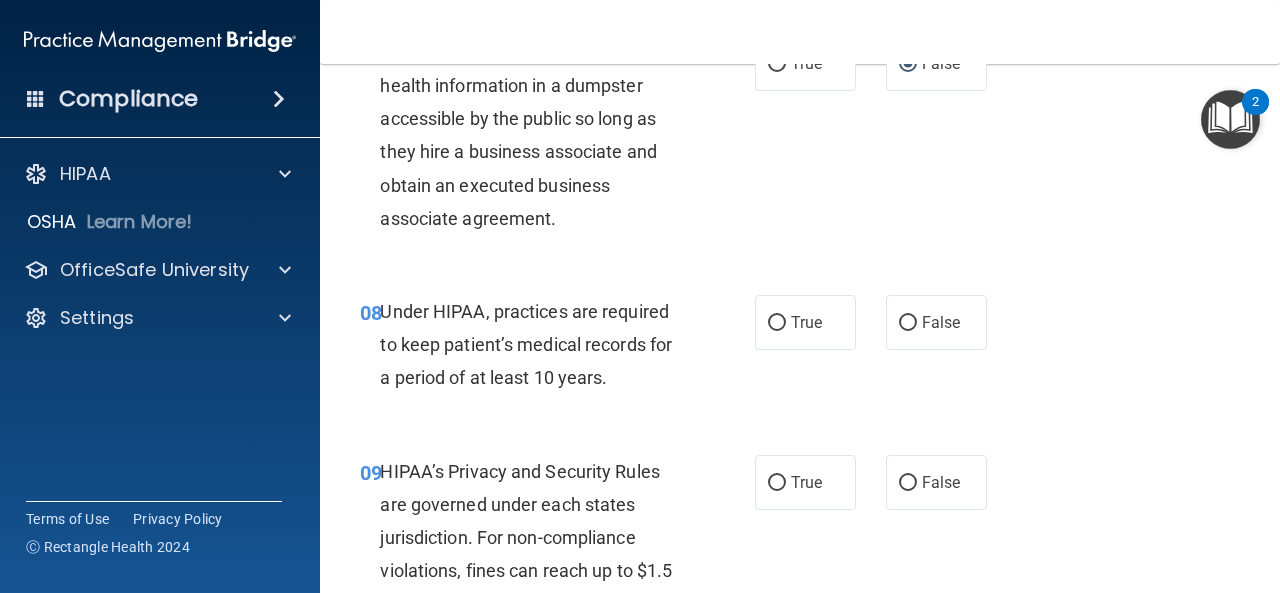 scroll, scrollTop: 1500, scrollLeft: 0, axis: vertical 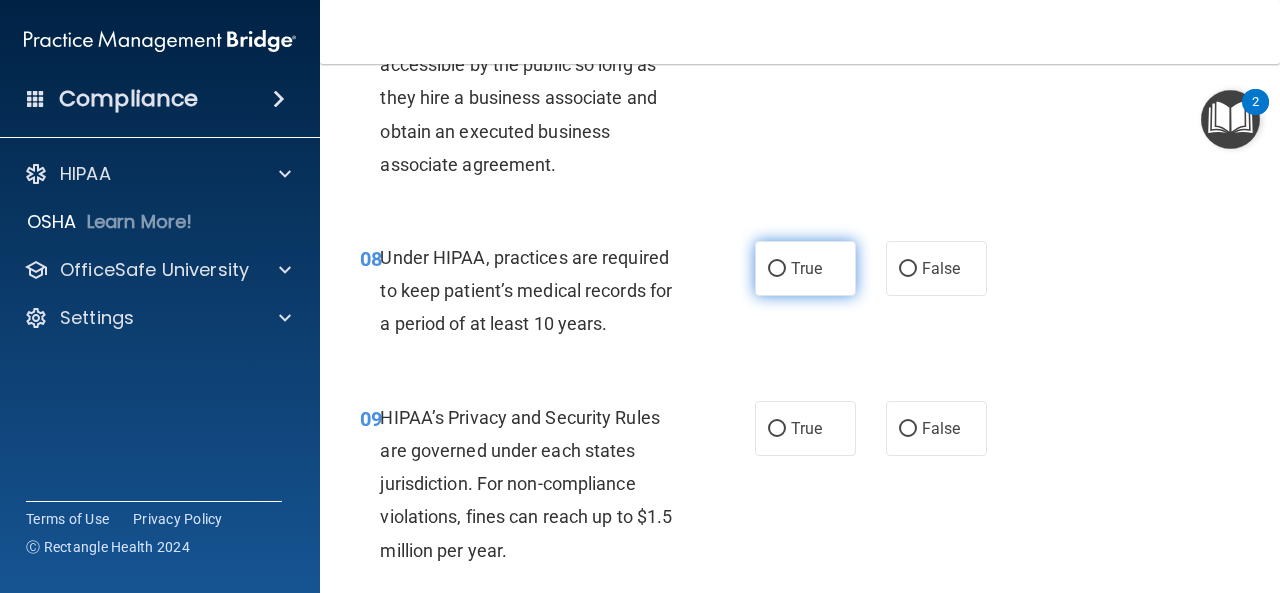 click on "True" at bounding box center (777, 269) 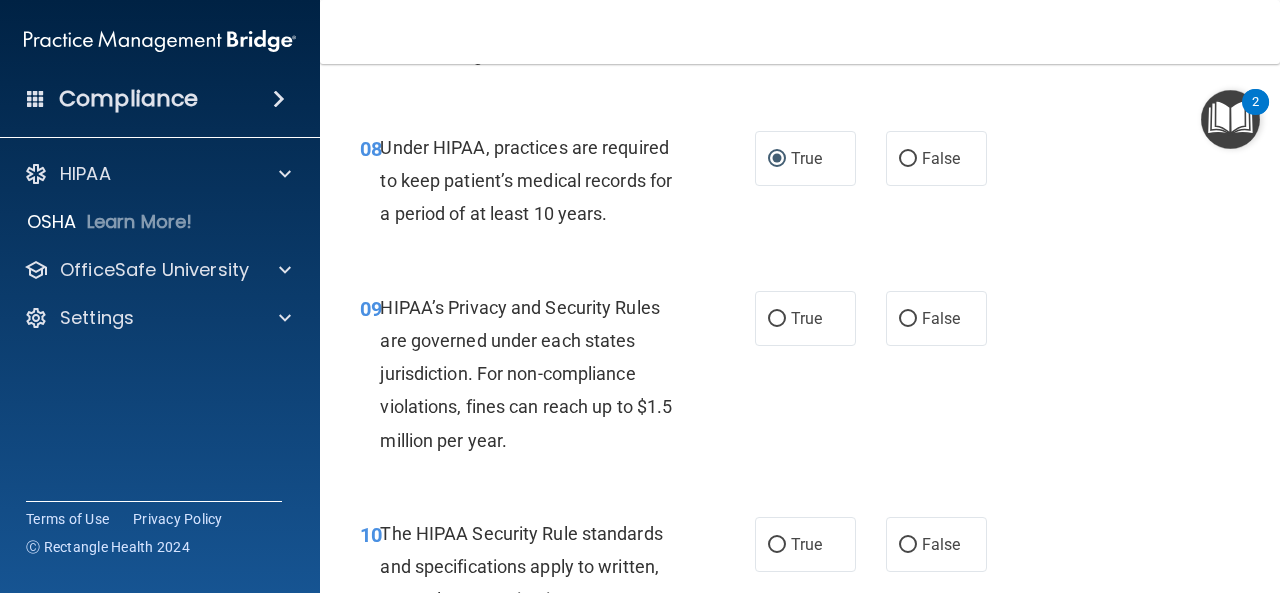 scroll, scrollTop: 1700, scrollLeft: 0, axis: vertical 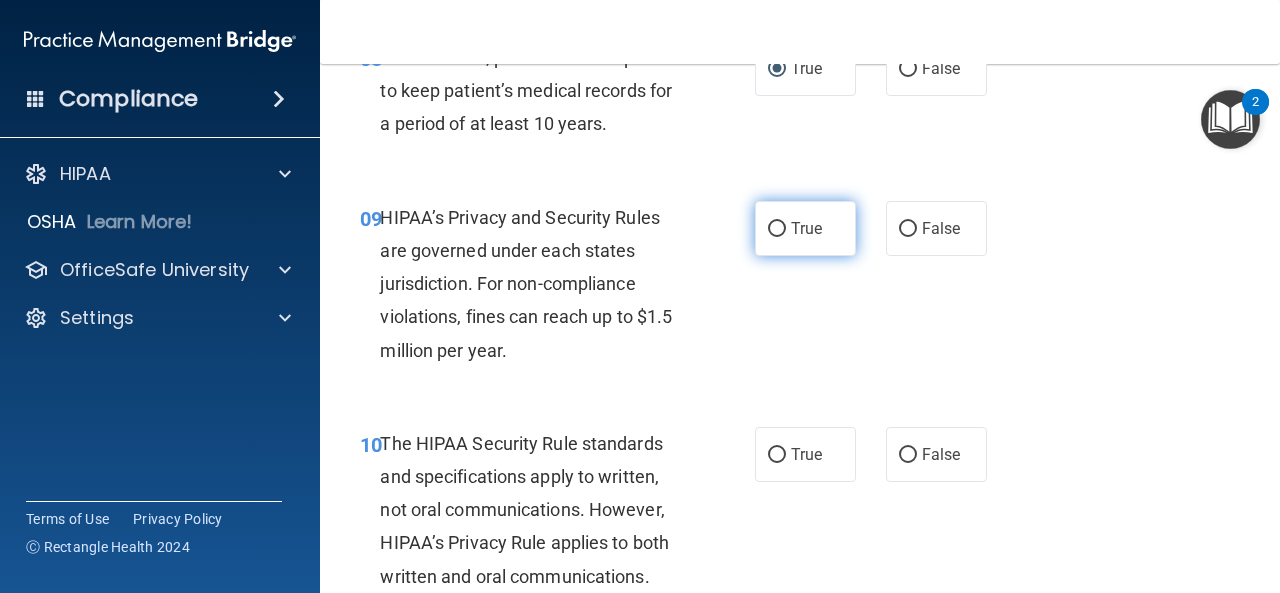 click on "True" at bounding box center (777, 229) 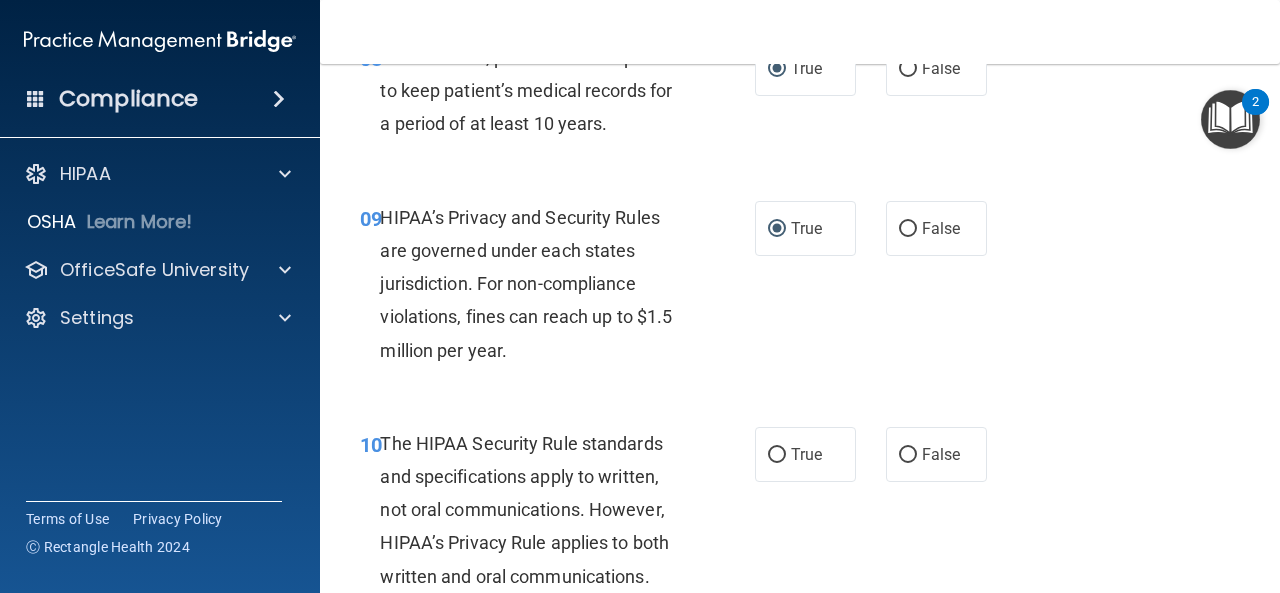 scroll, scrollTop: 1900, scrollLeft: 0, axis: vertical 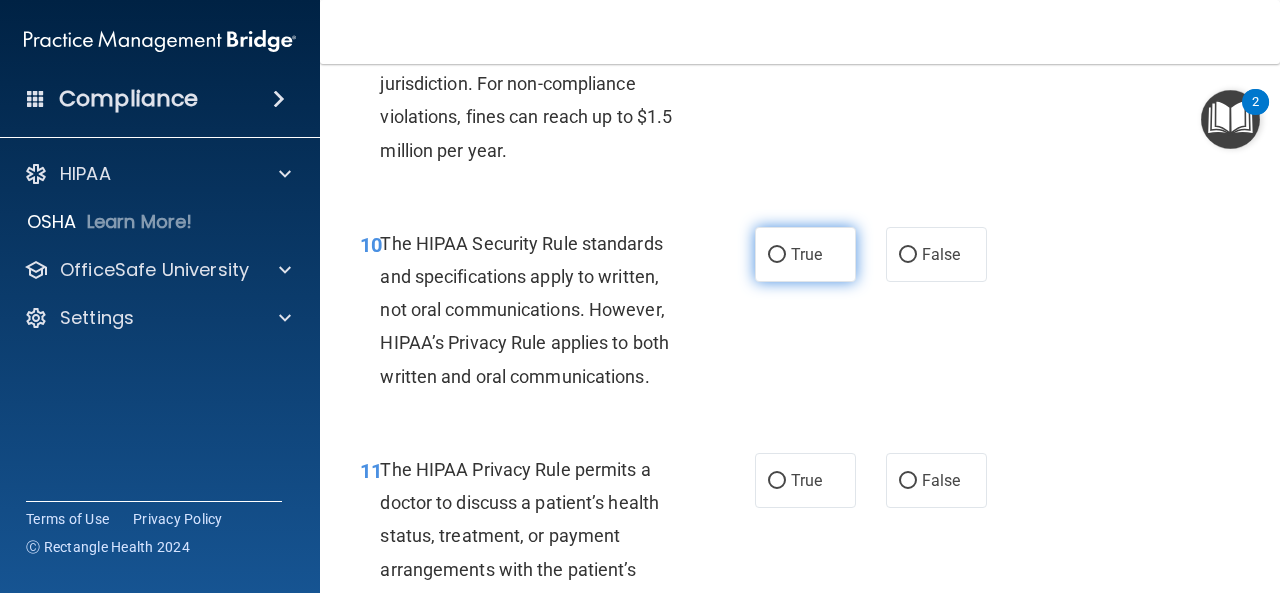 click on "True" at bounding box center [777, 255] 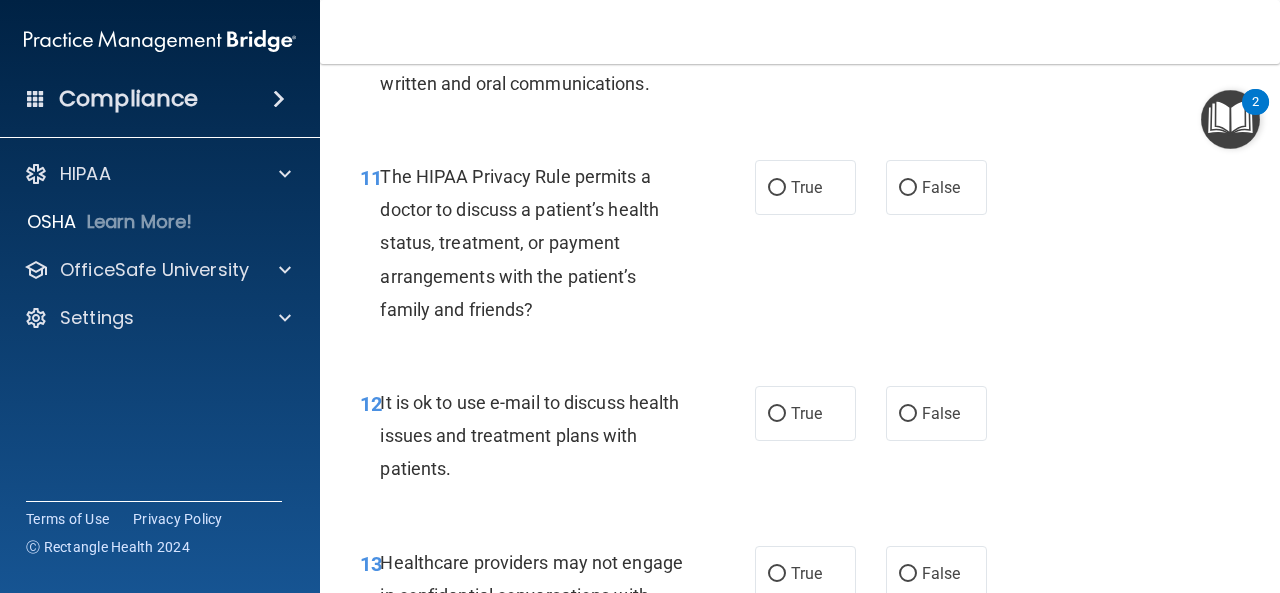 scroll, scrollTop: 2200, scrollLeft: 0, axis: vertical 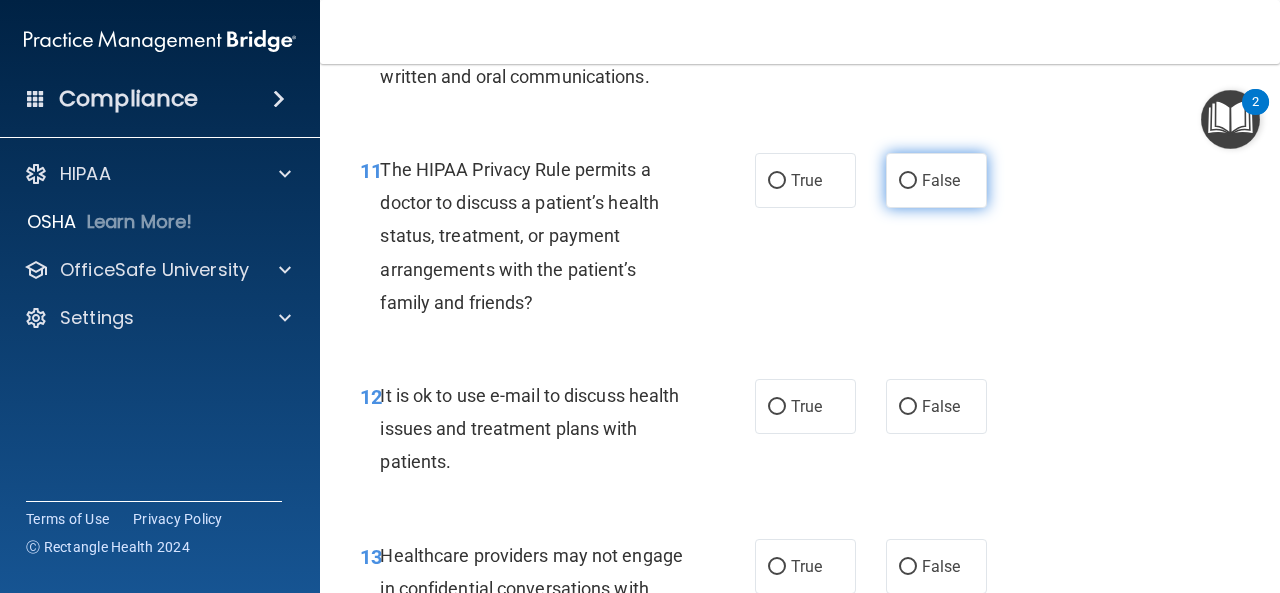 click on "False" at bounding box center (908, 181) 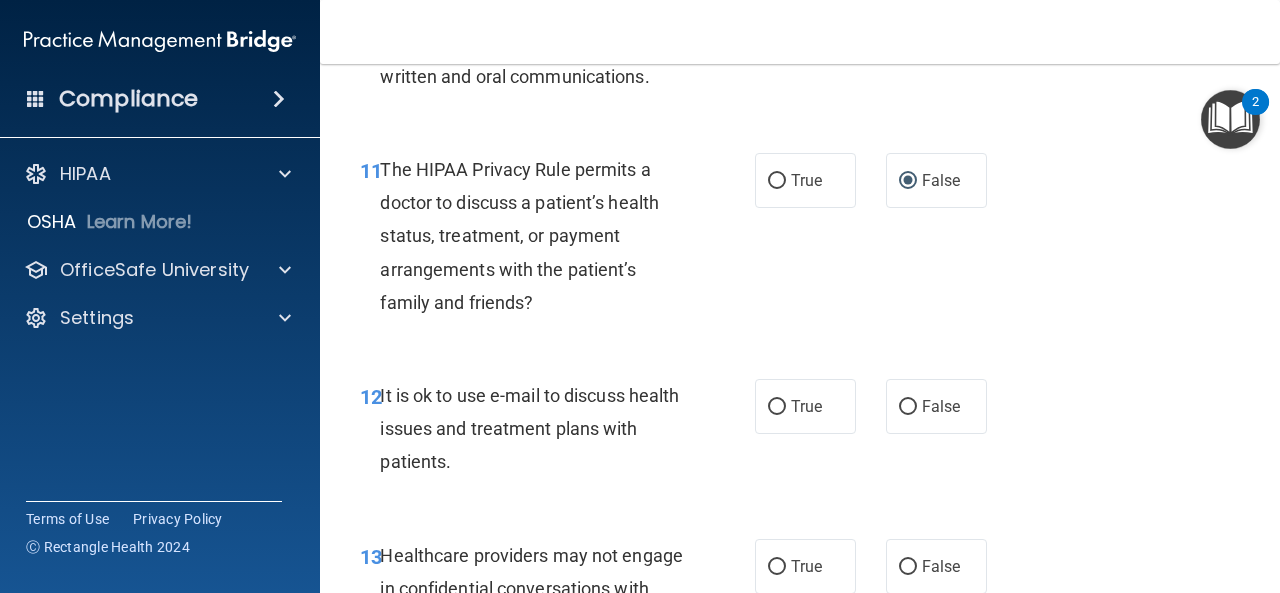 click on "10       The HIPAA Security Rule standards and specifications apply to written, not oral communications. However, HIPAA’s Privacy Rule applies to both written and oral communications." at bounding box center [557, 15] 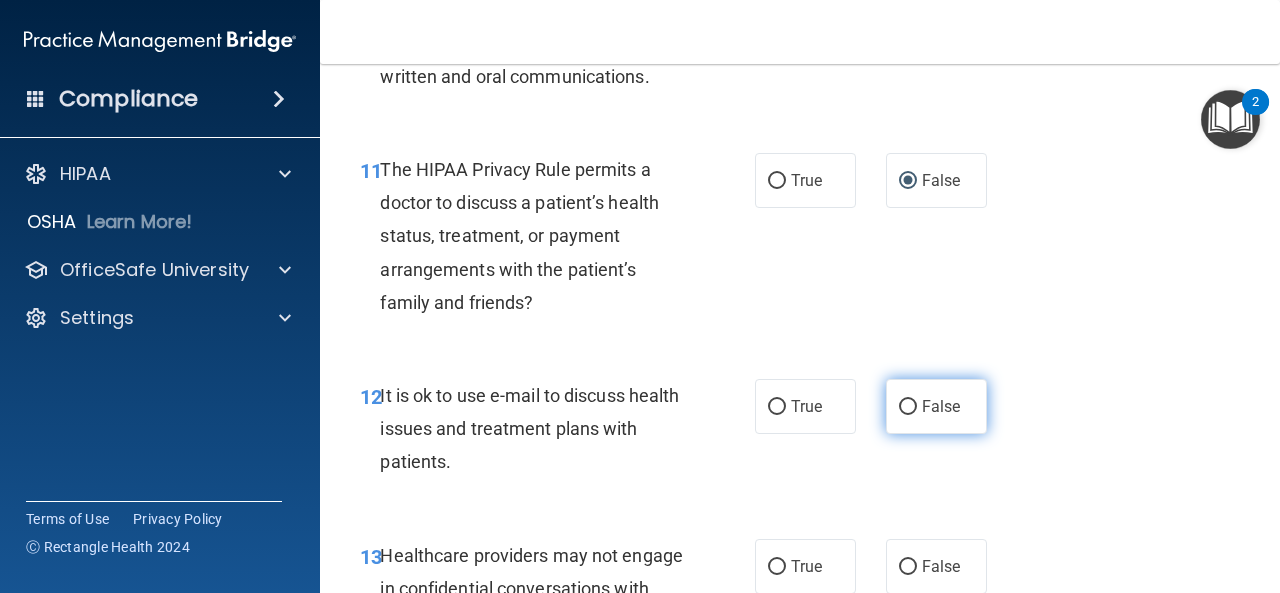 click on "False" at bounding box center (936, 406) 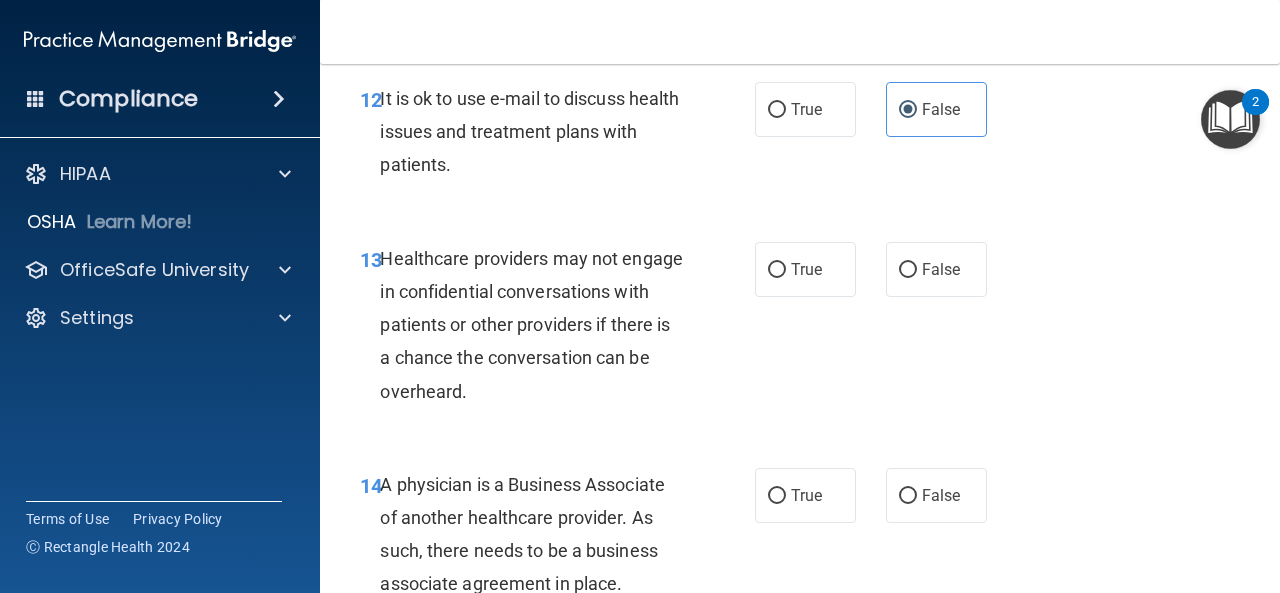 scroll, scrollTop: 2400, scrollLeft: 0, axis: vertical 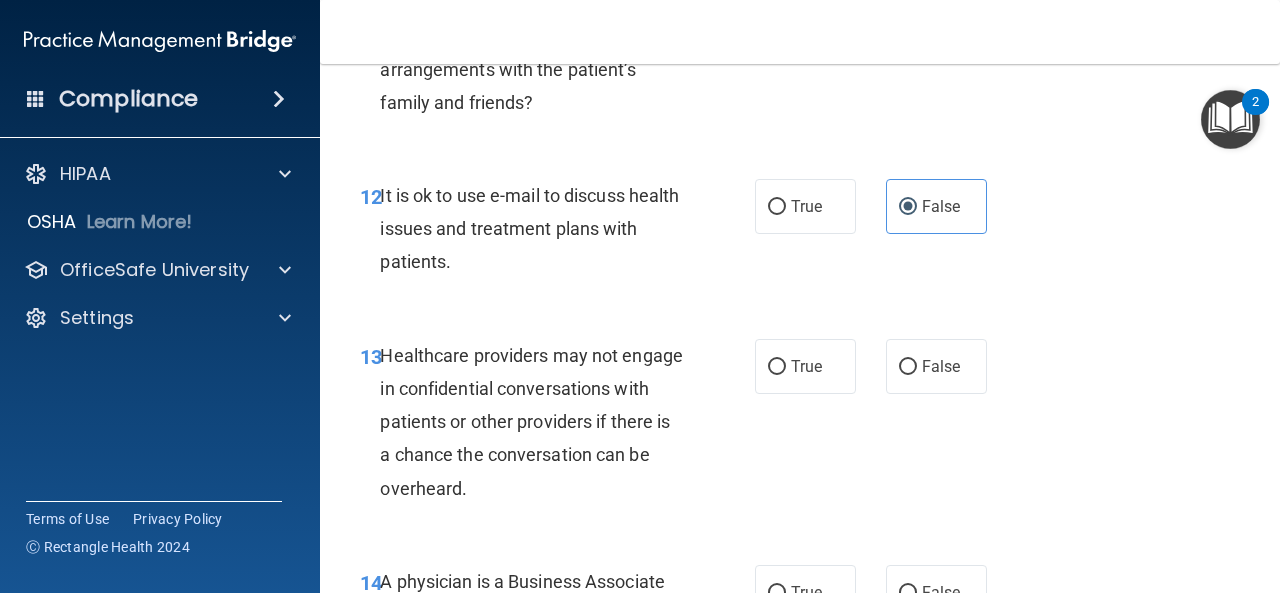 click on "11       The HIPAA Privacy Rule permits a doctor to discuss a patient’s health status, treatment, or payment arrangements with the patient’s family and friends?                 True           False" at bounding box center [800, 41] 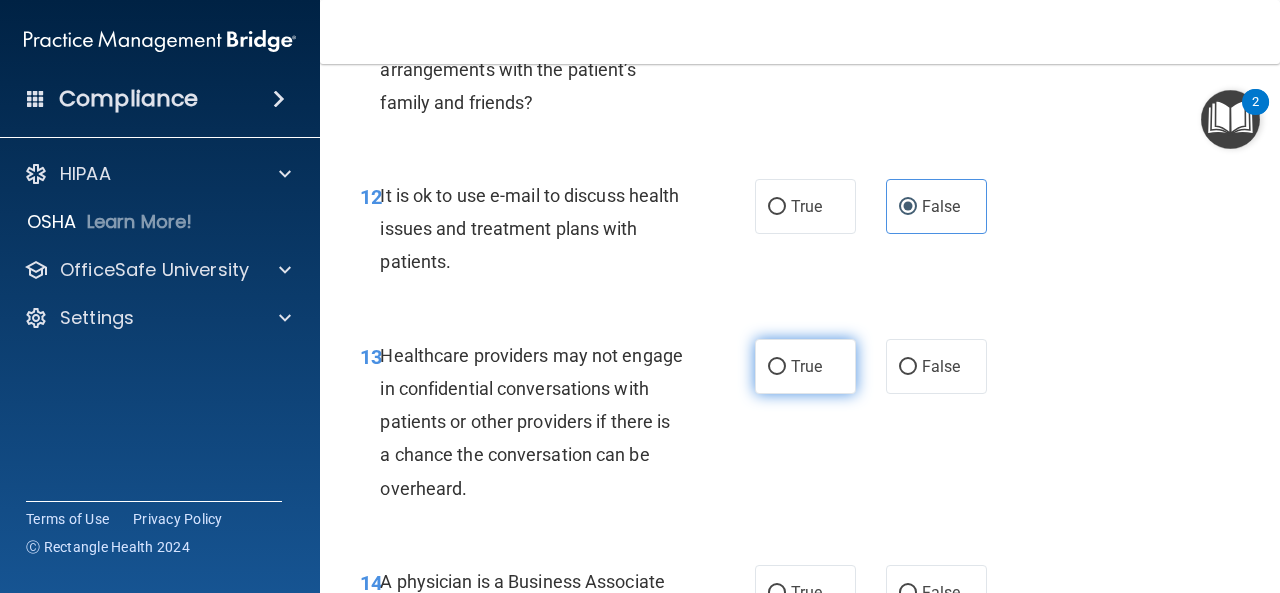 click on "True" at bounding box center [777, 367] 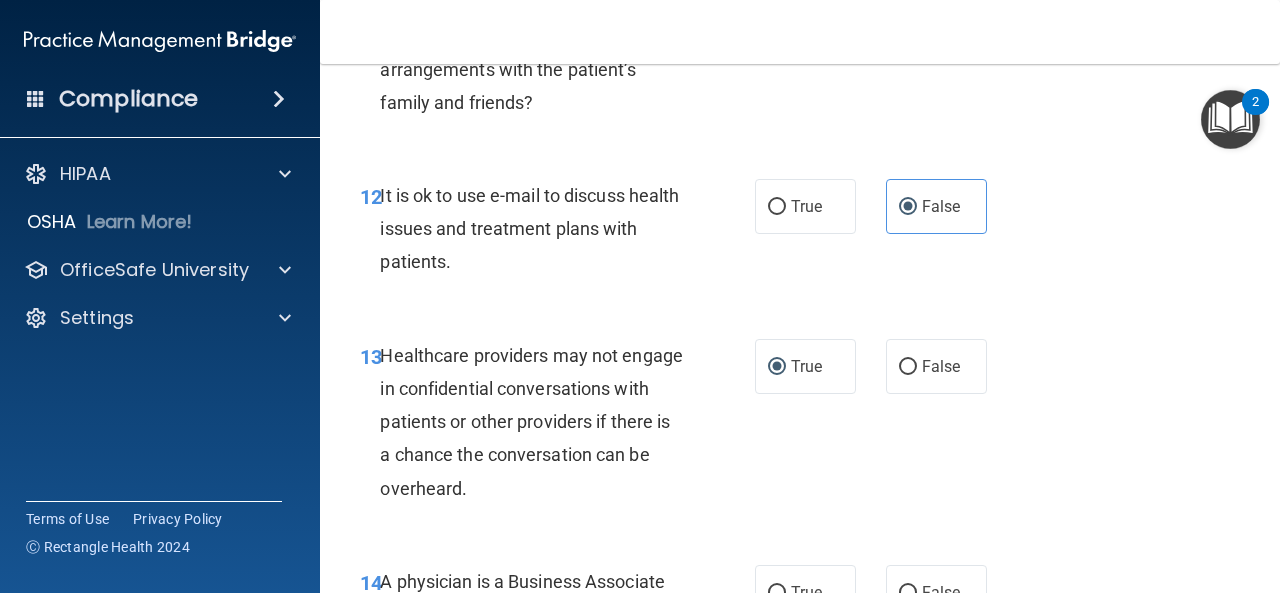 scroll, scrollTop: 2700, scrollLeft: 0, axis: vertical 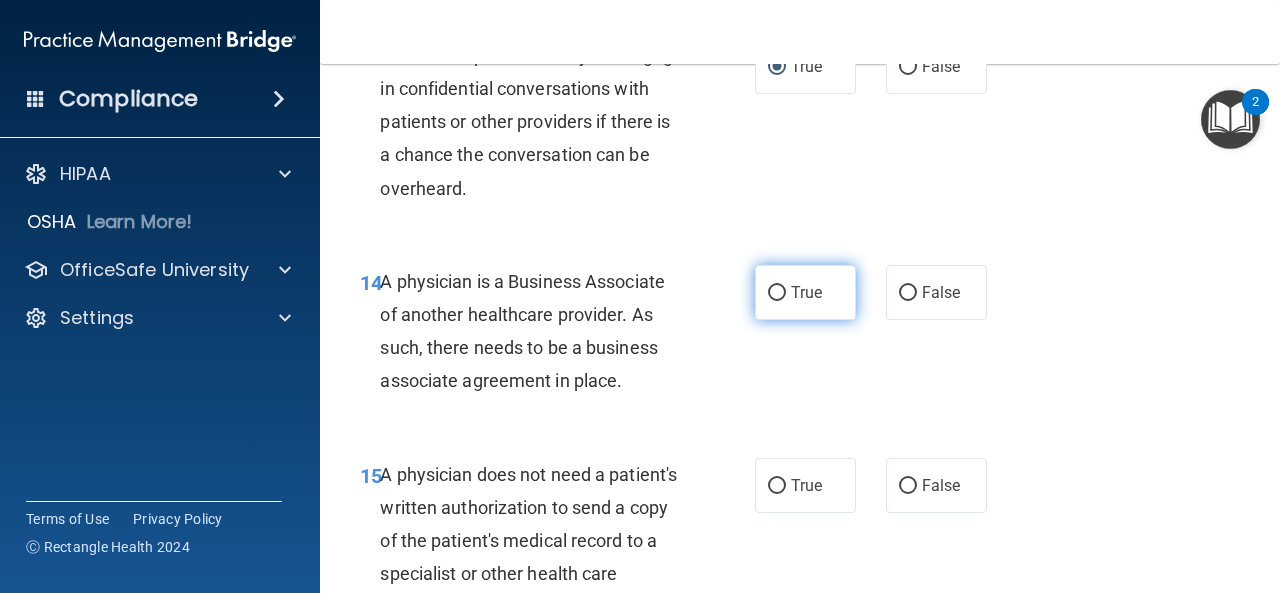 click on "True" at bounding box center (777, 293) 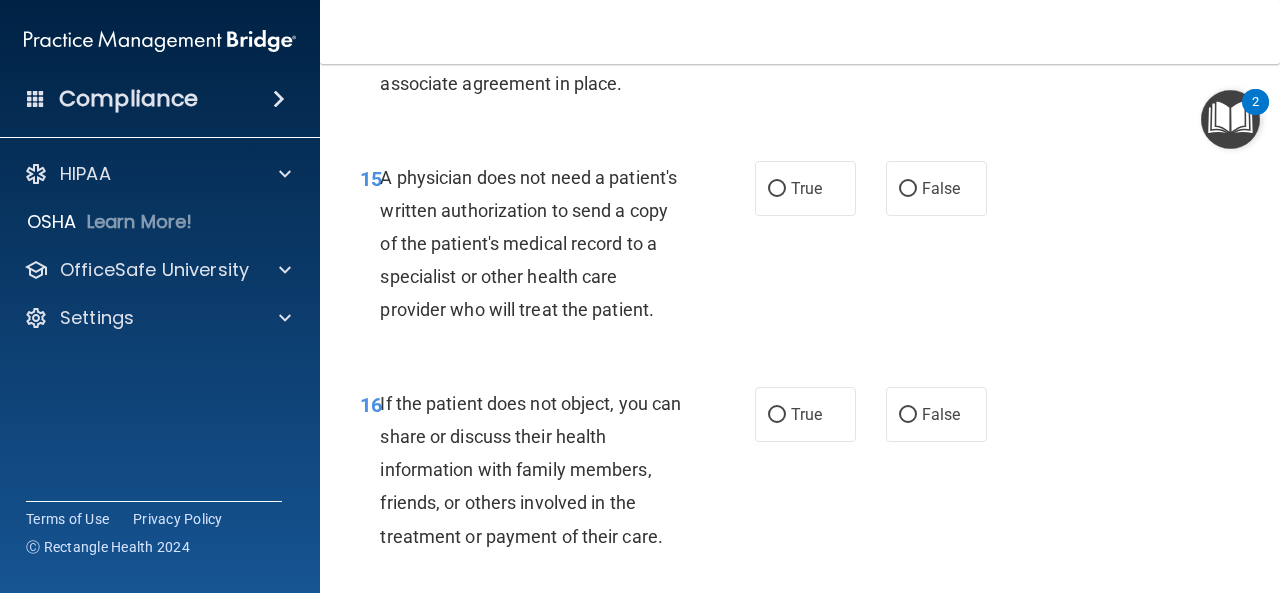 scroll, scrollTop: 3000, scrollLeft: 0, axis: vertical 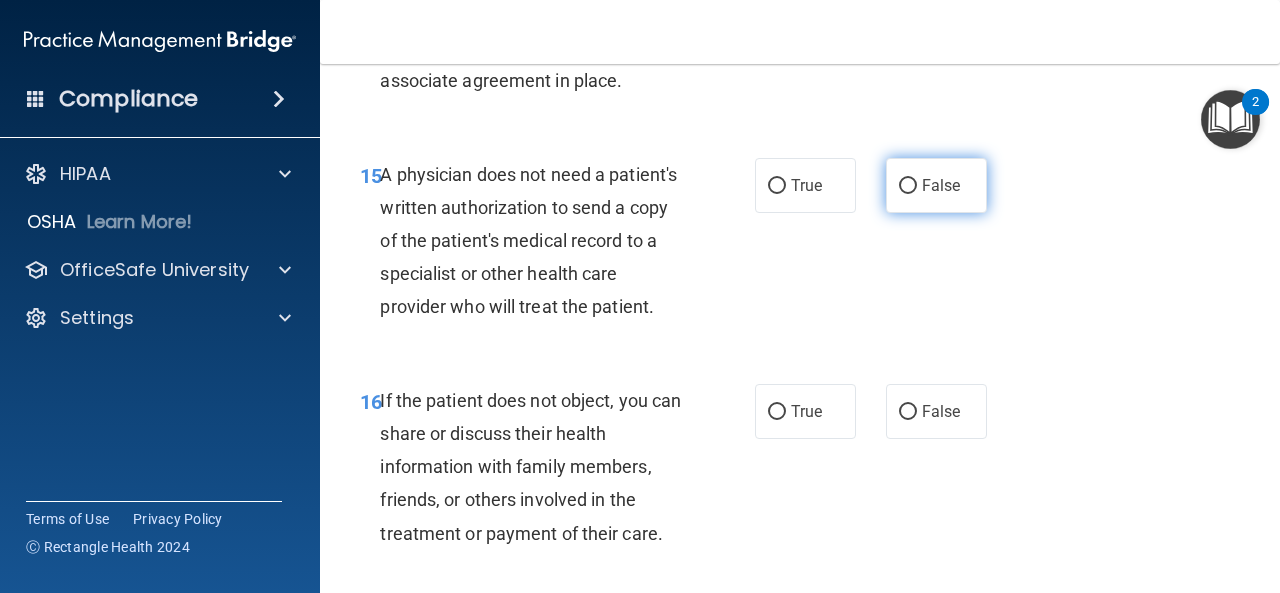 click on "False" at bounding box center [908, 186] 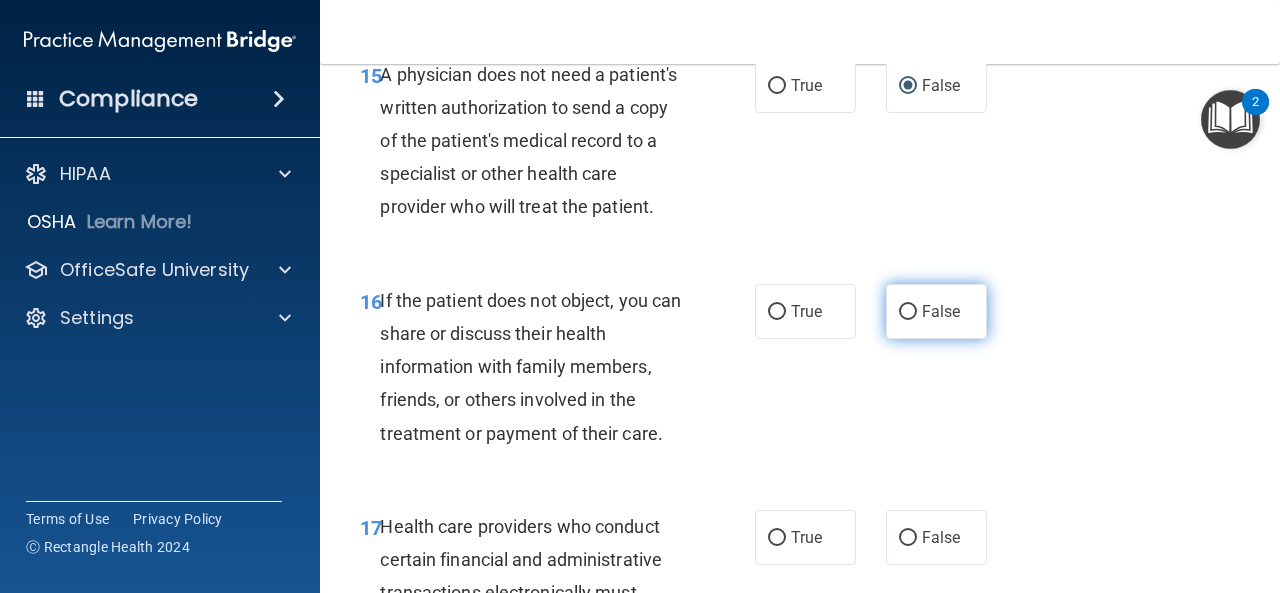 scroll, scrollTop: 3200, scrollLeft: 0, axis: vertical 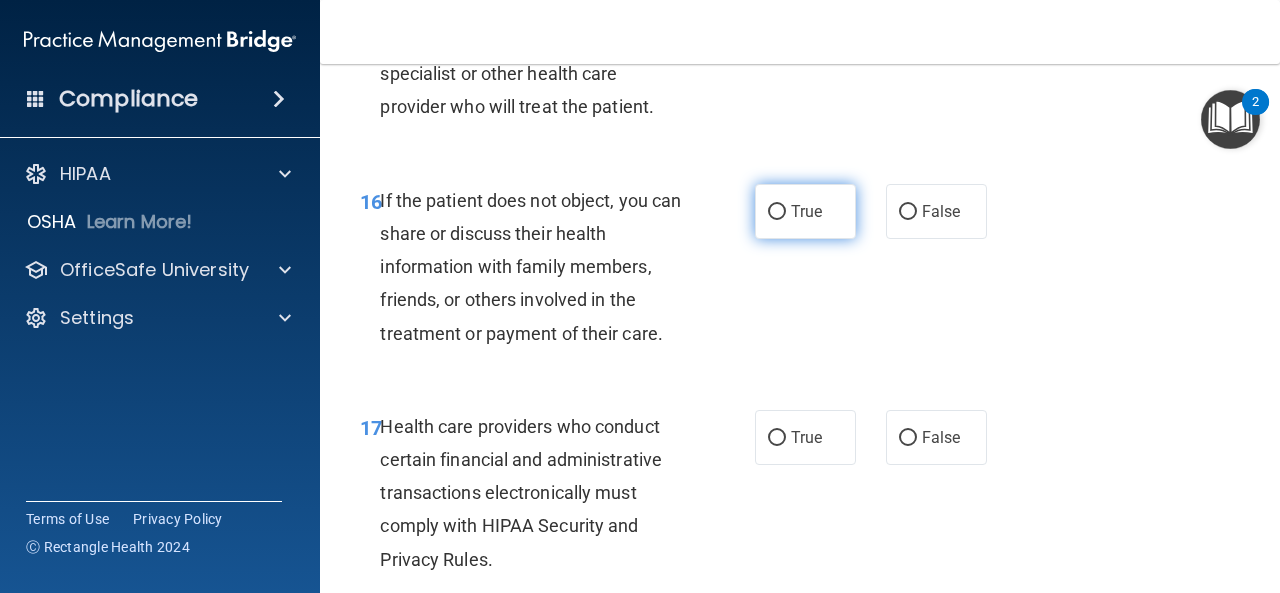 click on "True" at bounding box center [777, 212] 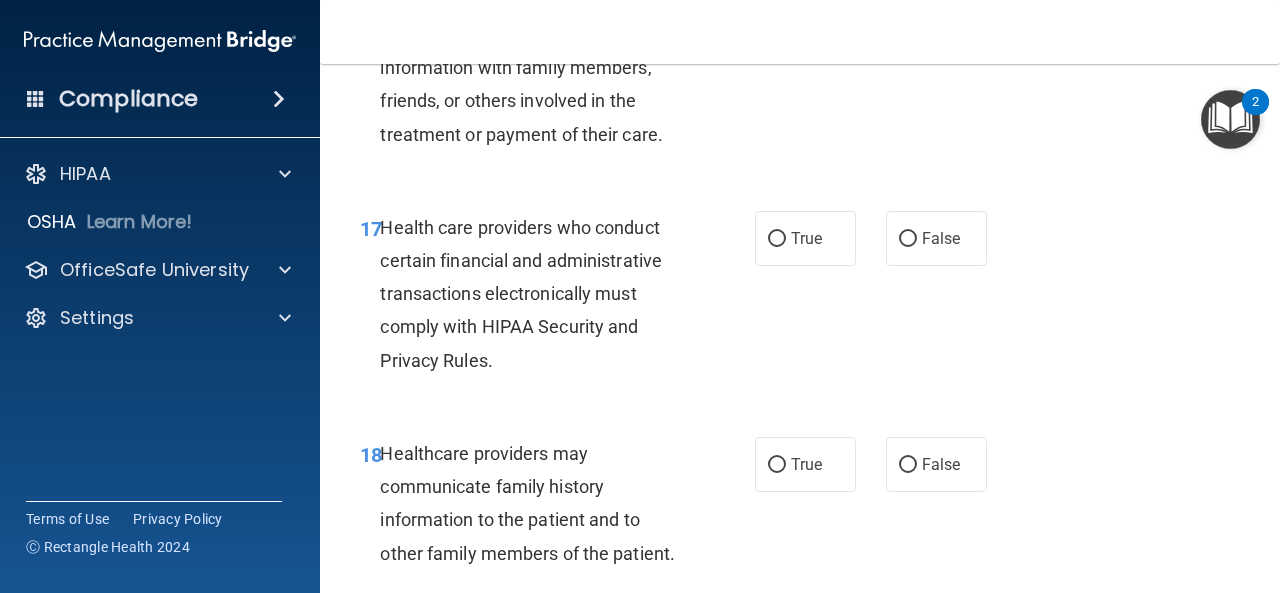 scroll, scrollTop: 3400, scrollLeft: 0, axis: vertical 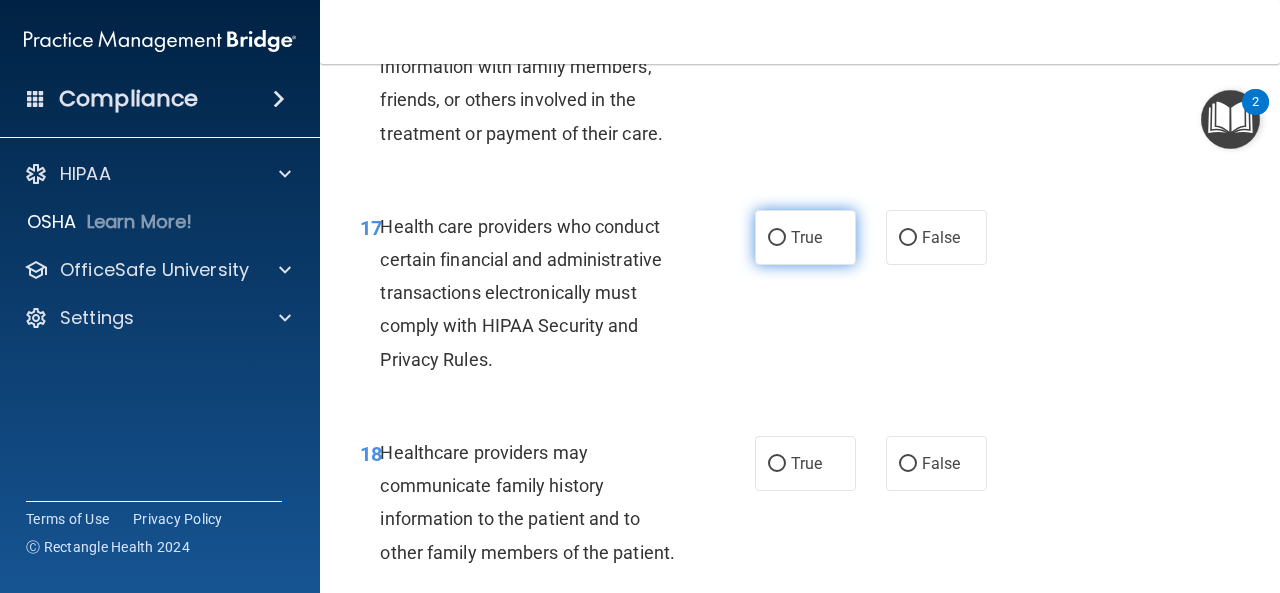 click on "True" at bounding box center [777, 238] 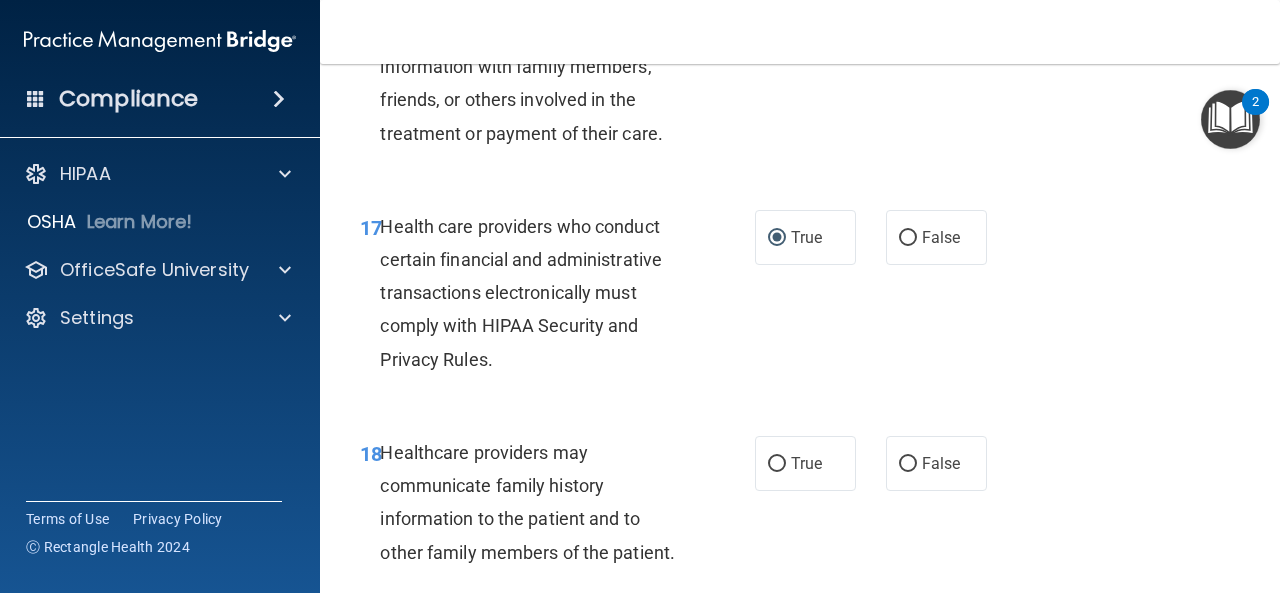scroll, scrollTop: 3600, scrollLeft: 0, axis: vertical 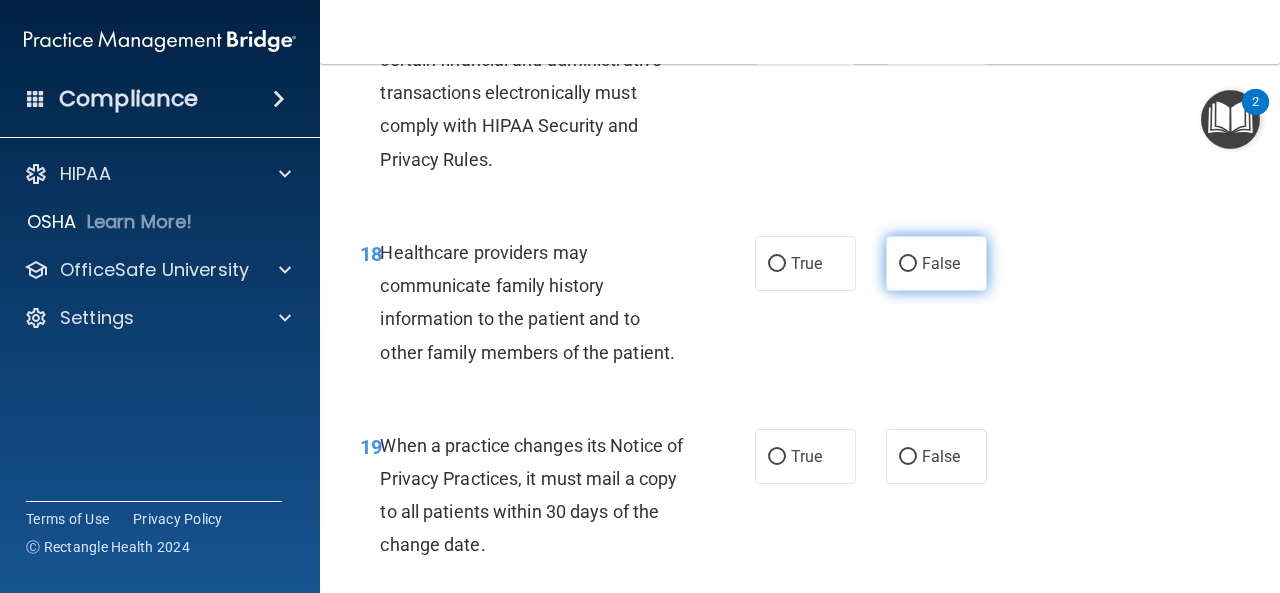 click on "False" at bounding box center [908, 264] 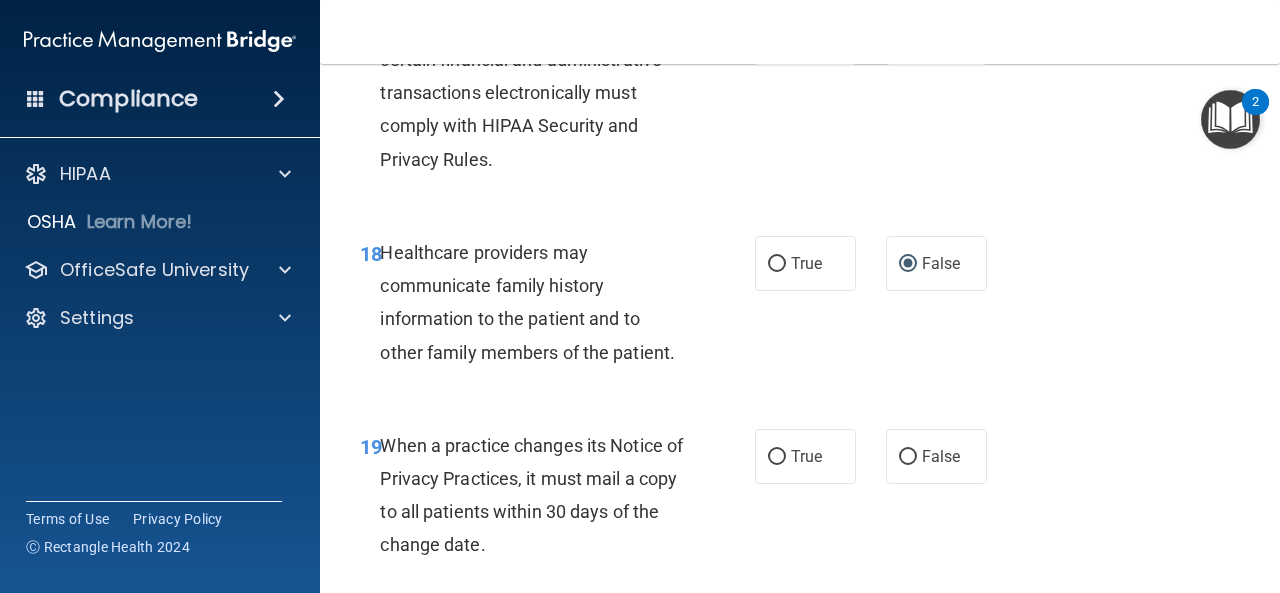 scroll, scrollTop: 3700, scrollLeft: 0, axis: vertical 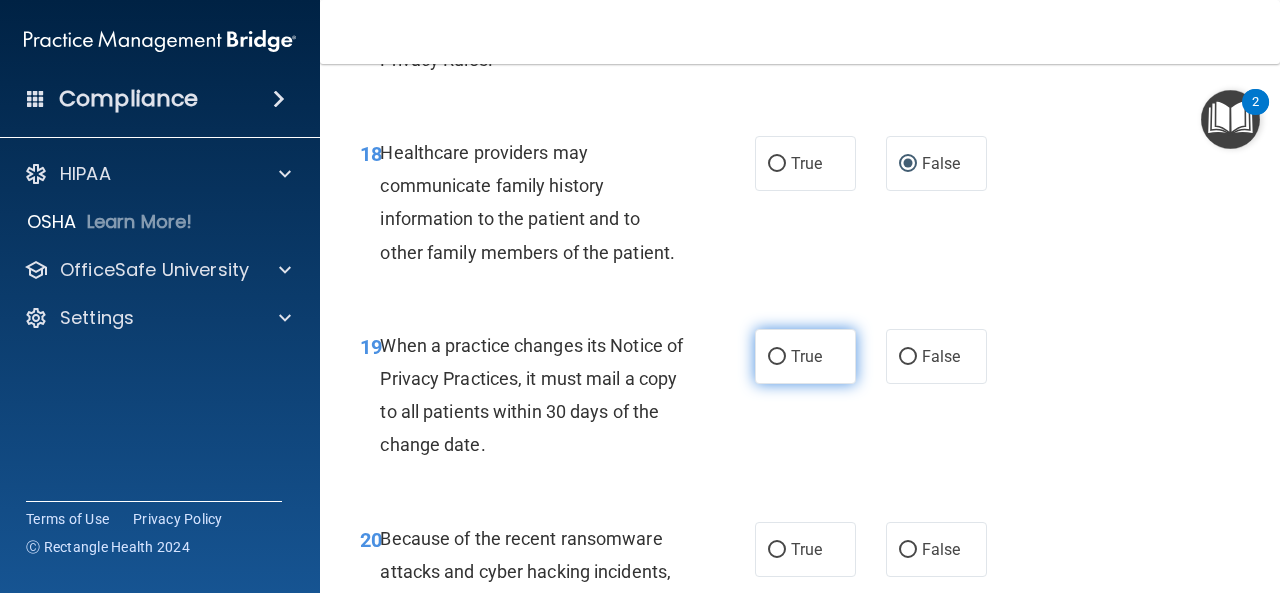 click on "True" at bounding box center [777, 357] 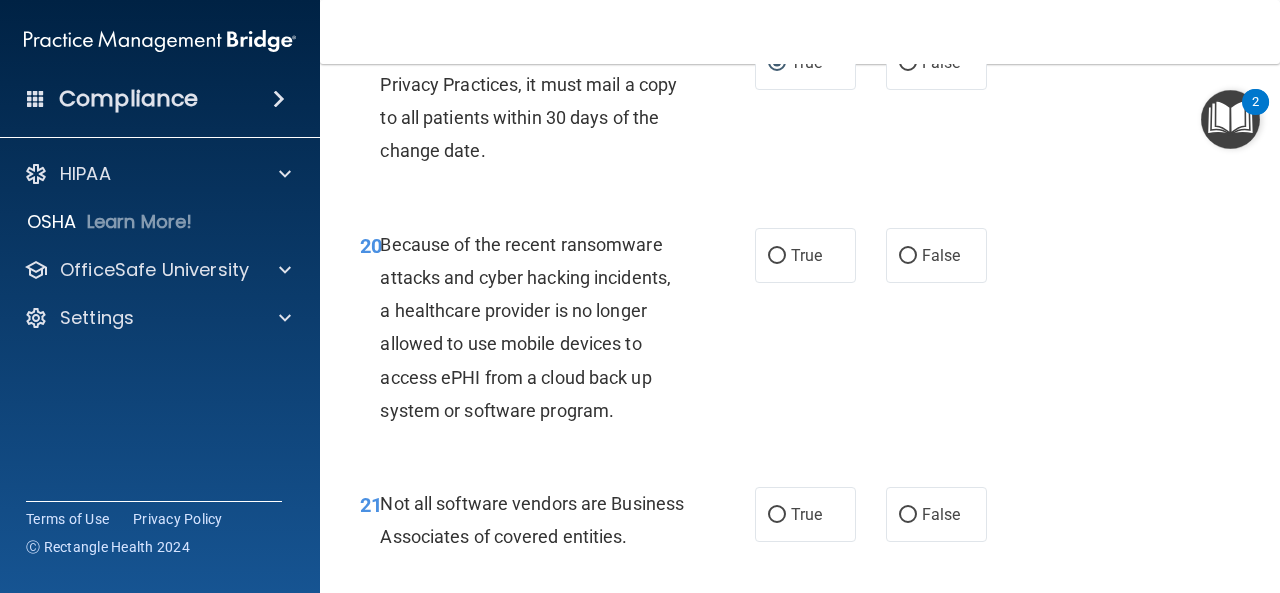 scroll, scrollTop: 4000, scrollLeft: 0, axis: vertical 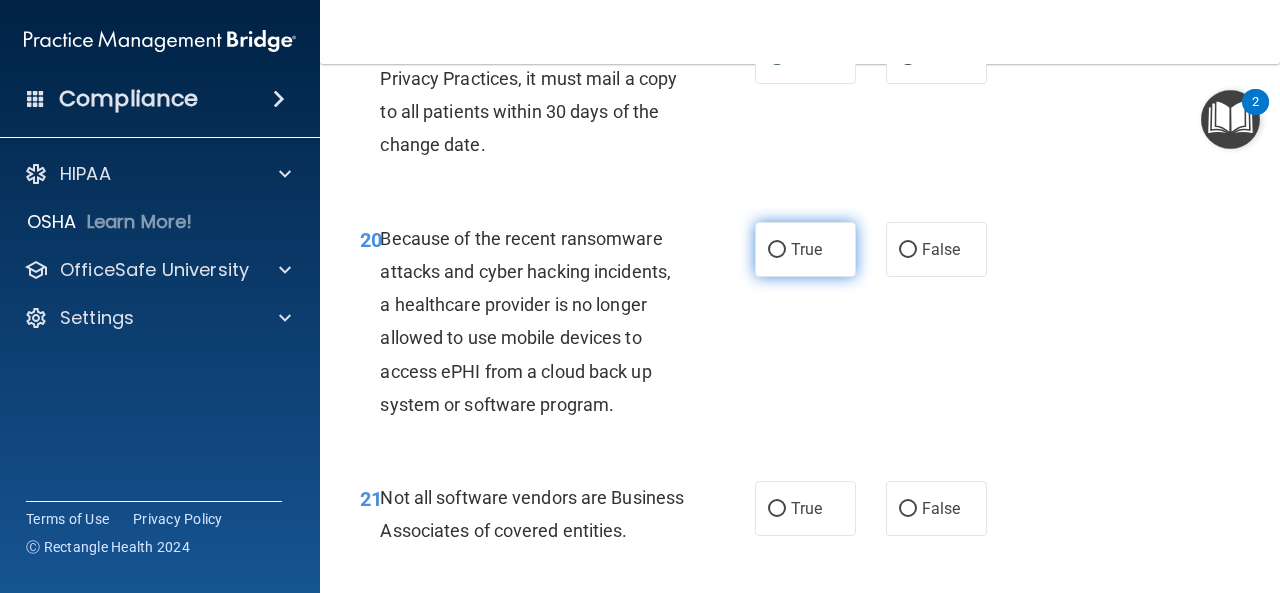 click on "True" at bounding box center (777, 250) 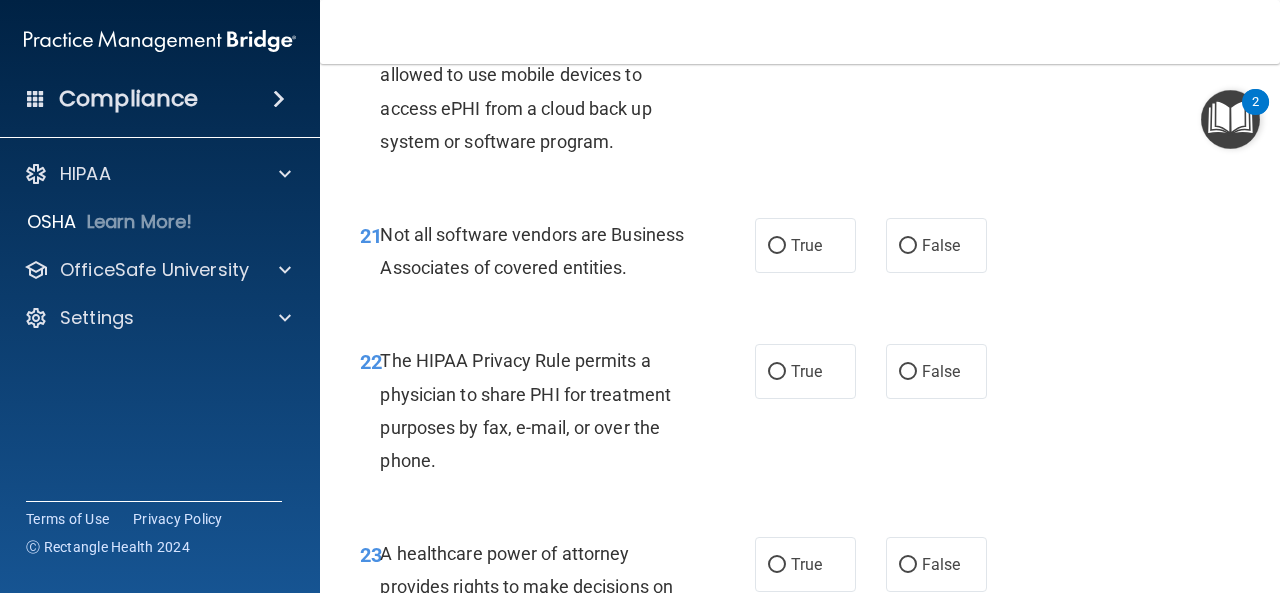 scroll, scrollTop: 4300, scrollLeft: 0, axis: vertical 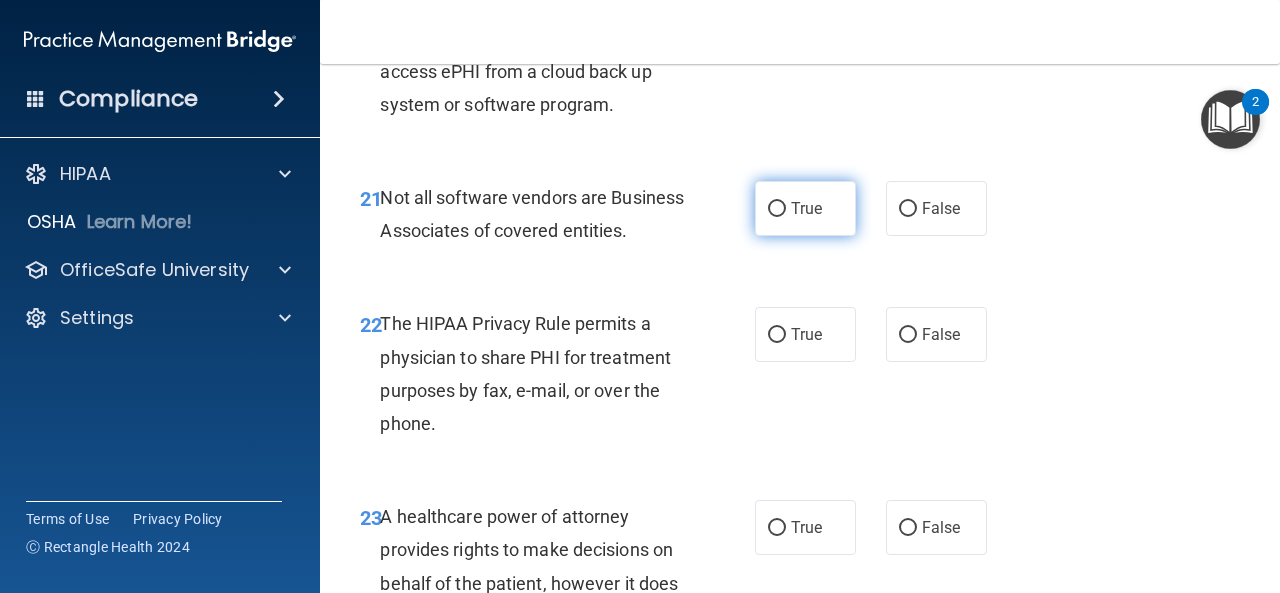 click on "True" at bounding box center [777, 209] 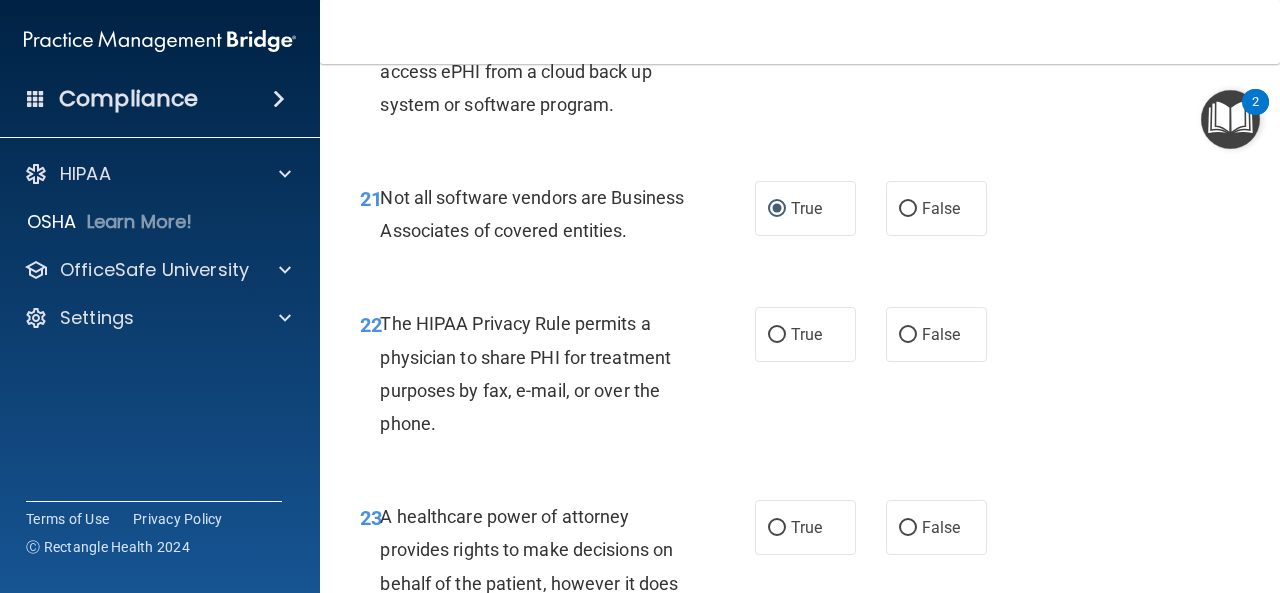 scroll, scrollTop: 4500, scrollLeft: 0, axis: vertical 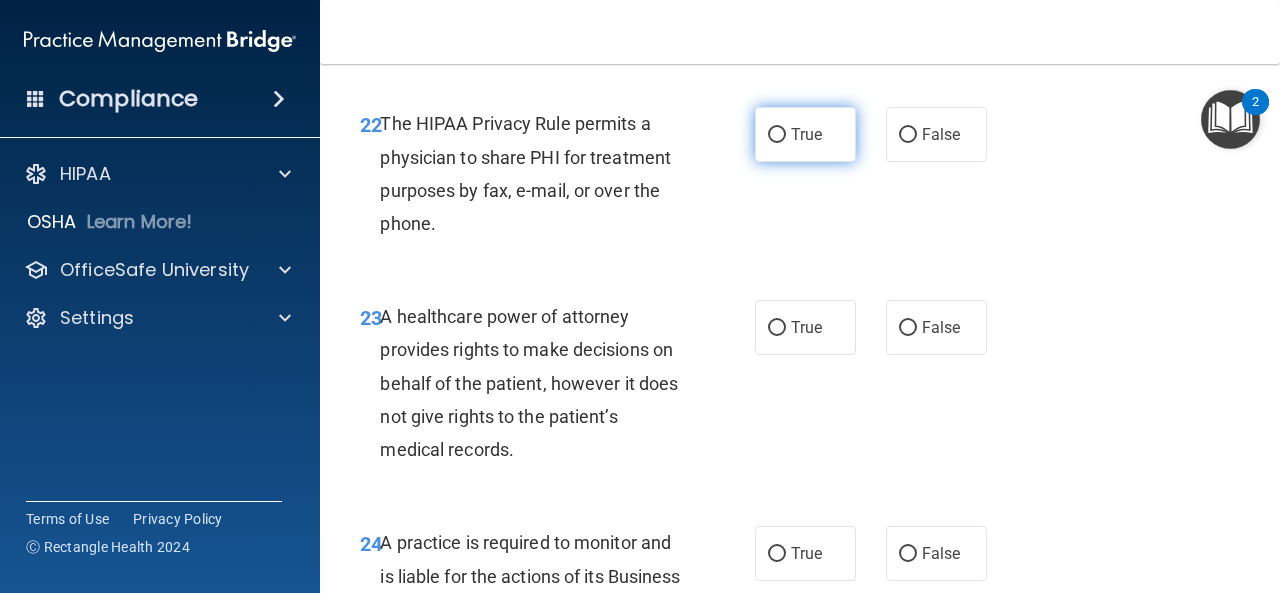 click on "True" at bounding box center [777, 135] 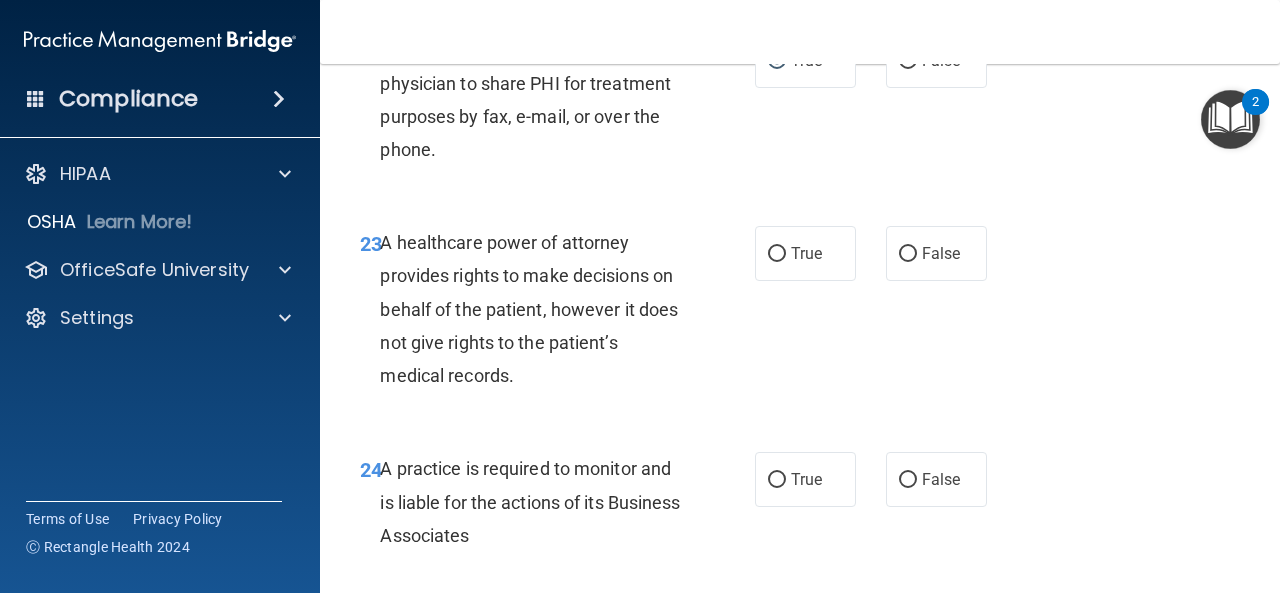 scroll, scrollTop: 4700, scrollLeft: 0, axis: vertical 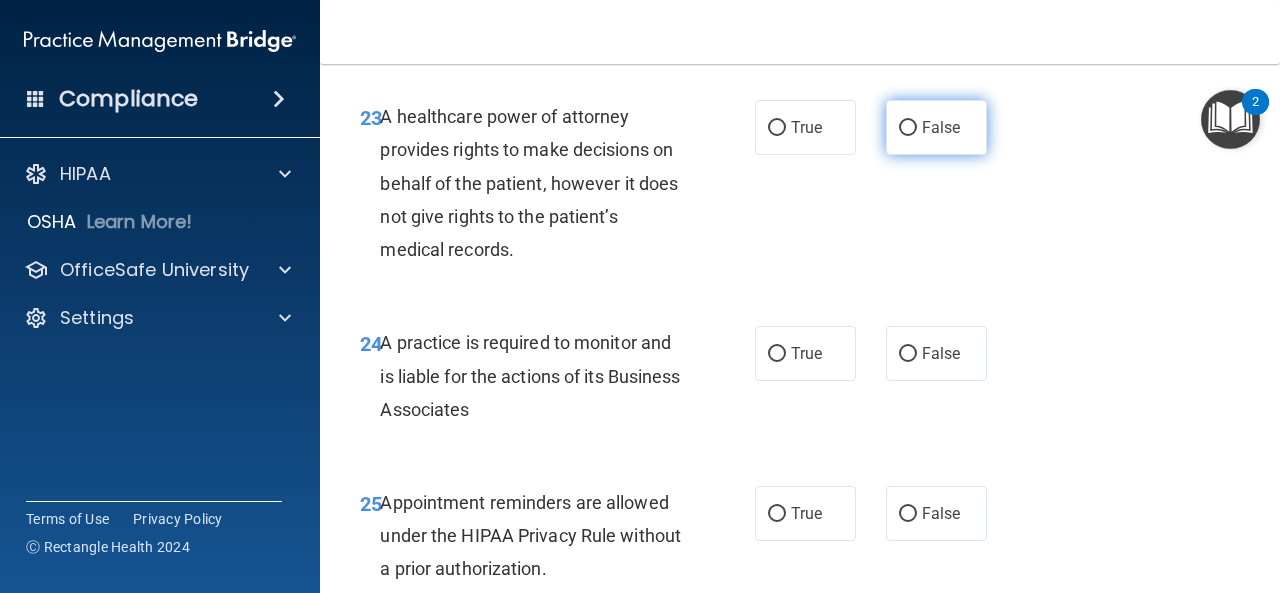 click on "False" at bounding box center (908, 128) 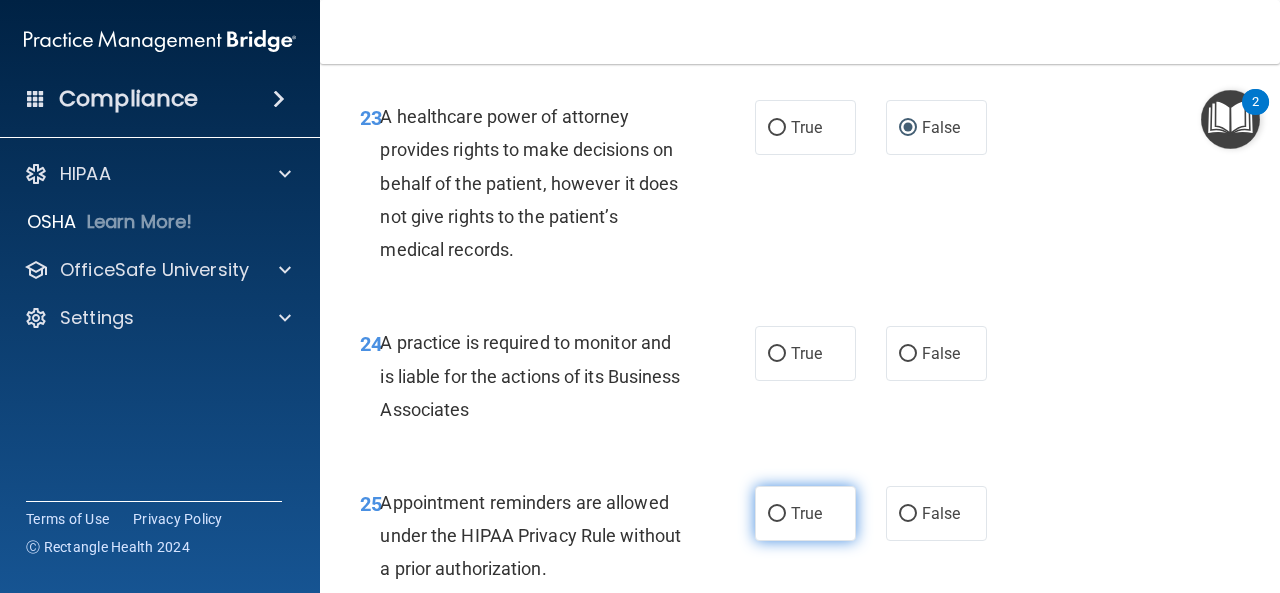 scroll, scrollTop: 4900, scrollLeft: 0, axis: vertical 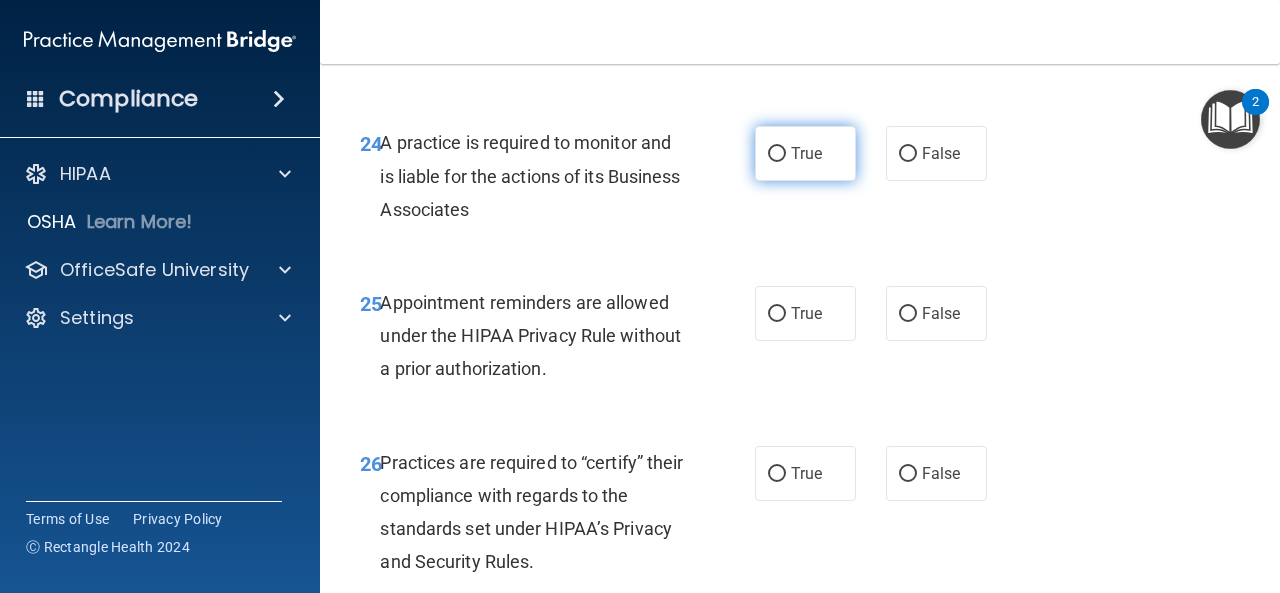 click on "True" at bounding box center (805, 153) 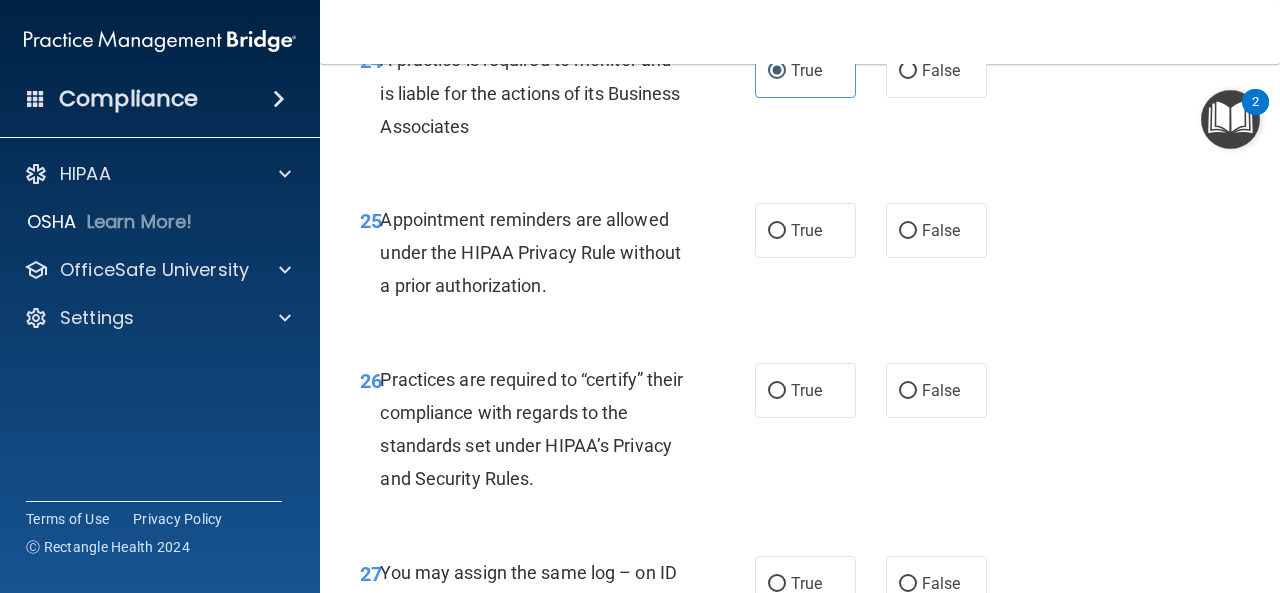 scroll, scrollTop: 5100, scrollLeft: 0, axis: vertical 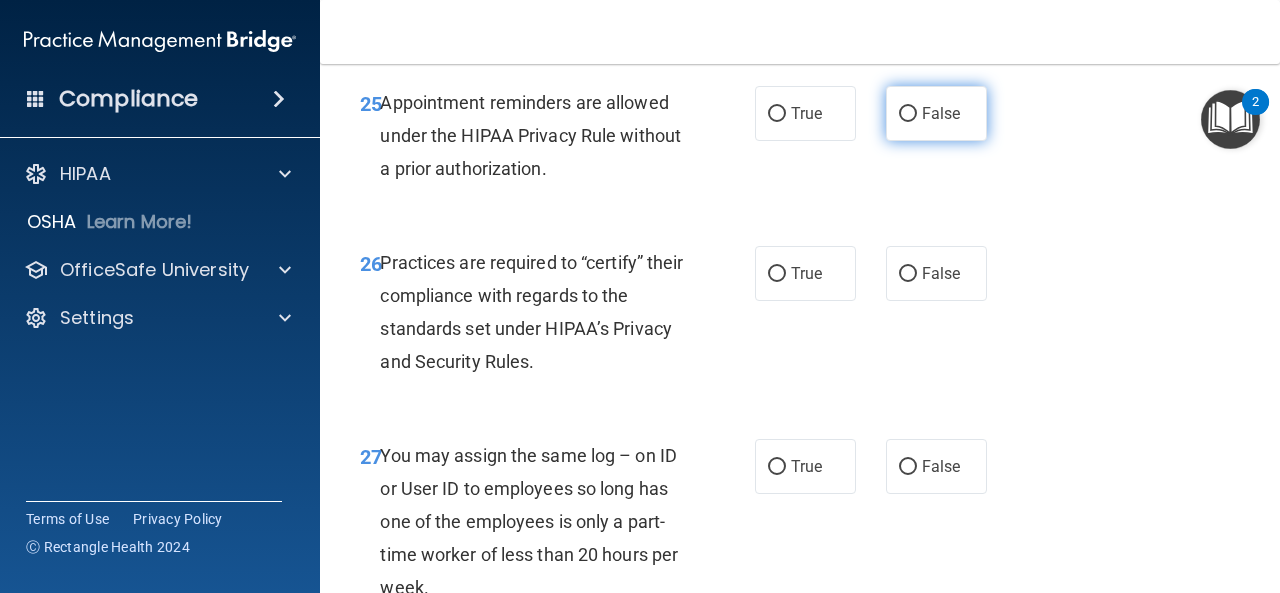 click on "False" at bounding box center (908, 114) 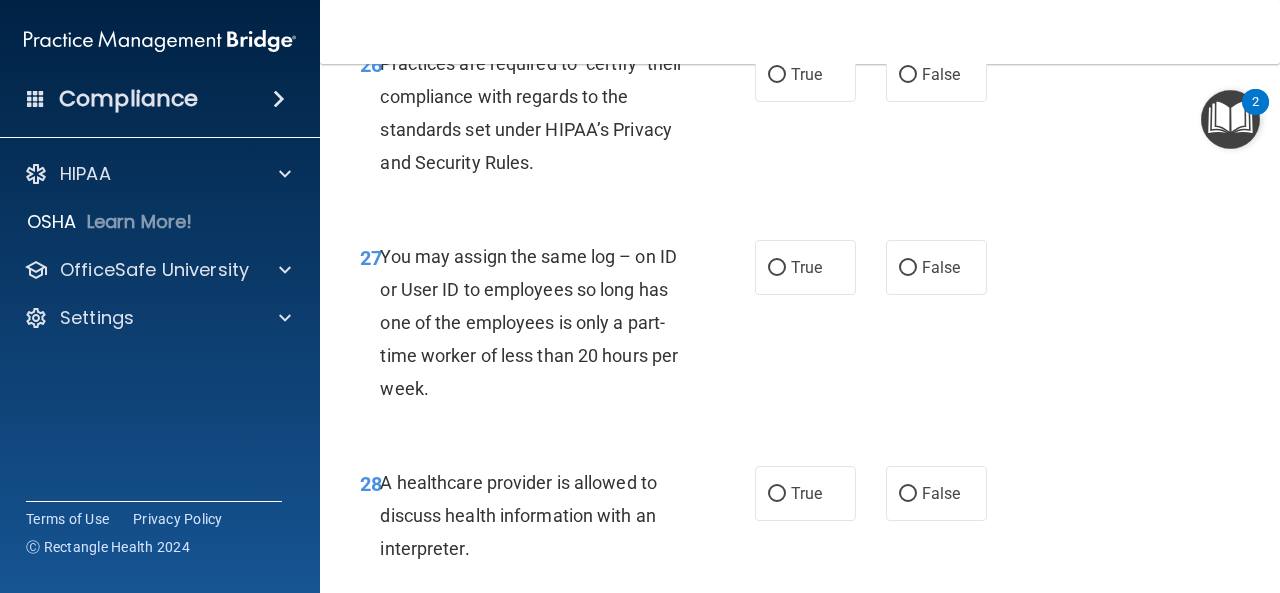 scroll, scrollTop: 5300, scrollLeft: 0, axis: vertical 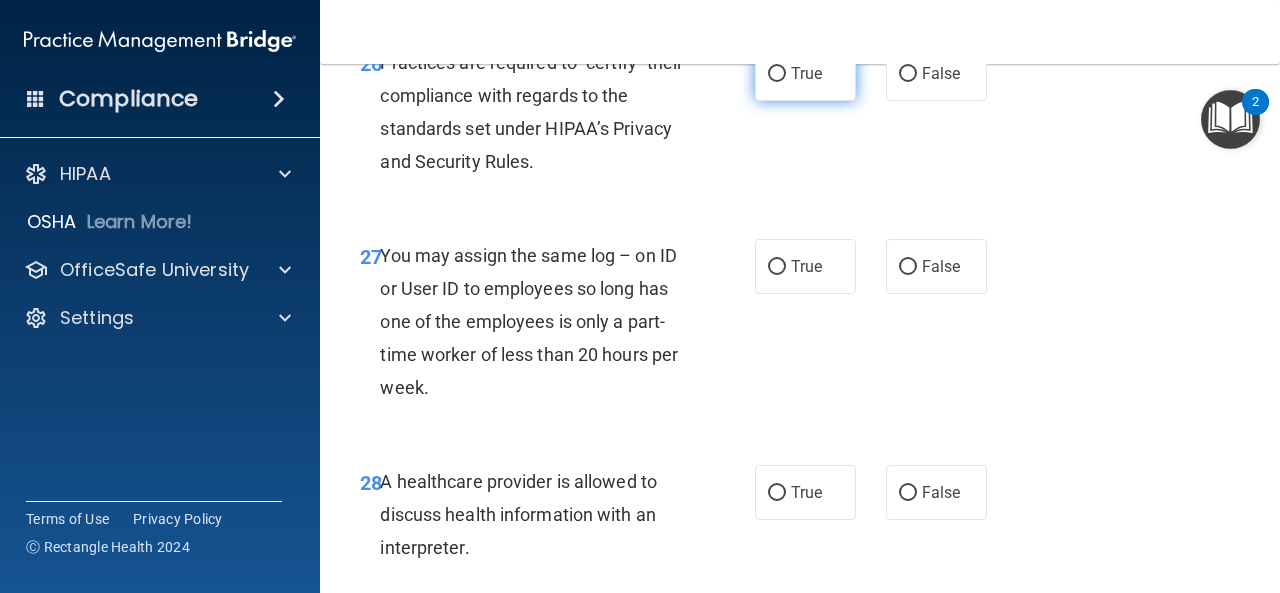 click on "True" at bounding box center [777, 74] 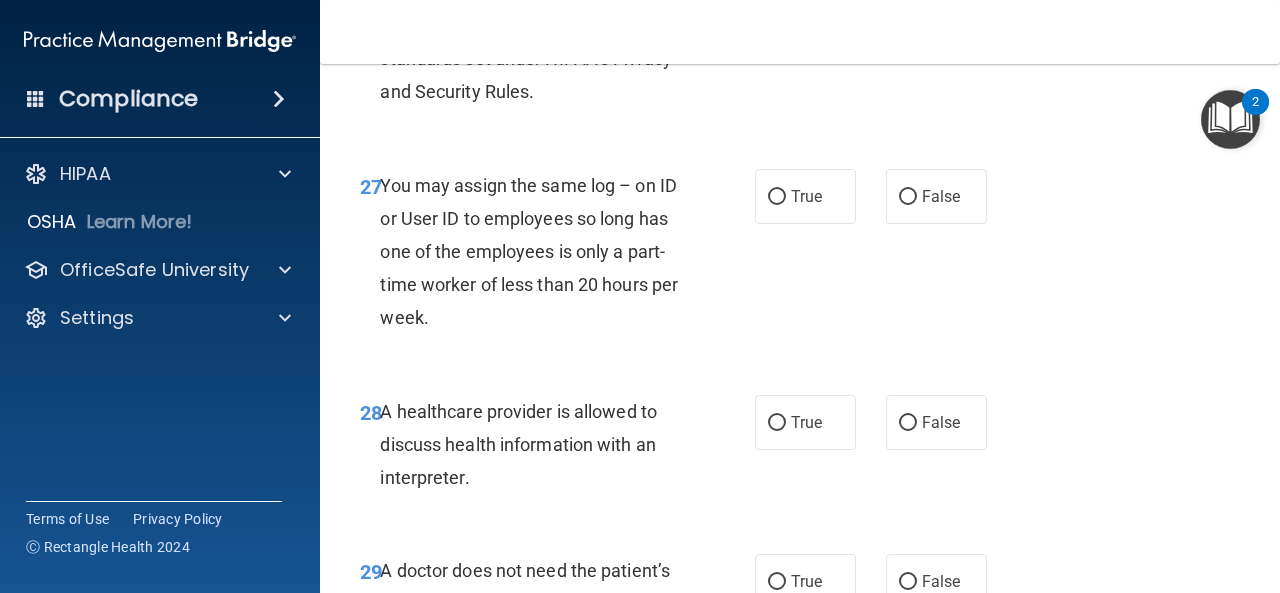scroll, scrollTop: 5500, scrollLeft: 0, axis: vertical 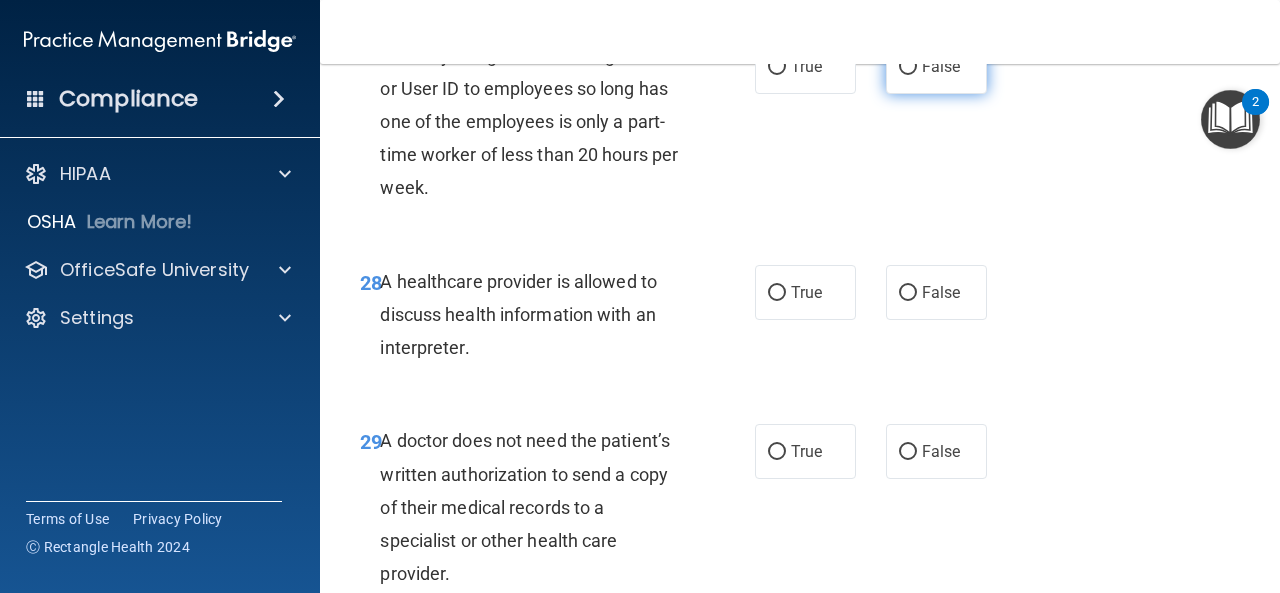 click on "False" at bounding box center [908, 67] 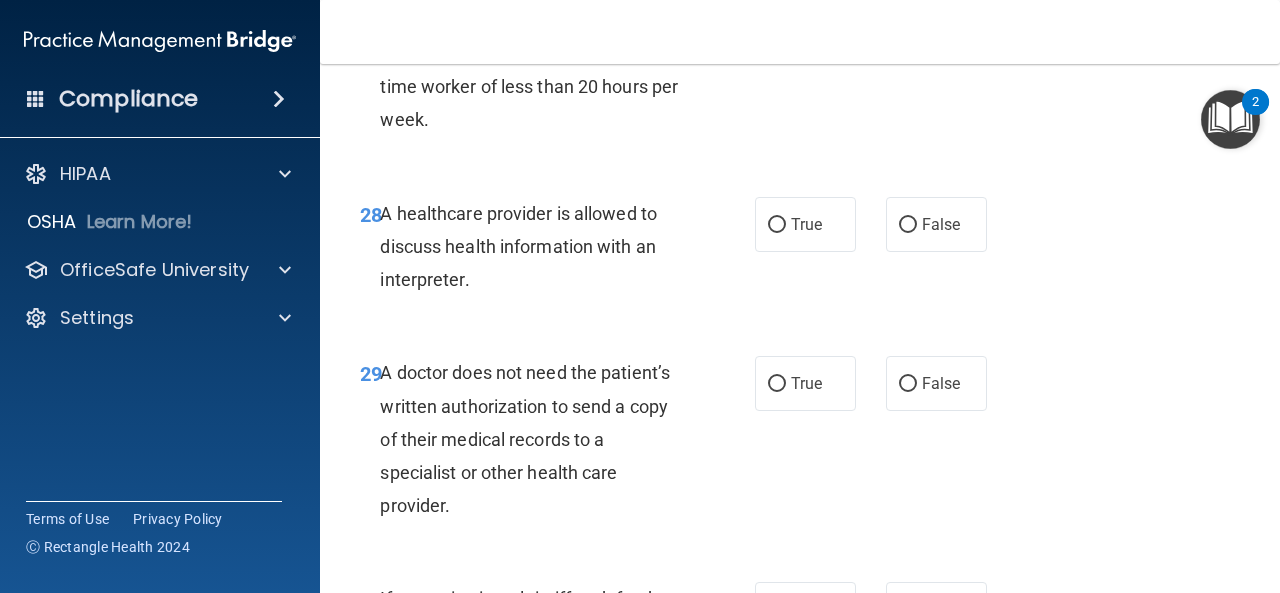 scroll, scrollTop: 5600, scrollLeft: 0, axis: vertical 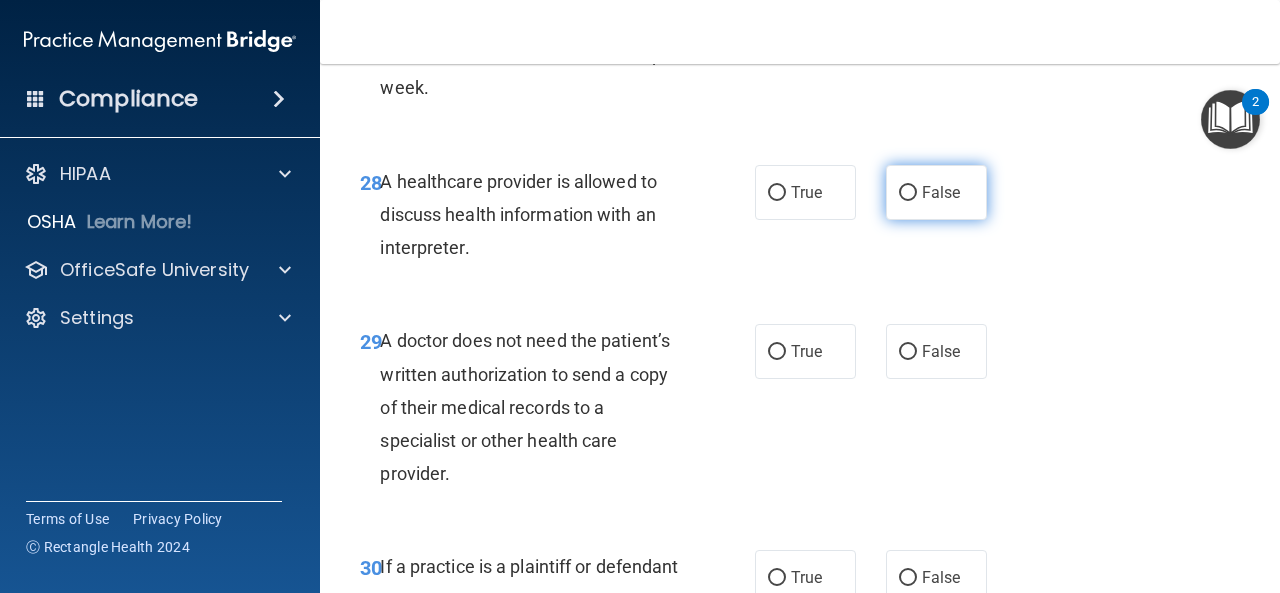 click on "False" at bounding box center (908, 193) 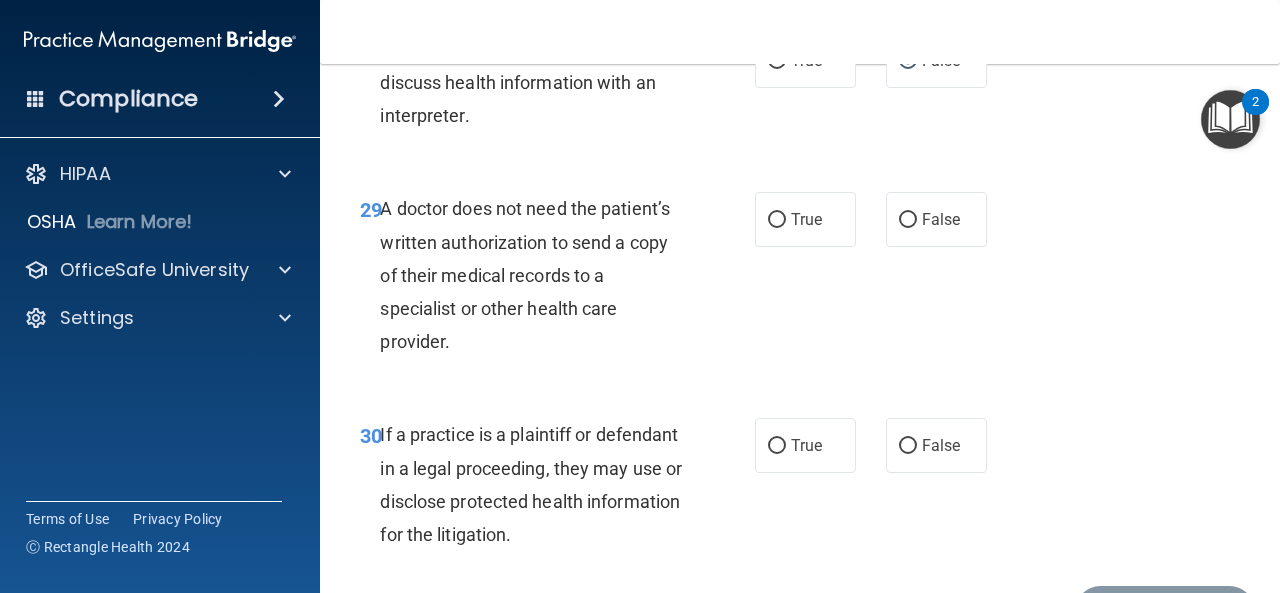 scroll, scrollTop: 5900, scrollLeft: 0, axis: vertical 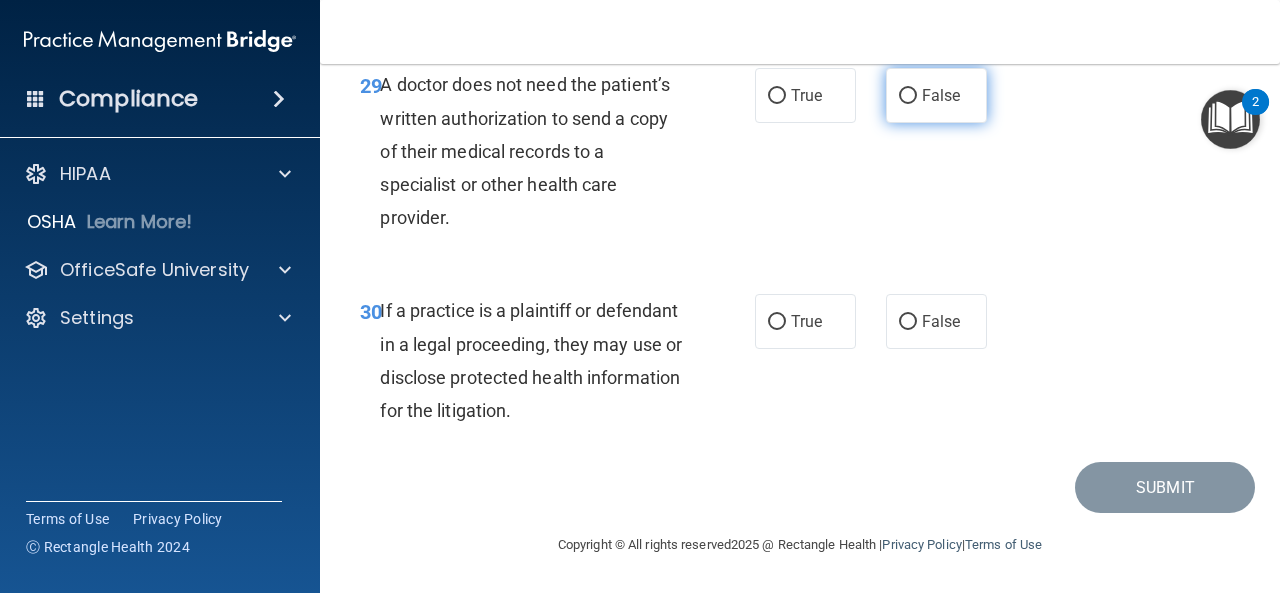 click on "False" at bounding box center (936, 95) 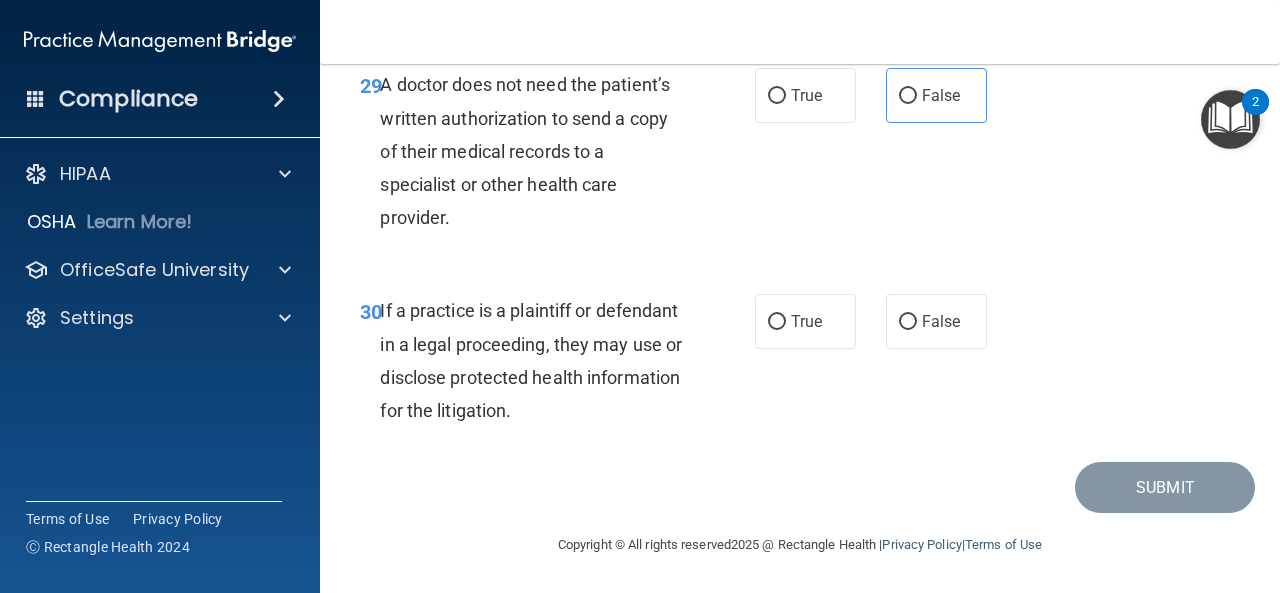 scroll, scrollTop: 5921, scrollLeft: 0, axis: vertical 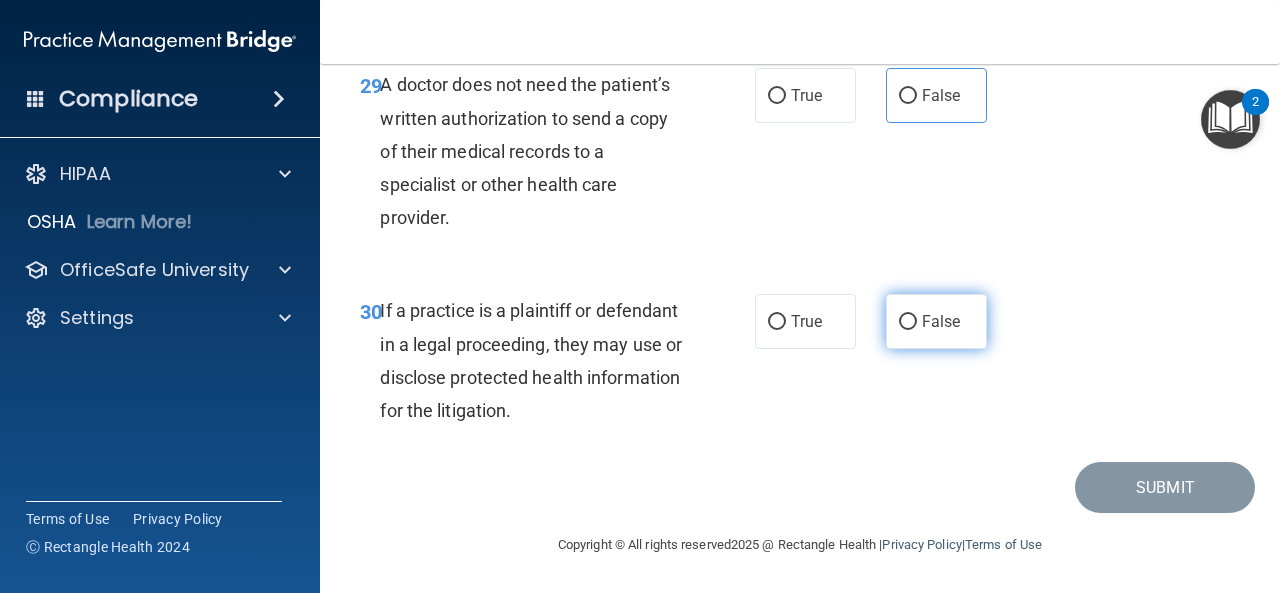 click on "False" at bounding box center [936, 321] 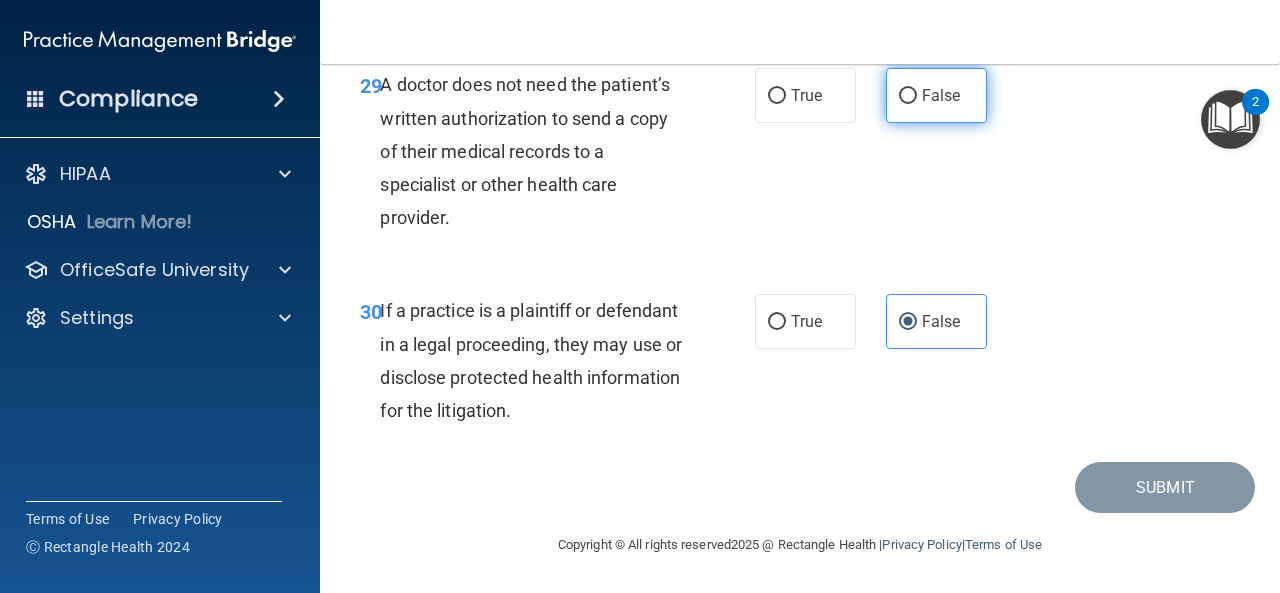 click on "False" at bounding box center [908, 96] 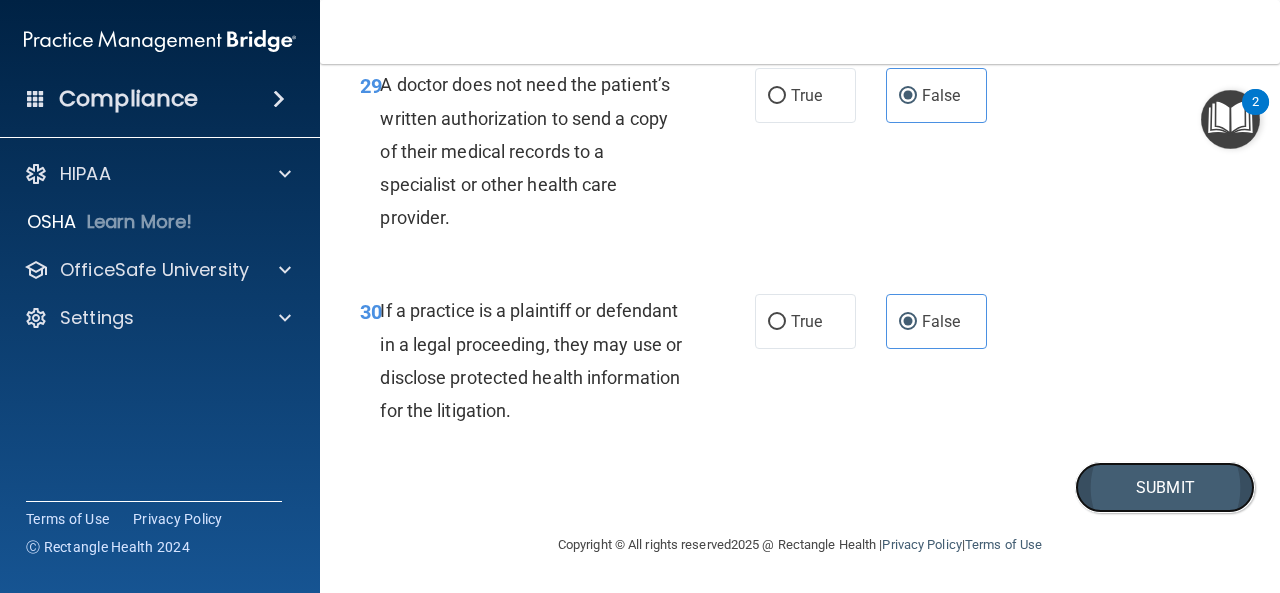 click on "Submit" at bounding box center (1165, 487) 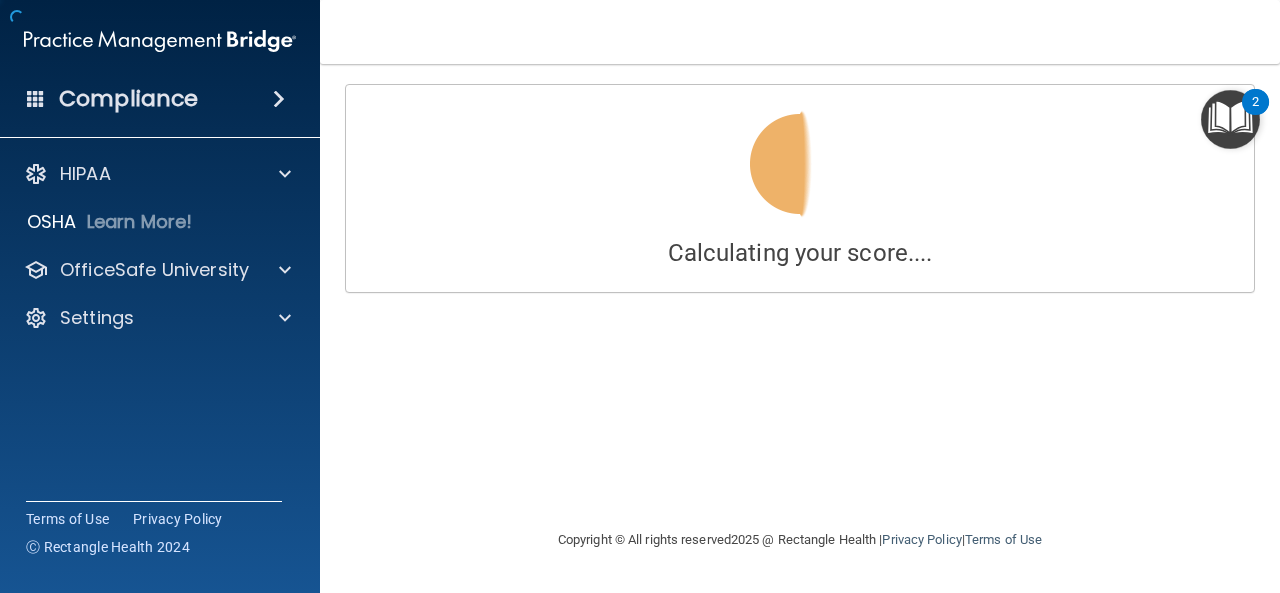 scroll, scrollTop: 0, scrollLeft: 0, axis: both 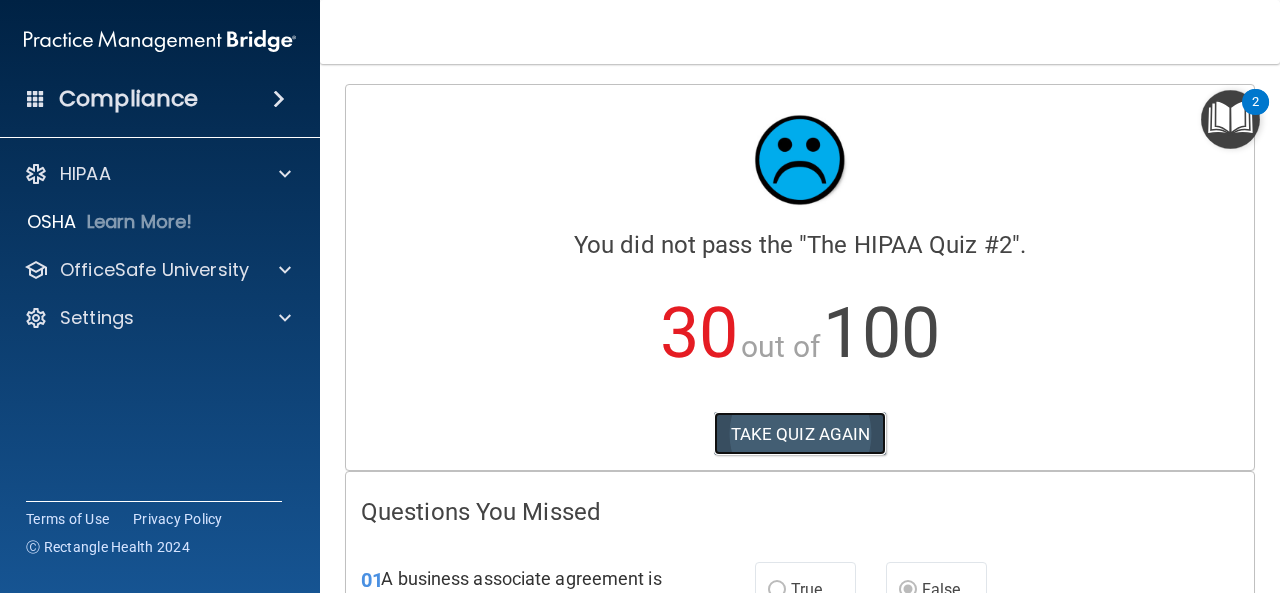 click on "TAKE QUIZ AGAIN" at bounding box center [800, 434] 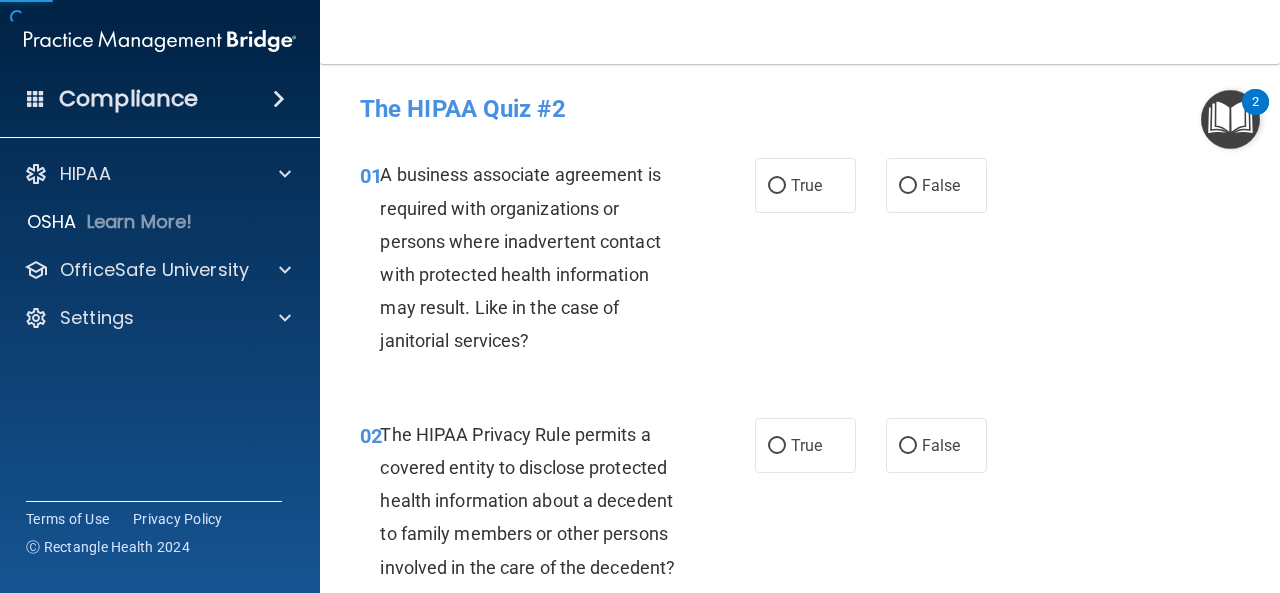 click on "True" at bounding box center (805, 445) 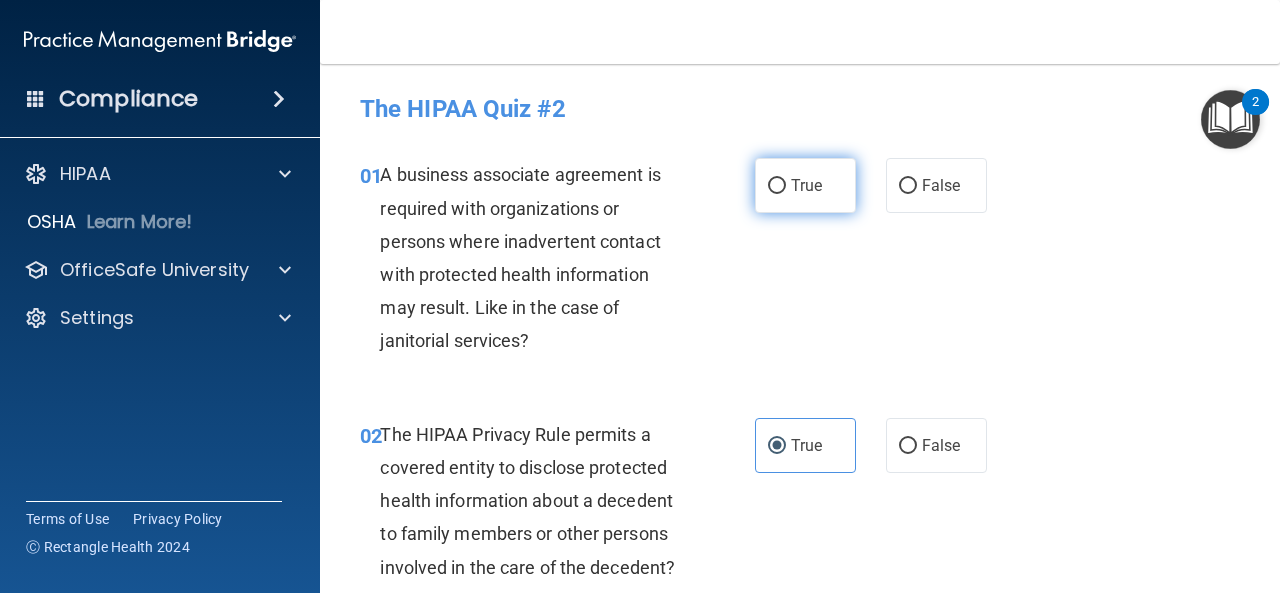 click on "True" at bounding box center [805, 185] 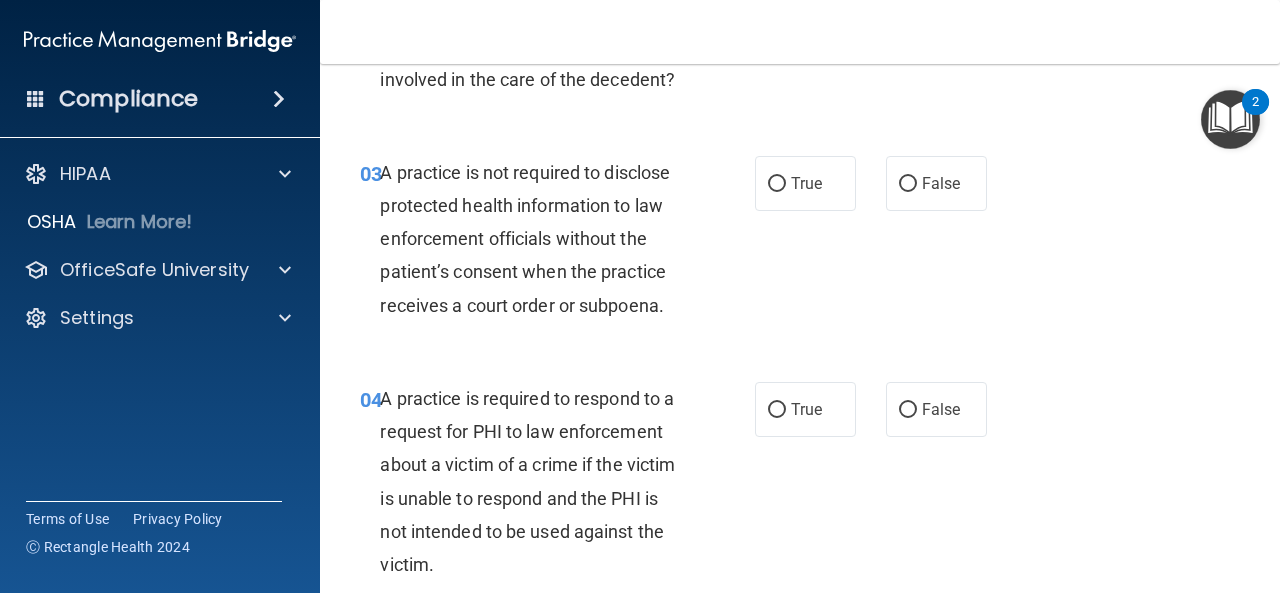 scroll, scrollTop: 500, scrollLeft: 0, axis: vertical 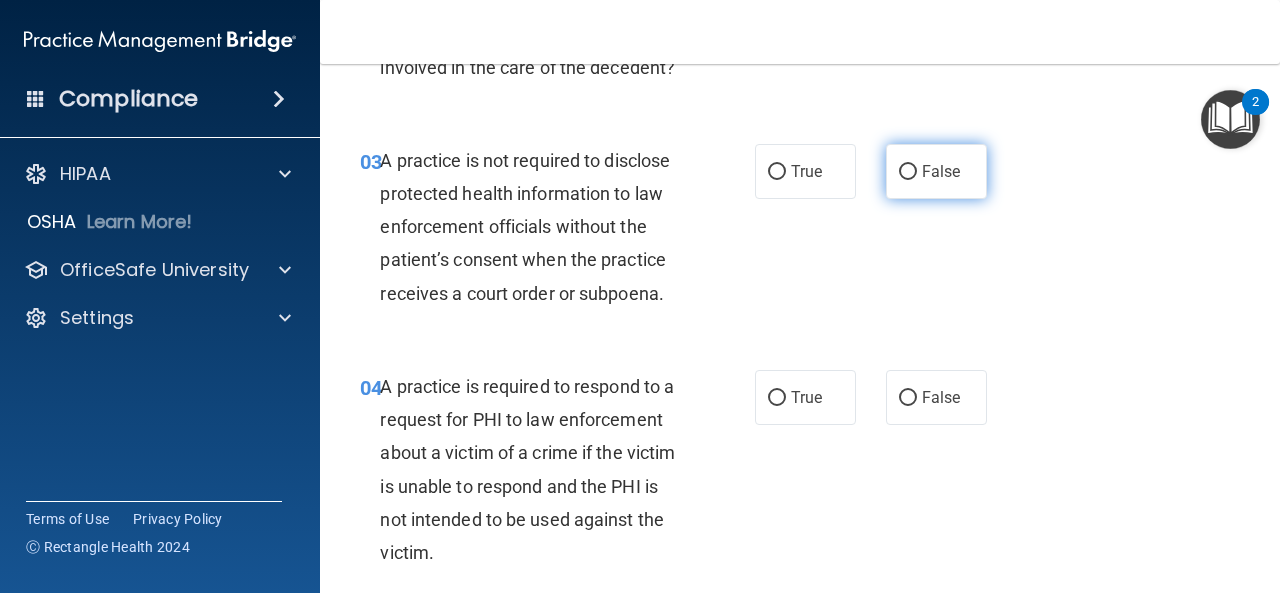 click on "False" at bounding box center (908, 172) 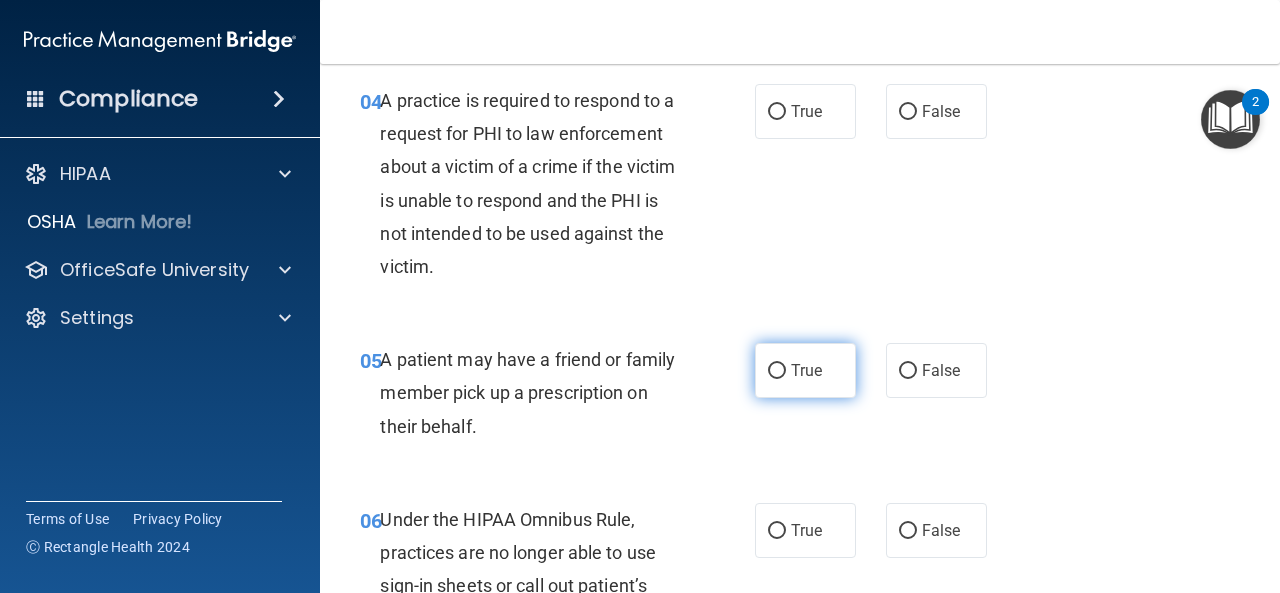 scroll, scrollTop: 700, scrollLeft: 0, axis: vertical 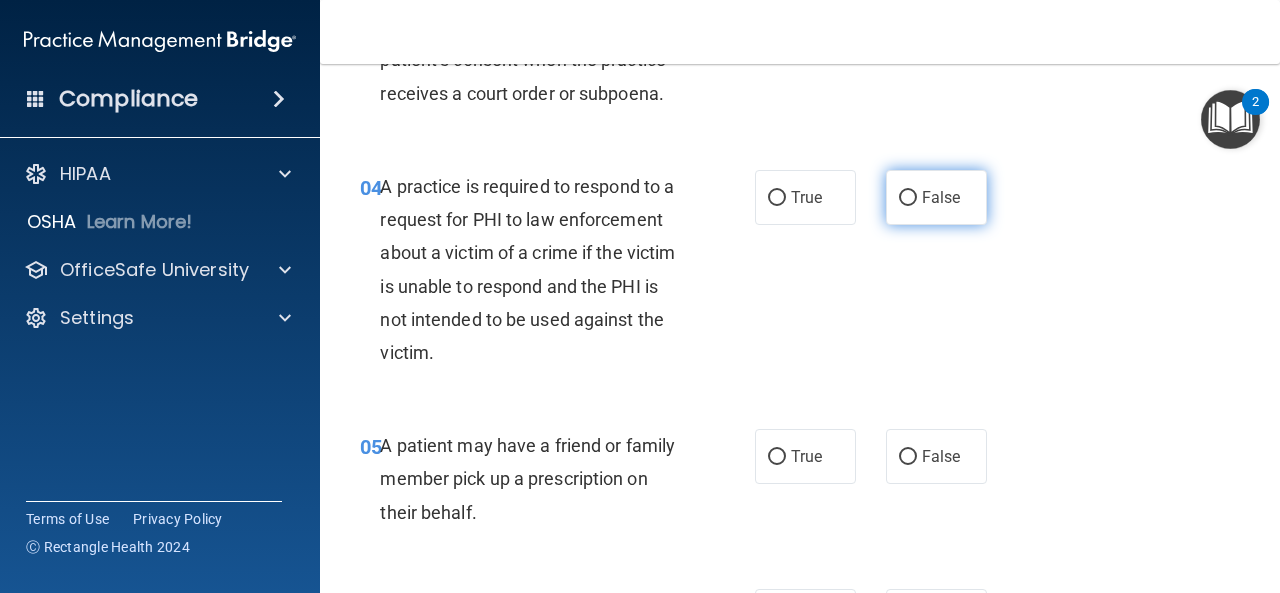 click on "False" at bounding box center [908, 198] 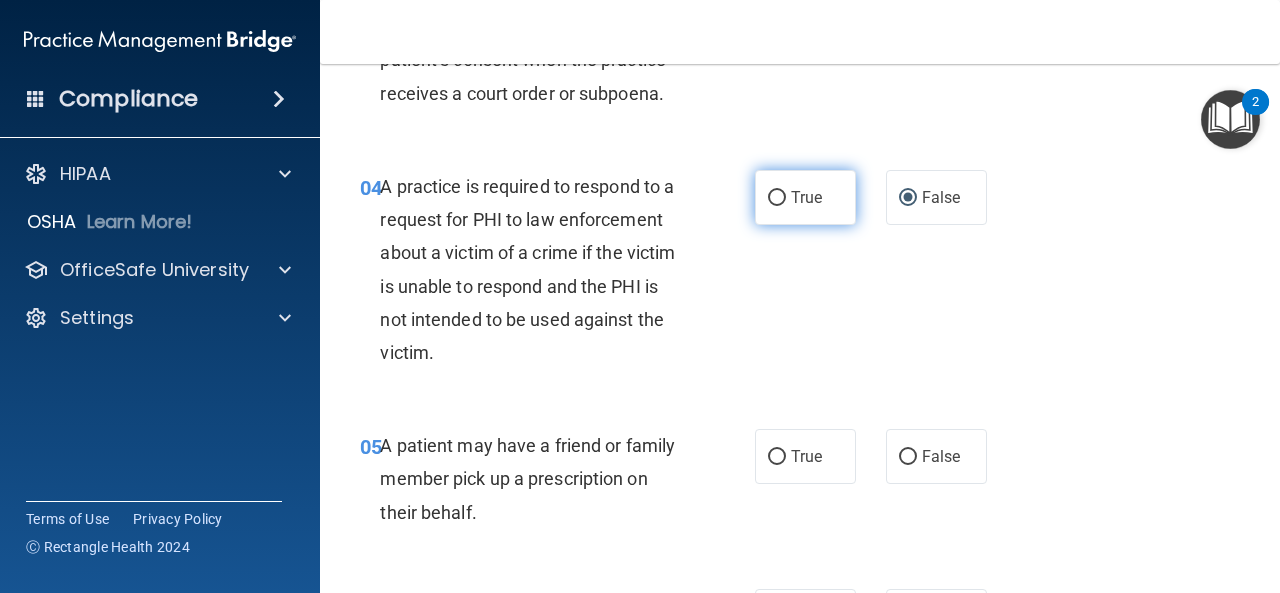 click on "True" at bounding box center [777, 198] 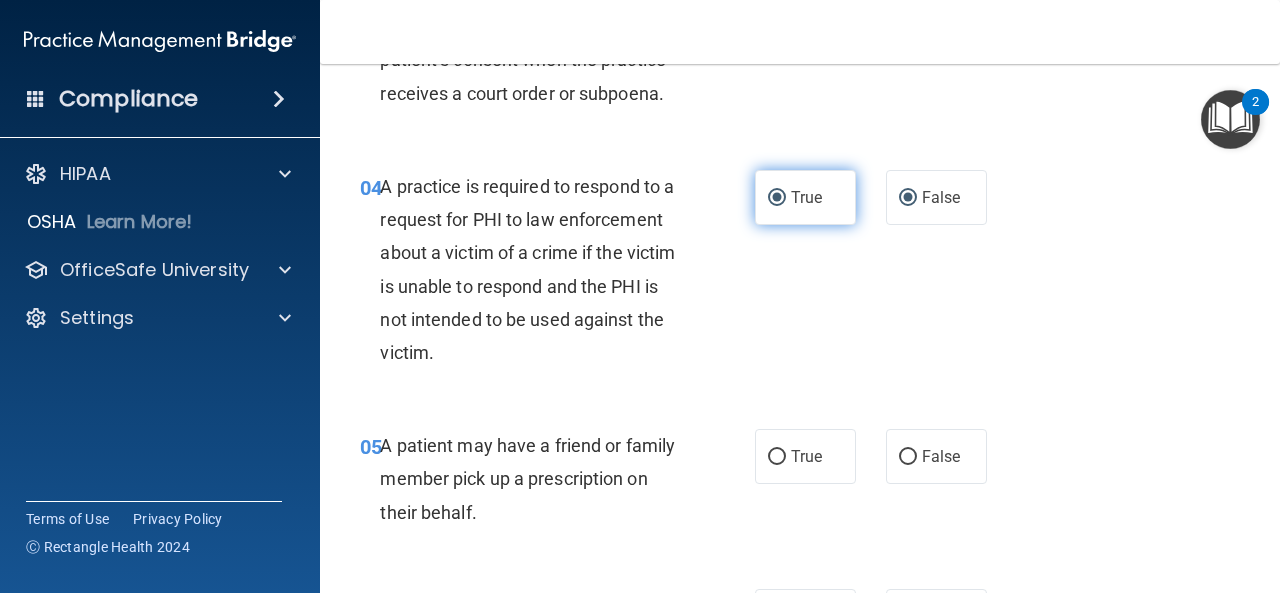 radio on "false" 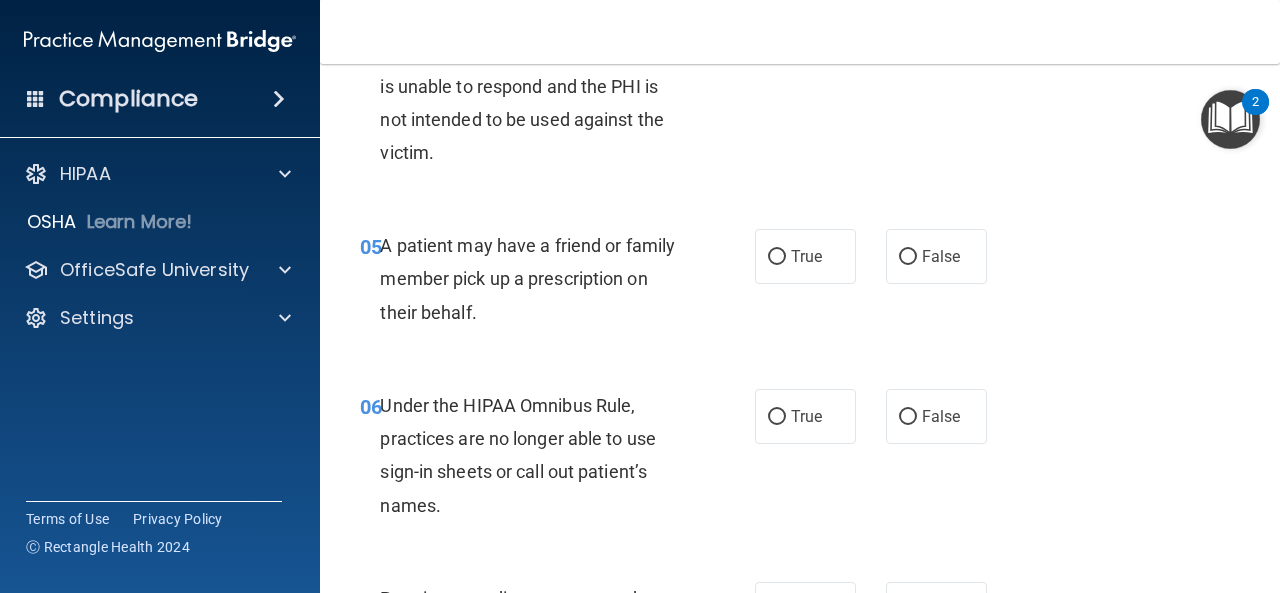 scroll, scrollTop: 1000, scrollLeft: 0, axis: vertical 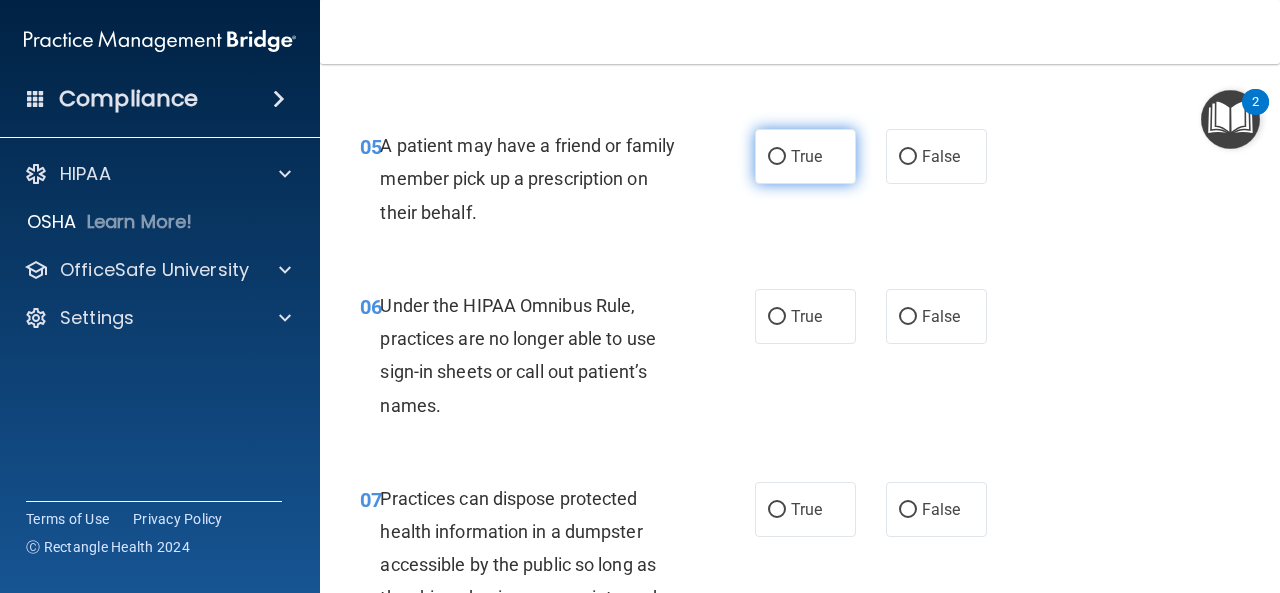 click on "True" at bounding box center (777, 157) 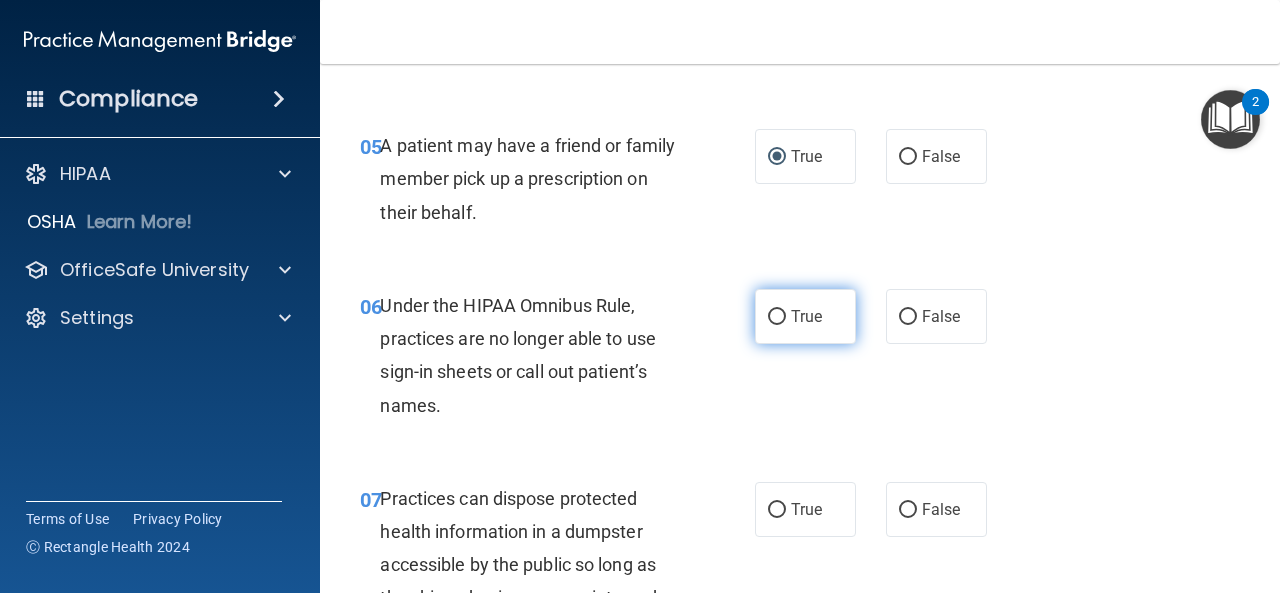 click on "True" at bounding box center [805, 316] 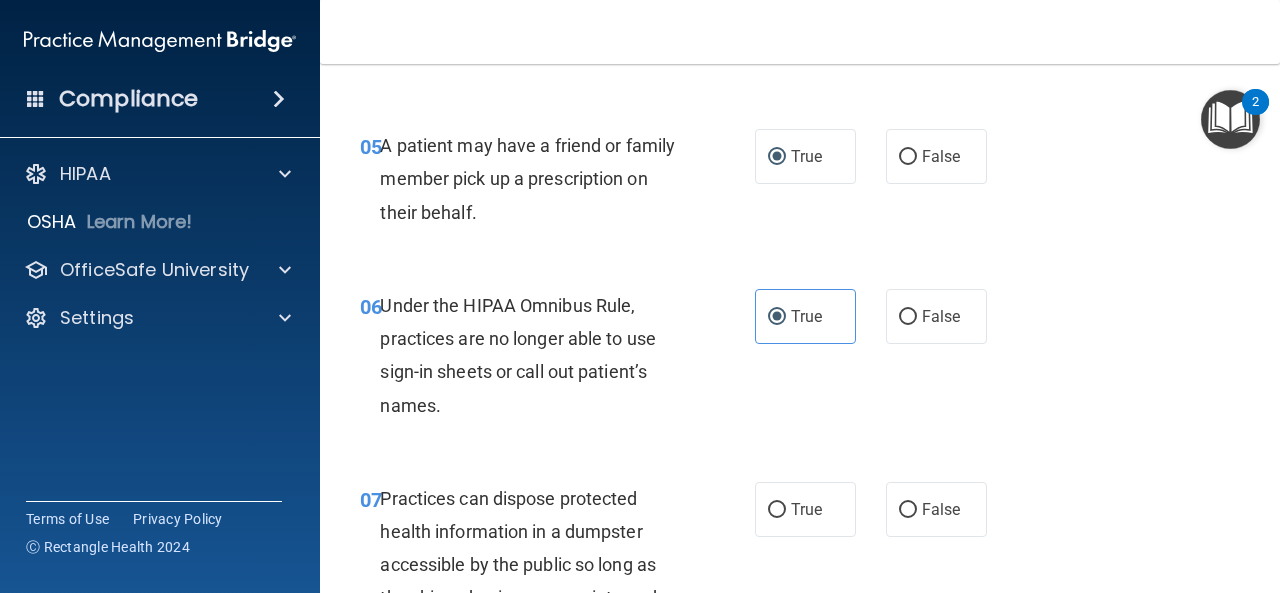 scroll, scrollTop: 1300, scrollLeft: 0, axis: vertical 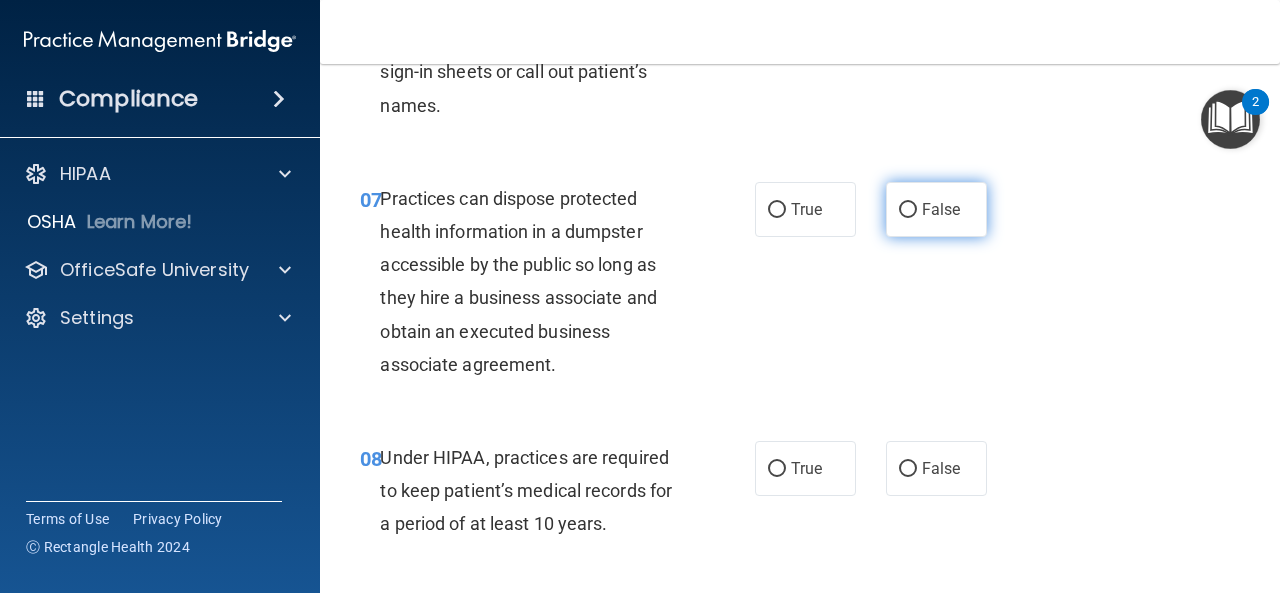 click on "False" at bounding box center [941, 209] 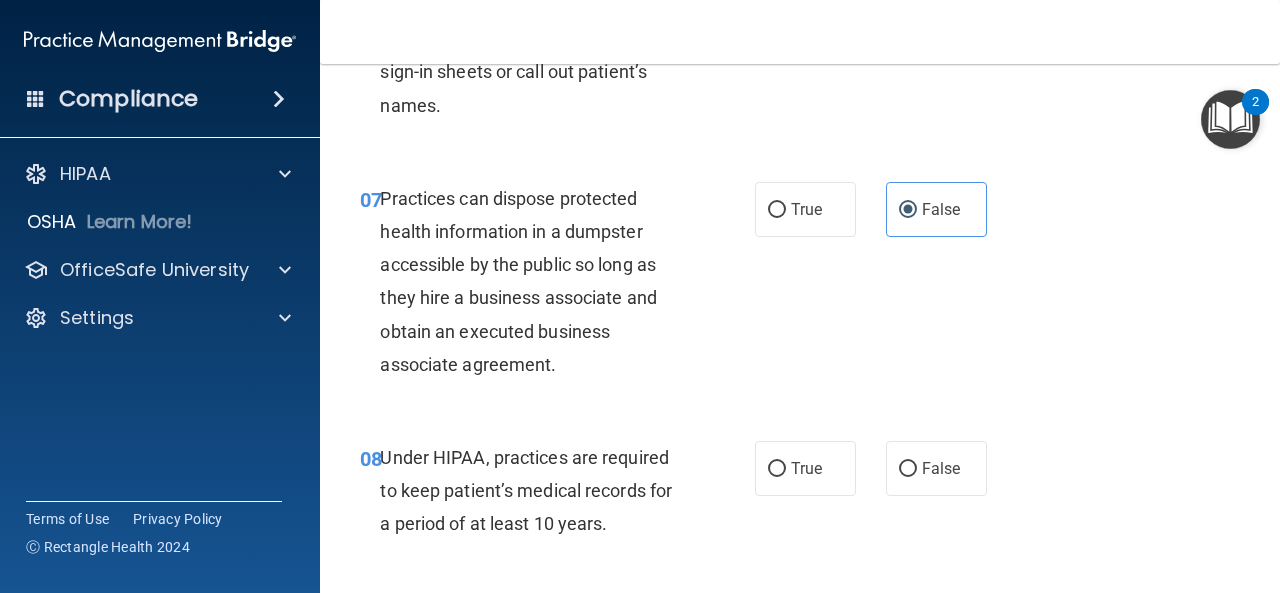 scroll, scrollTop: 1500, scrollLeft: 0, axis: vertical 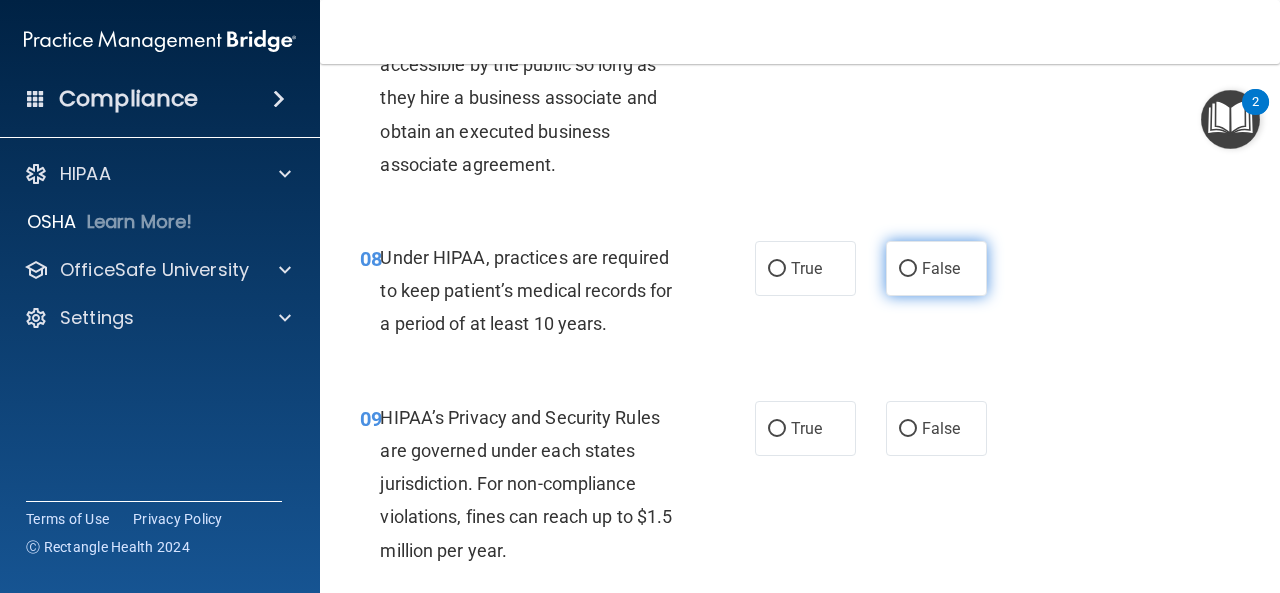 click on "False" at bounding box center (908, 269) 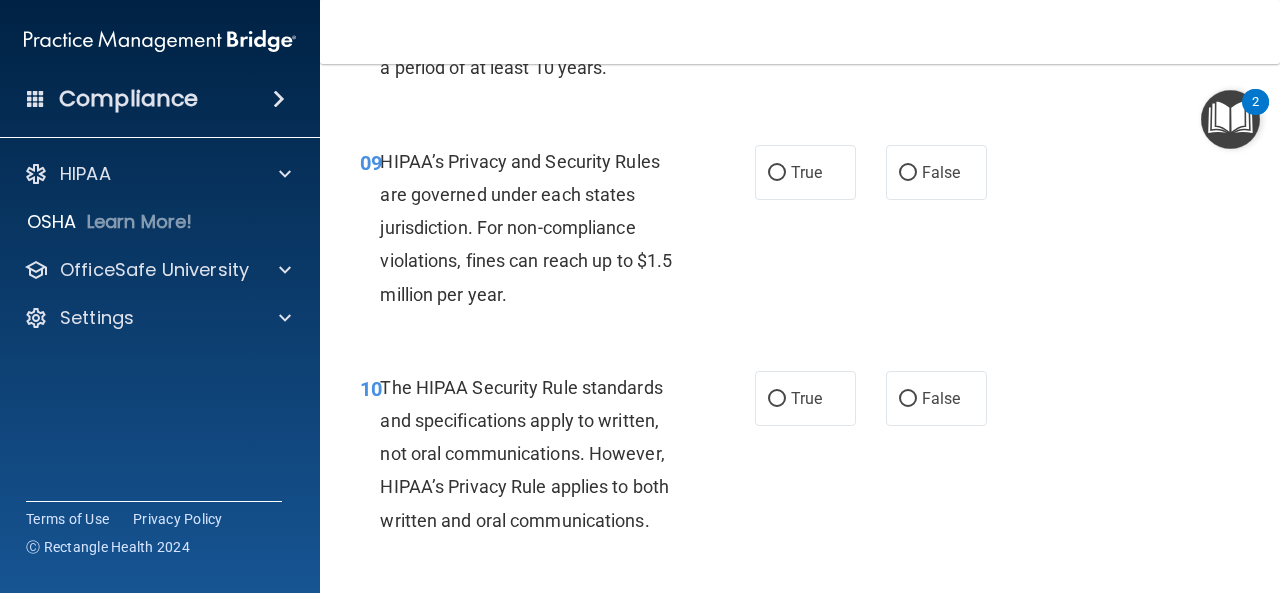 scroll, scrollTop: 1800, scrollLeft: 0, axis: vertical 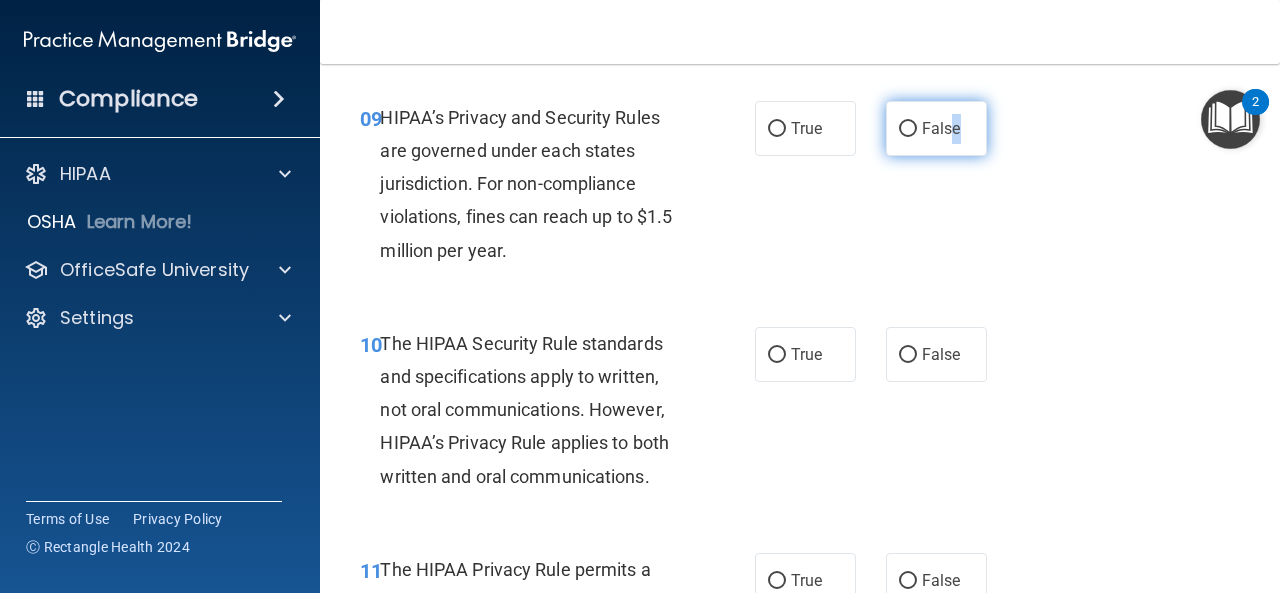 click on "False" at bounding box center (941, 128) 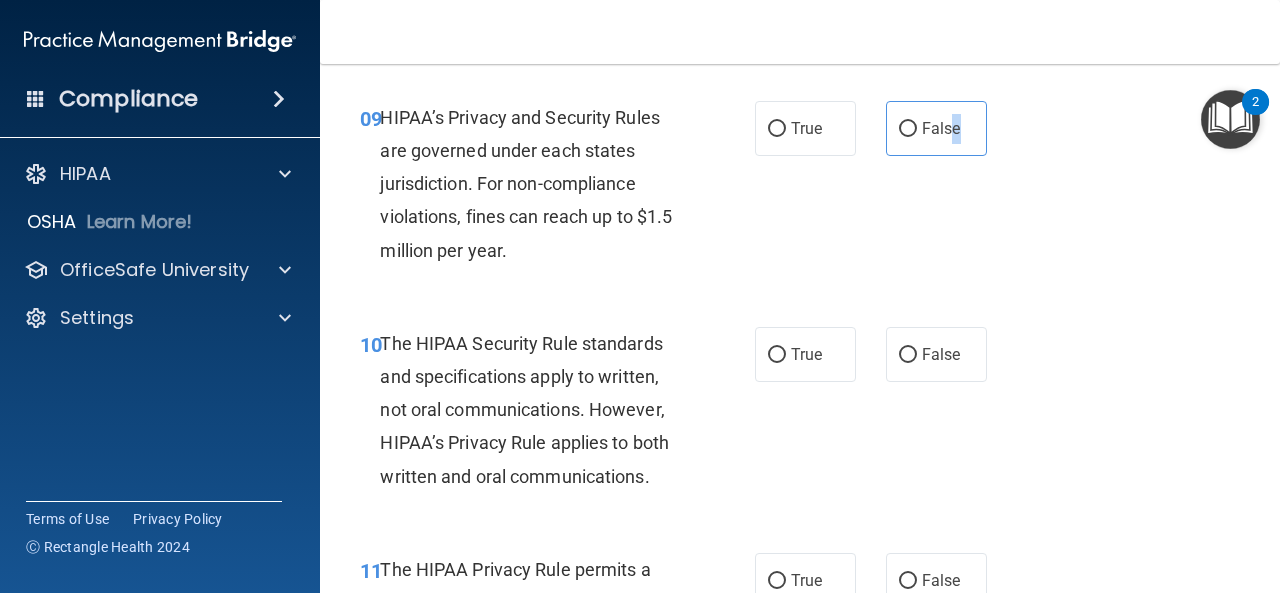 scroll, scrollTop: 2000, scrollLeft: 0, axis: vertical 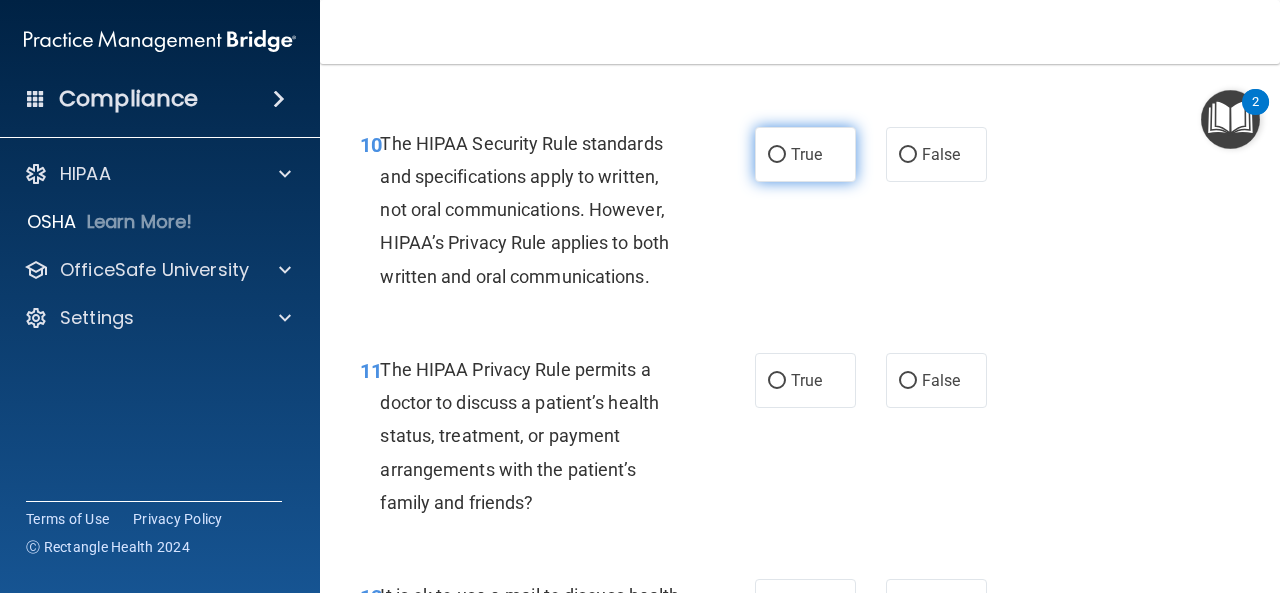click on "True" at bounding box center [805, 154] 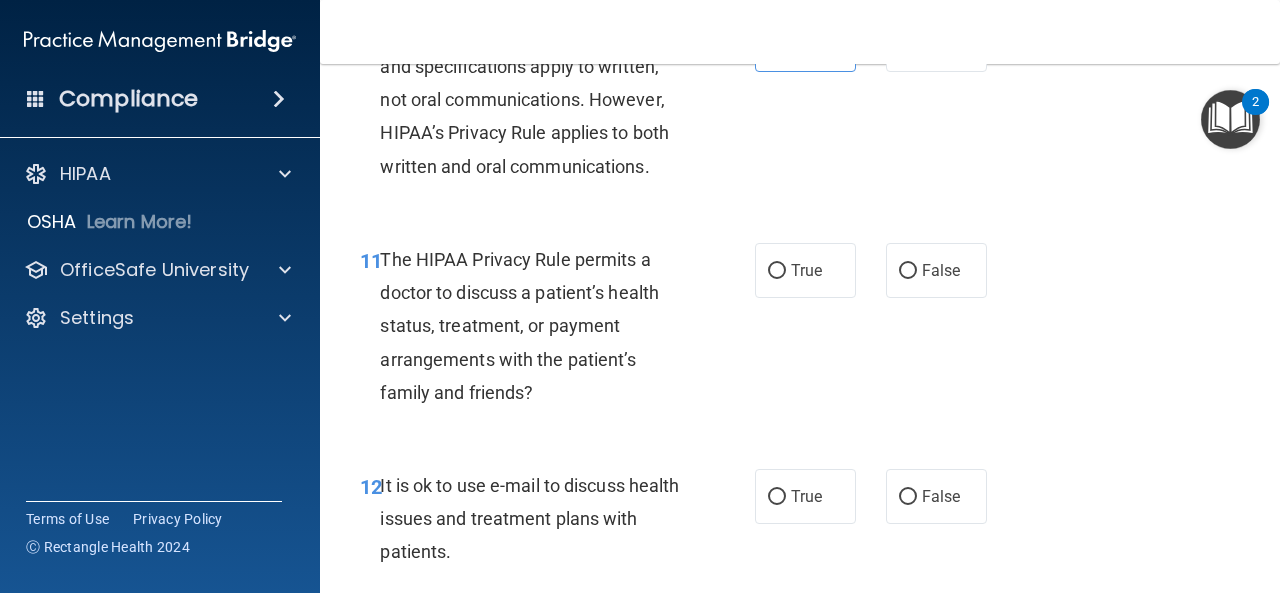scroll, scrollTop: 2200, scrollLeft: 0, axis: vertical 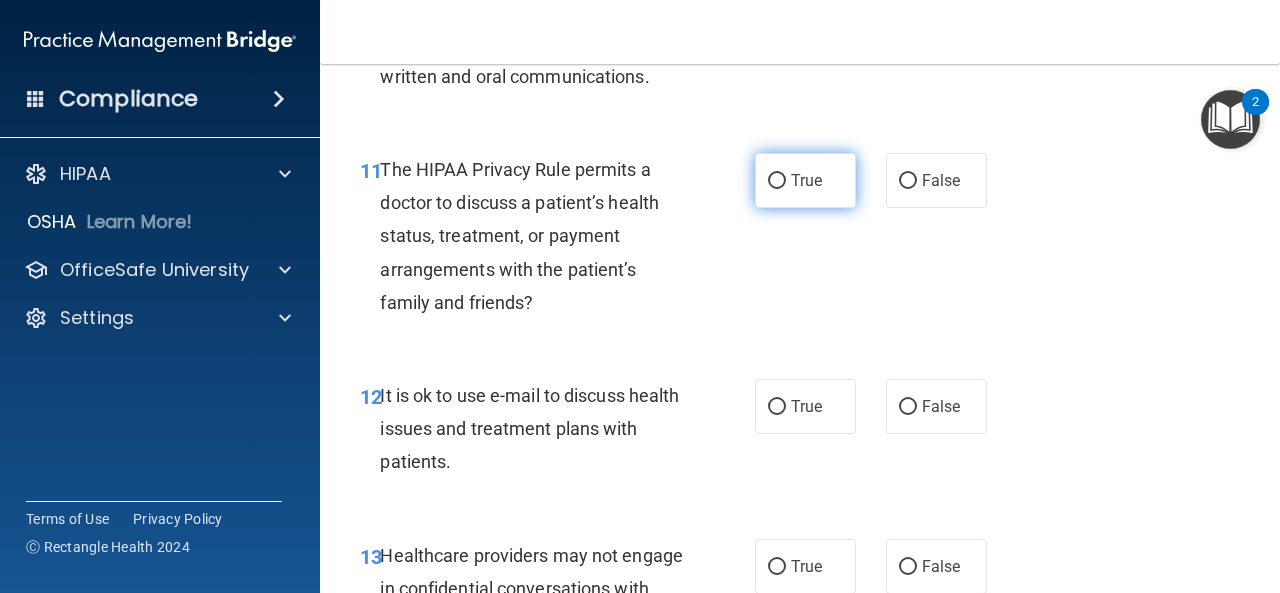click on "True" at bounding box center (777, 181) 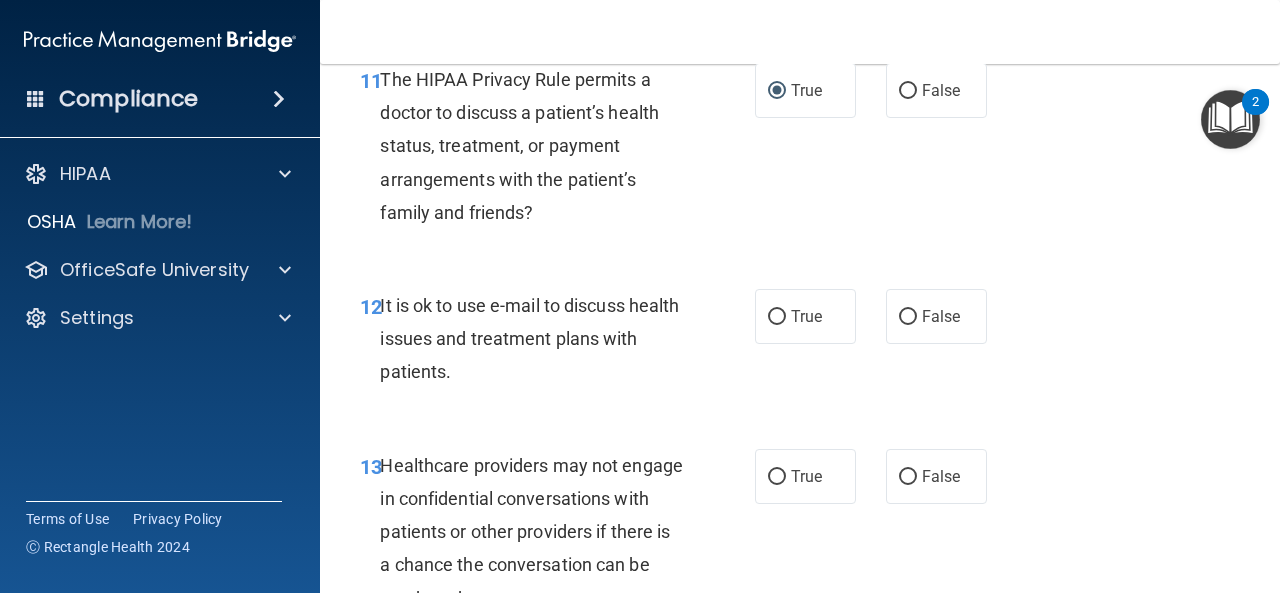 scroll, scrollTop: 2400, scrollLeft: 0, axis: vertical 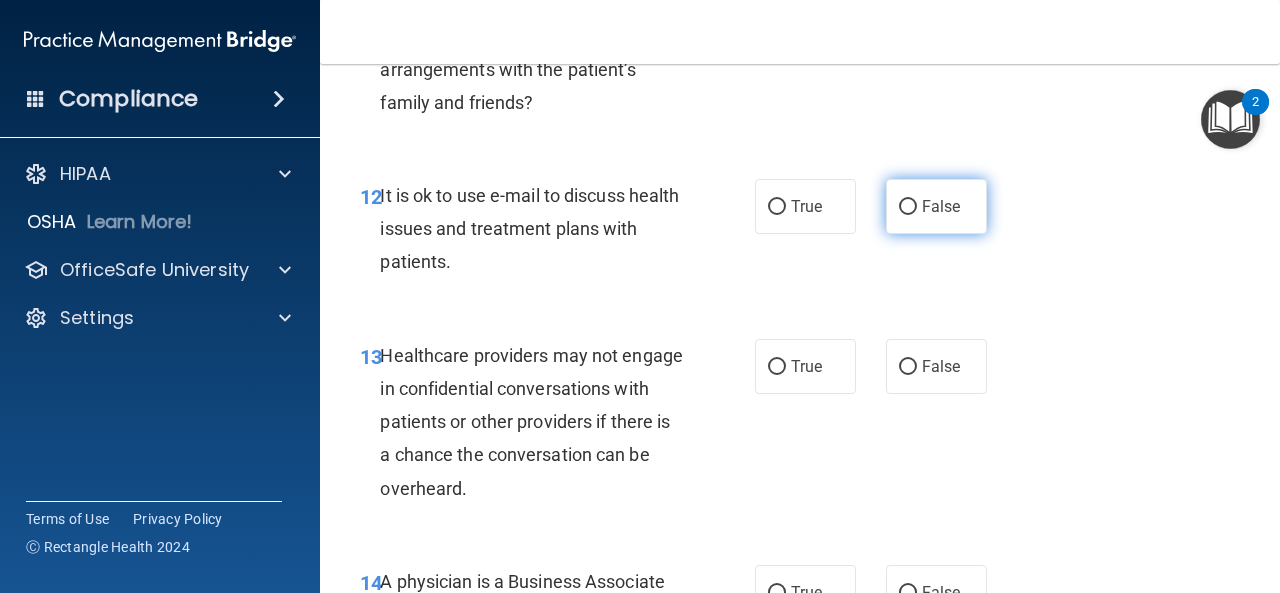 click on "False" at bounding box center [936, 206] 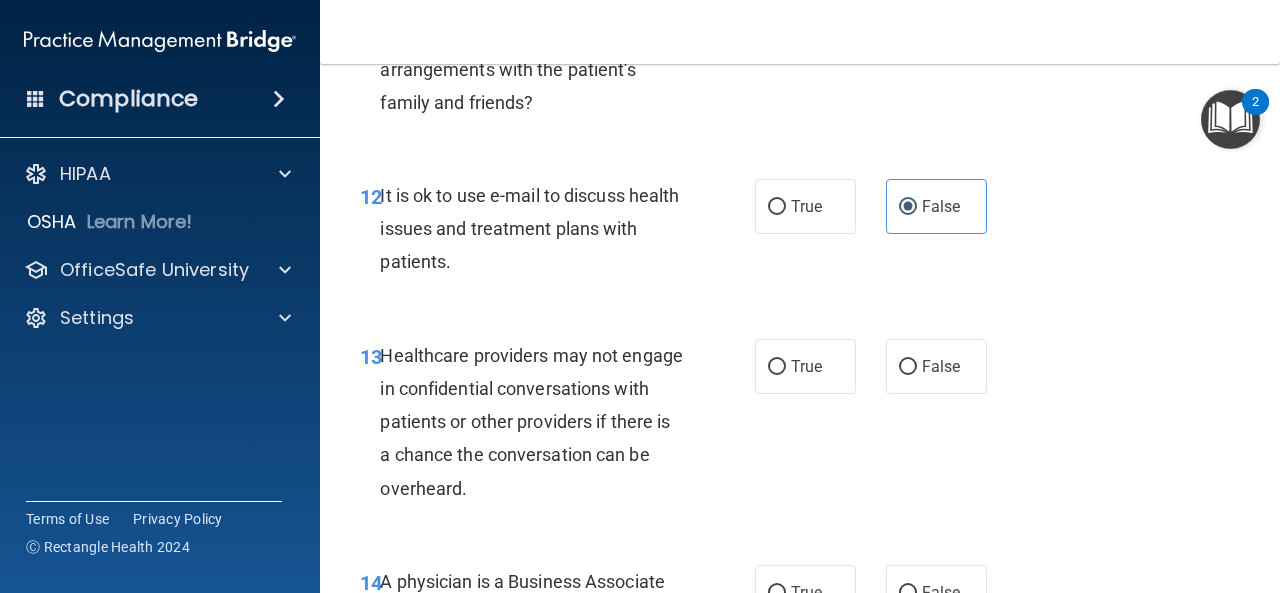 scroll, scrollTop: 2600, scrollLeft: 0, axis: vertical 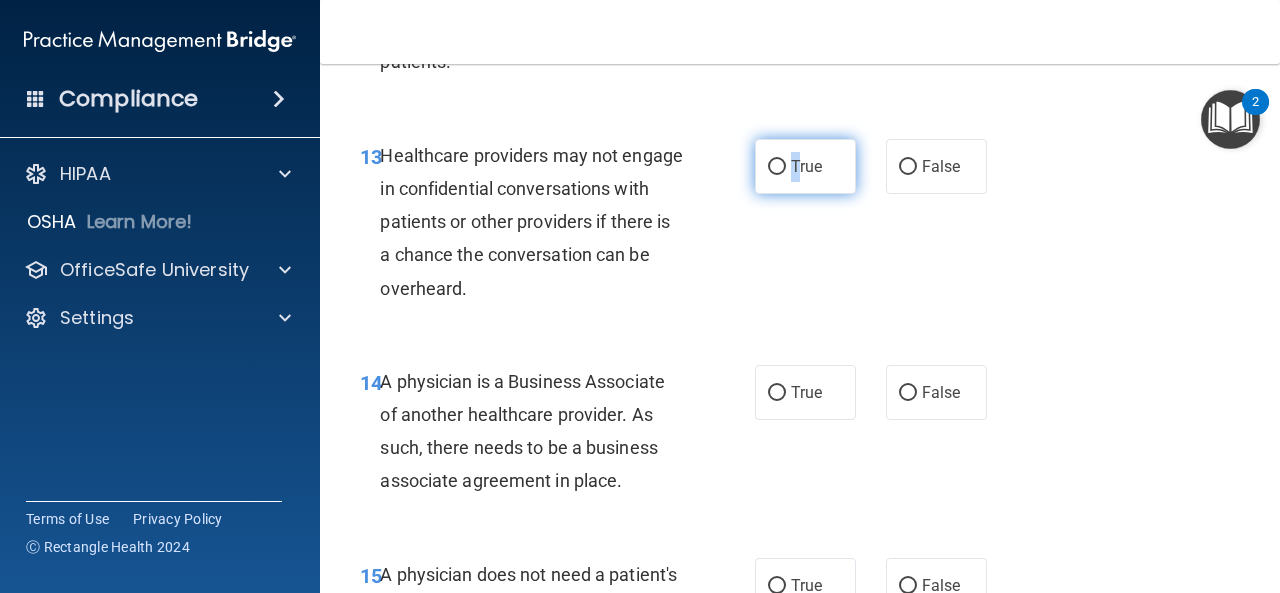 click on "True" at bounding box center [805, 166] 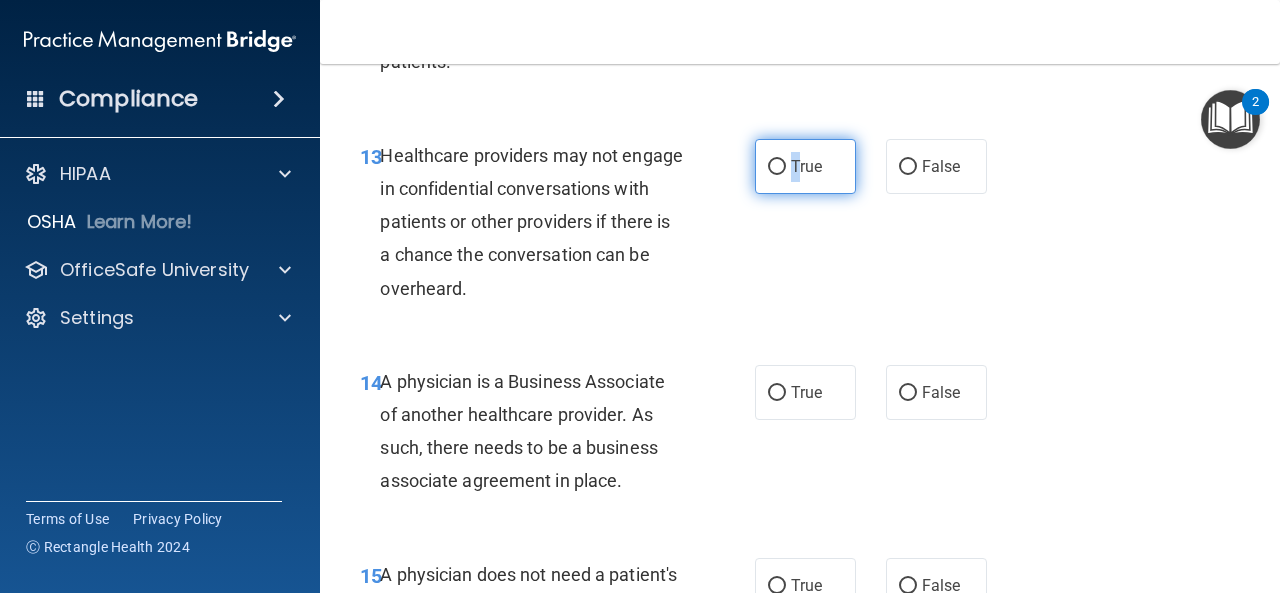 click on "True" at bounding box center (777, 167) 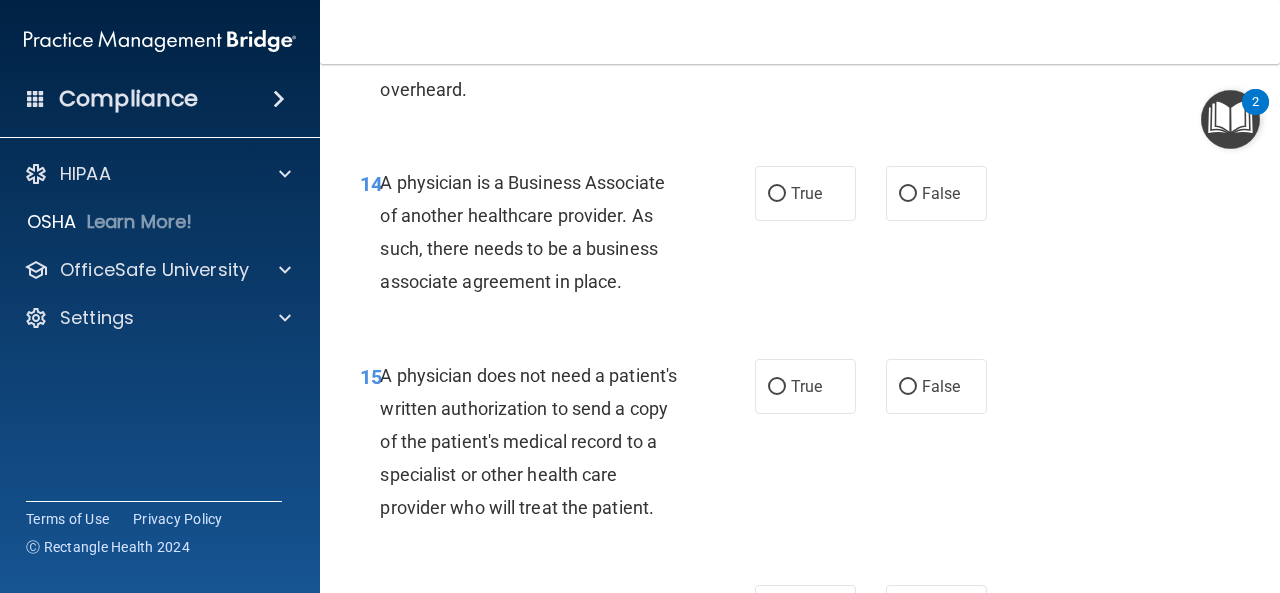 scroll, scrollTop: 2800, scrollLeft: 0, axis: vertical 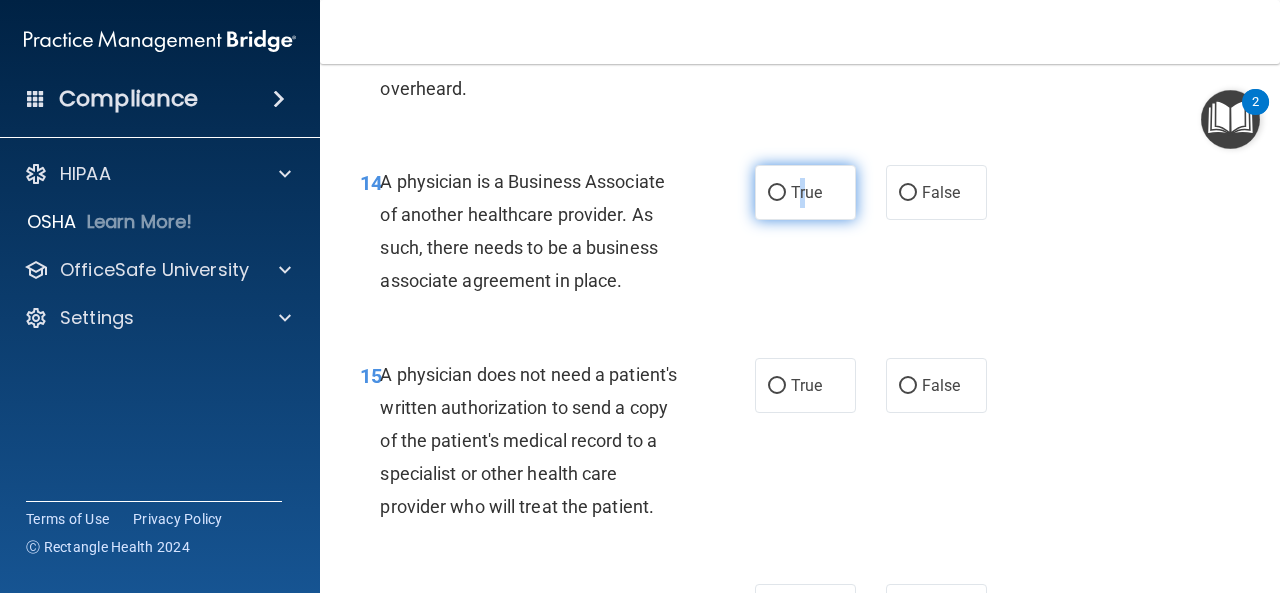 click on "True" at bounding box center (806, 192) 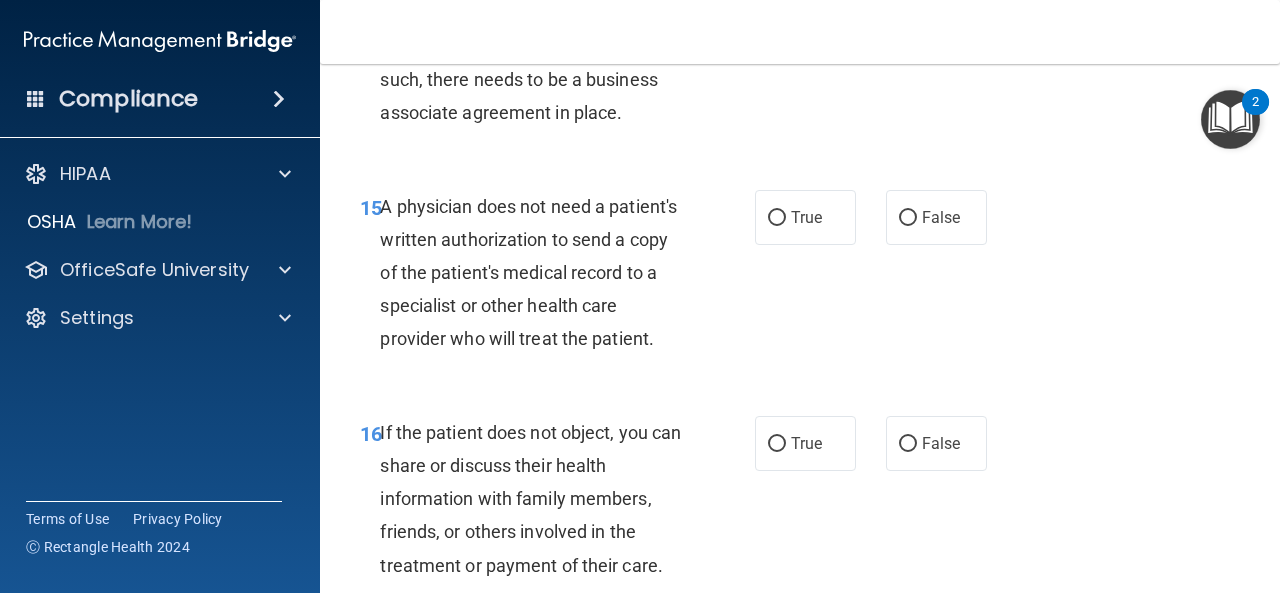 scroll, scrollTop: 3000, scrollLeft: 0, axis: vertical 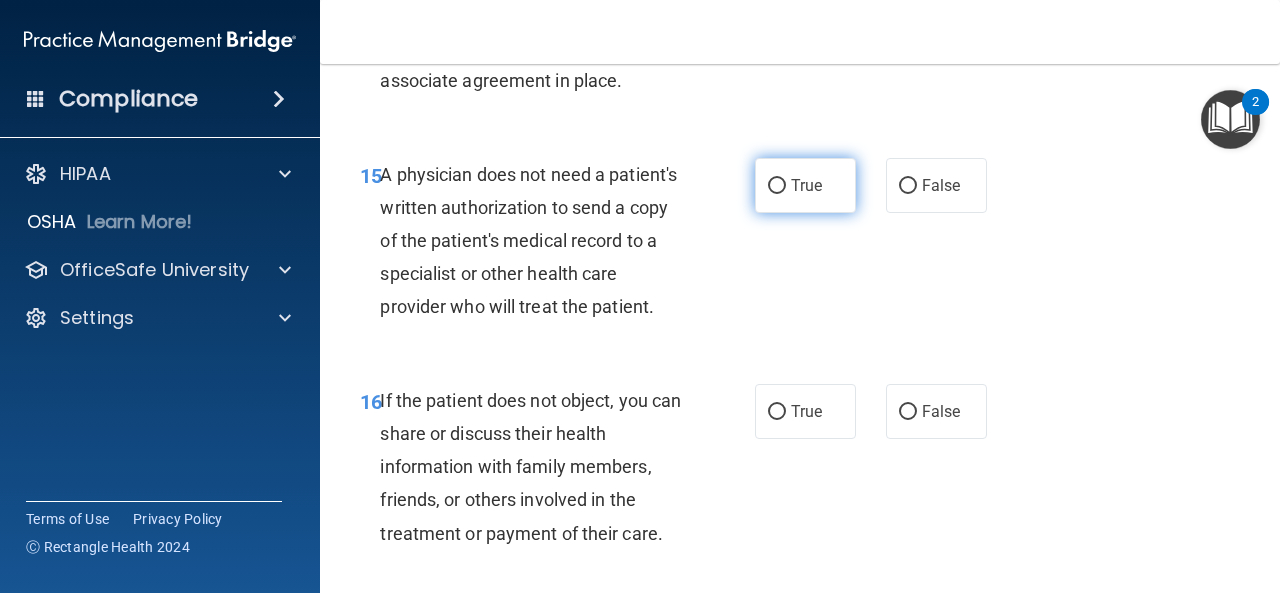 click on "True" at bounding box center [805, 185] 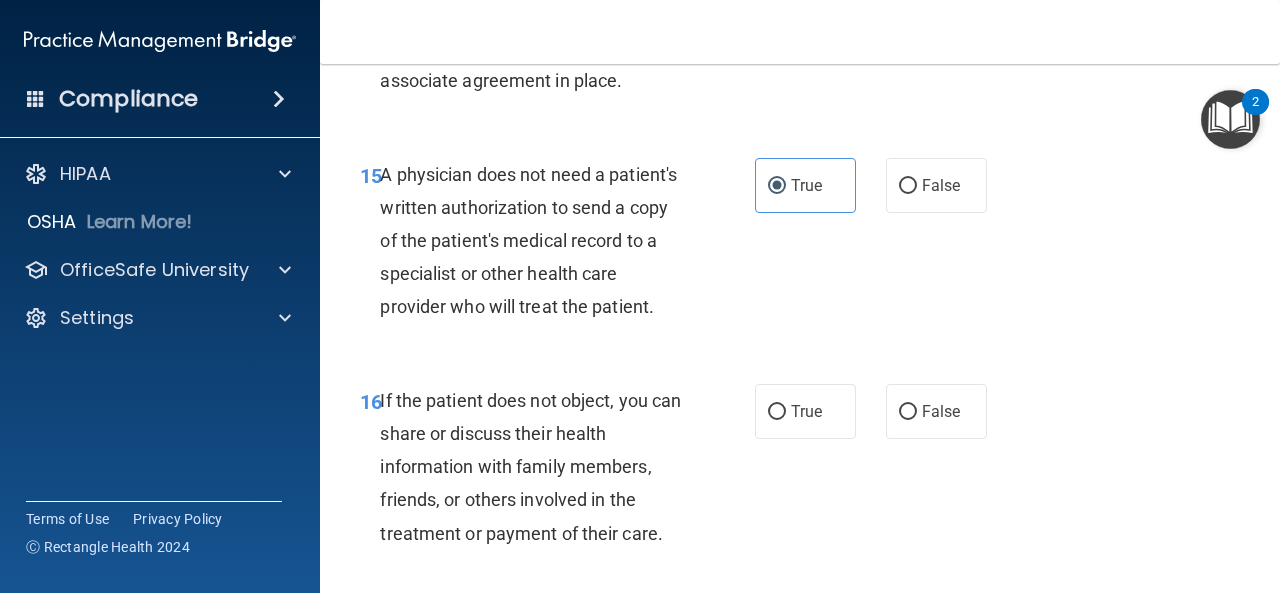scroll, scrollTop: 3300, scrollLeft: 0, axis: vertical 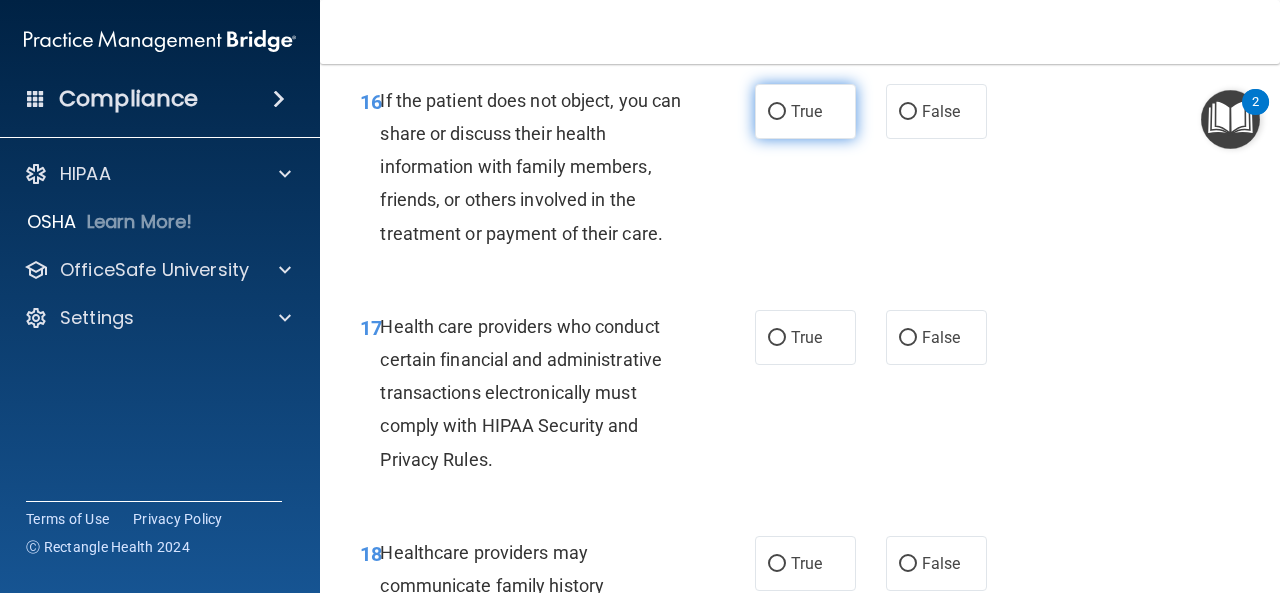 click on "True" at bounding box center [806, 111] 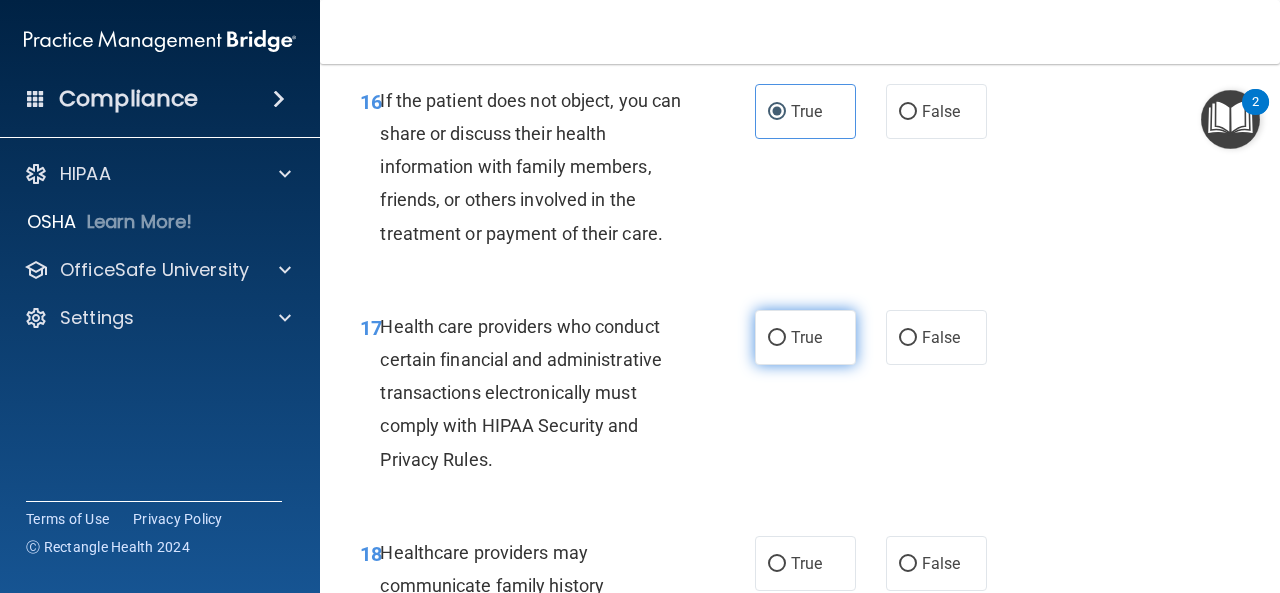 click on "True" at bounding box center [805, 337] 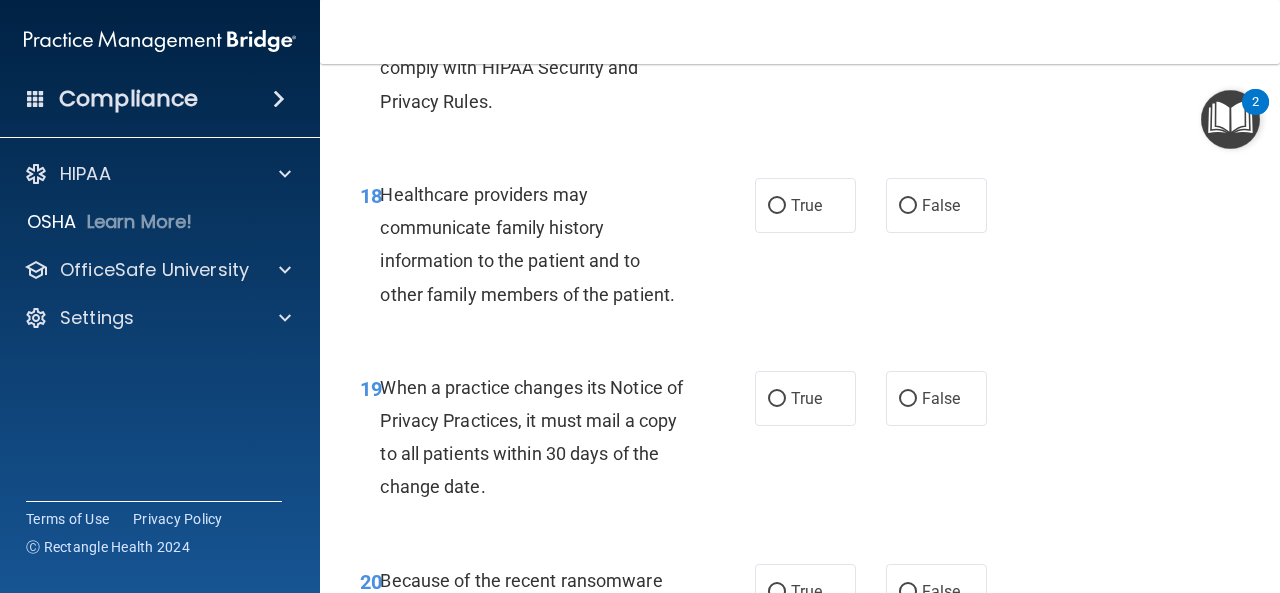 scroll, scrollTop: 3700, scrollLeft: 0, axis: vertical 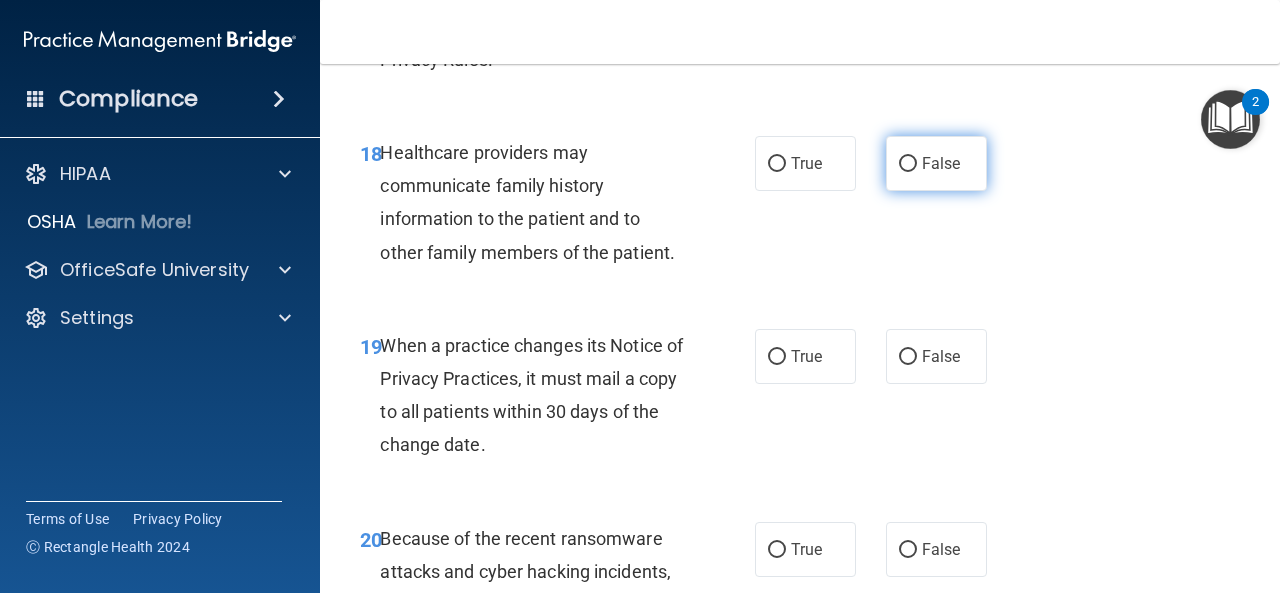 click on "False" at bounding box center (941, 163) 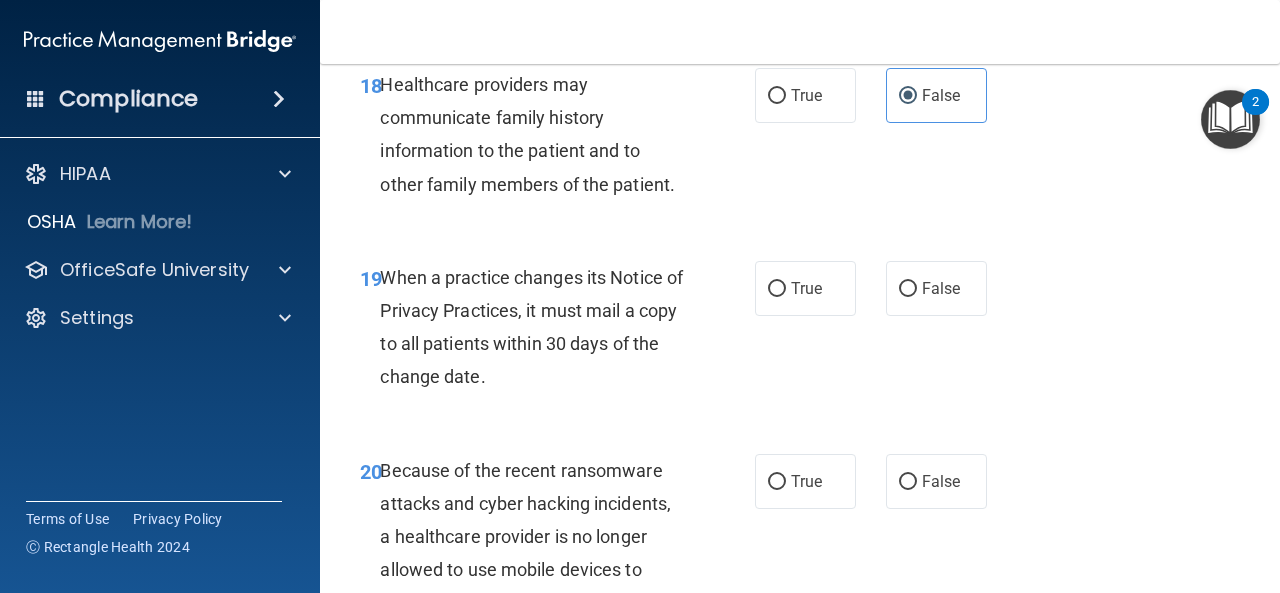 scroll, scrollTop: 3800, scrollLeft: 0, axis: vertical 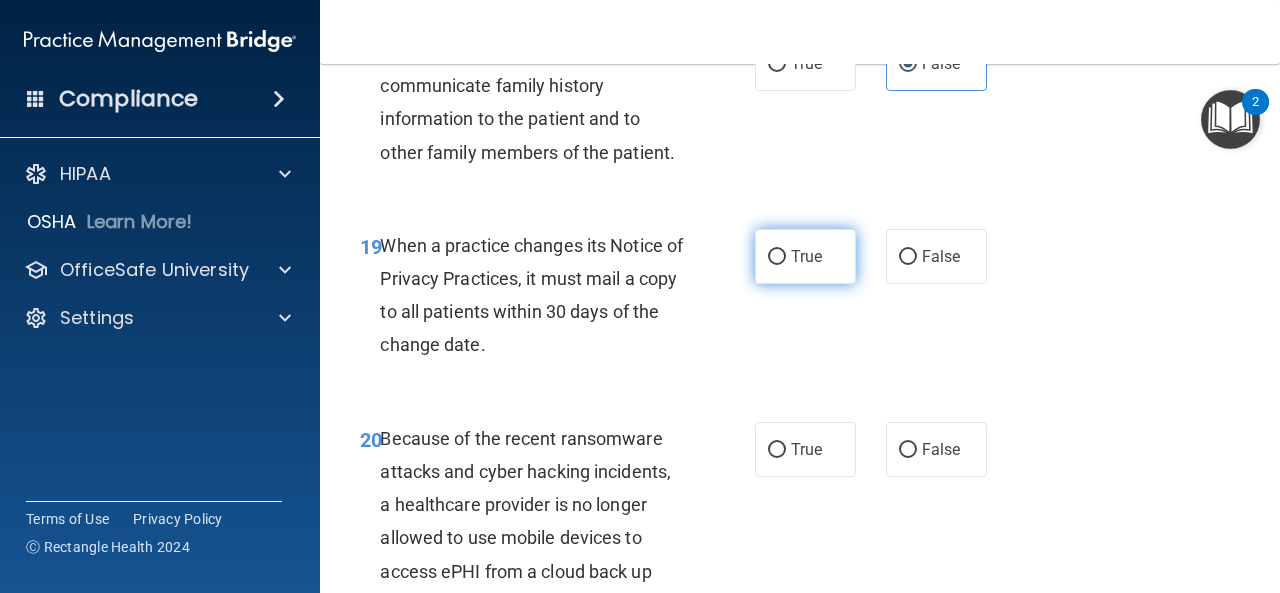click on "True" at bounding box center [805, 256] 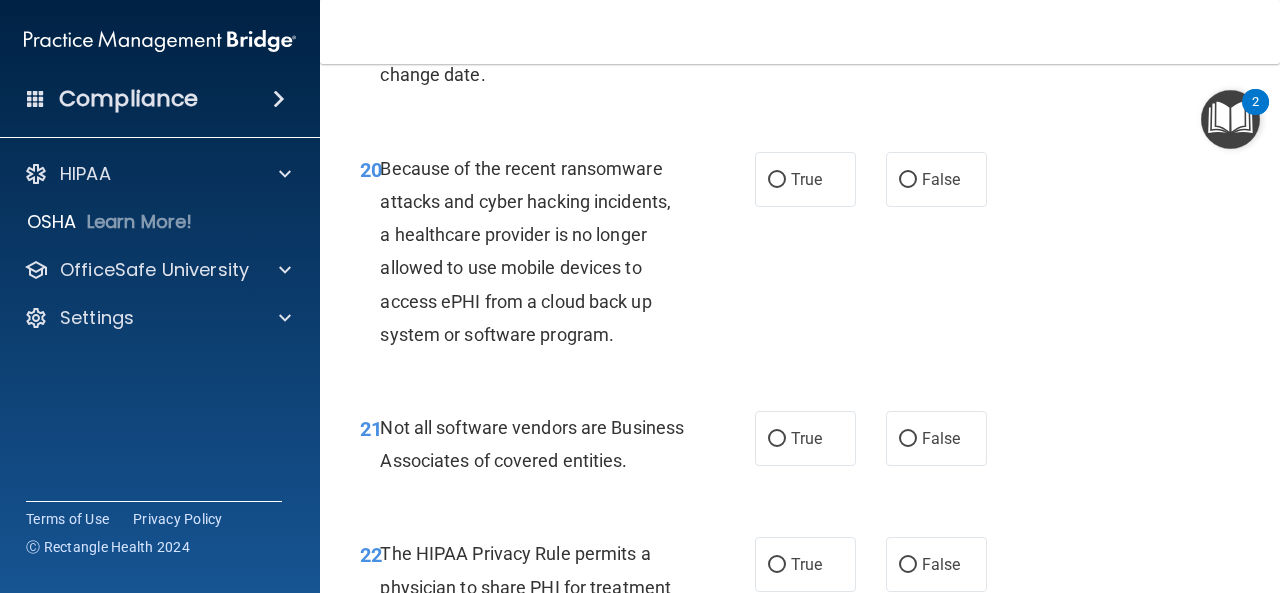 scroll, scrollTop: 4100, scrollLeft: 0, axis: vertical 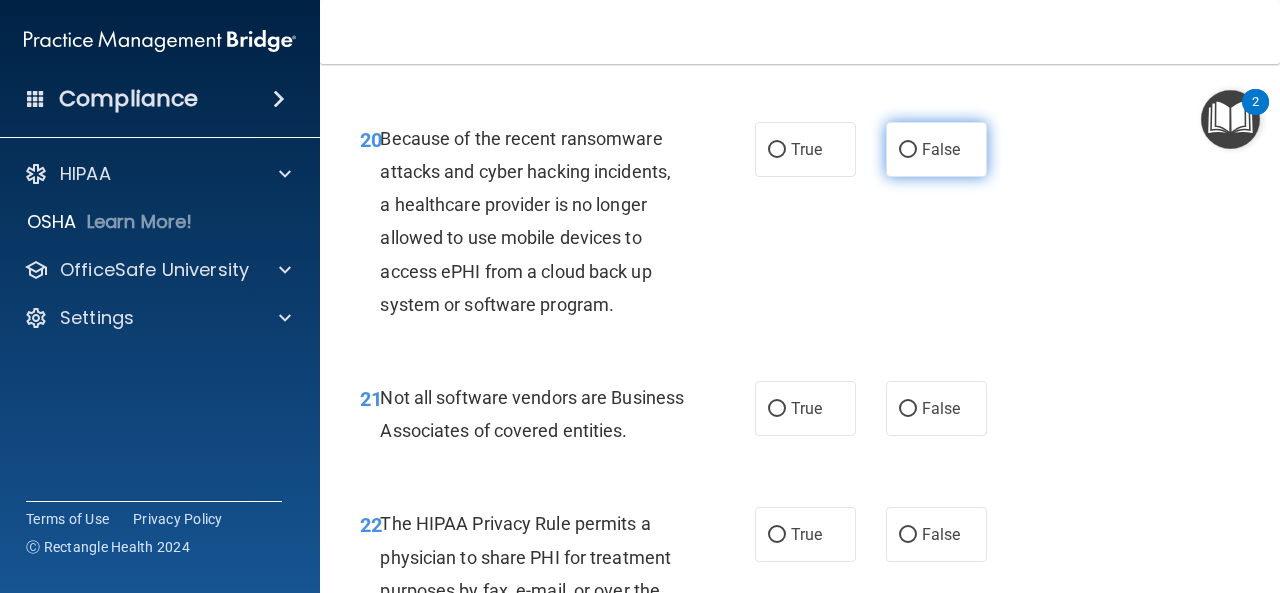 click on "False" at bounding box center (941, 149) 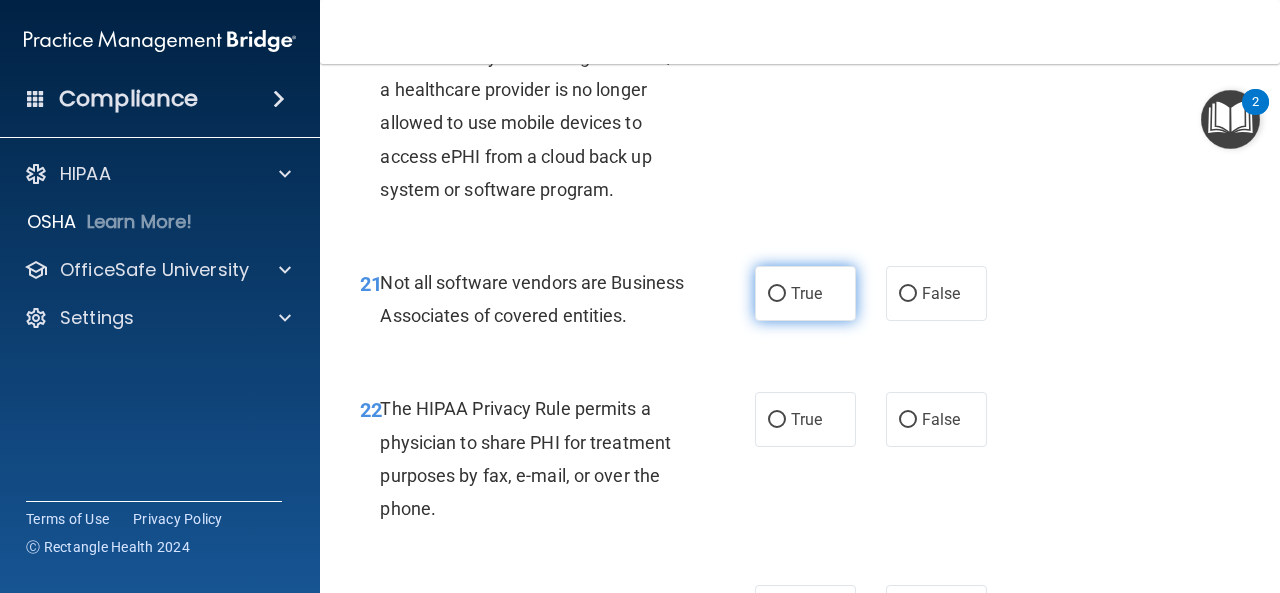 scroll, scrollTop: 4300, scrollLeft: 0, axis: vertical 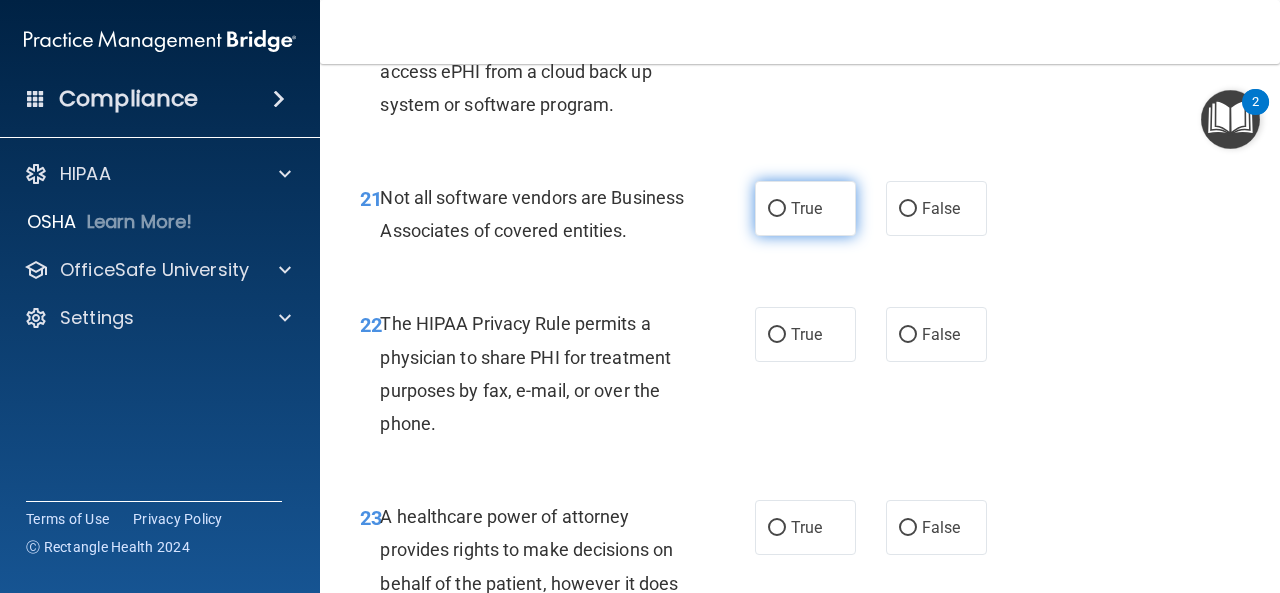 click on "True" at bounding box center (805, 208) 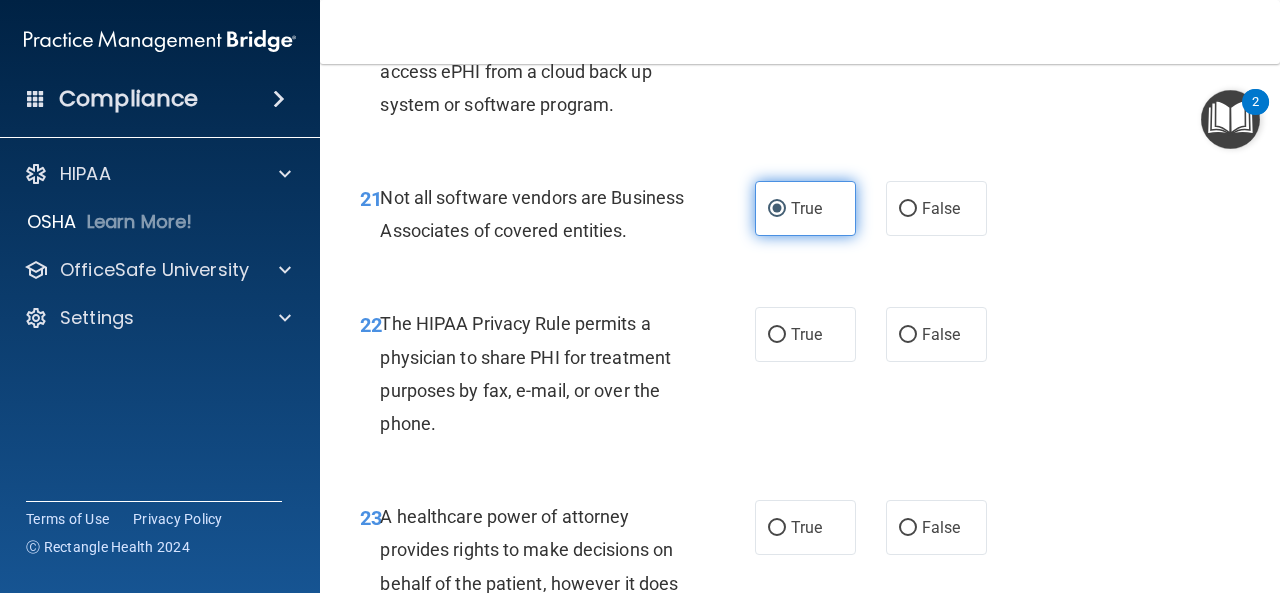scroll, scrollTop: 4400, scrollLeft: 0, axis: vertical 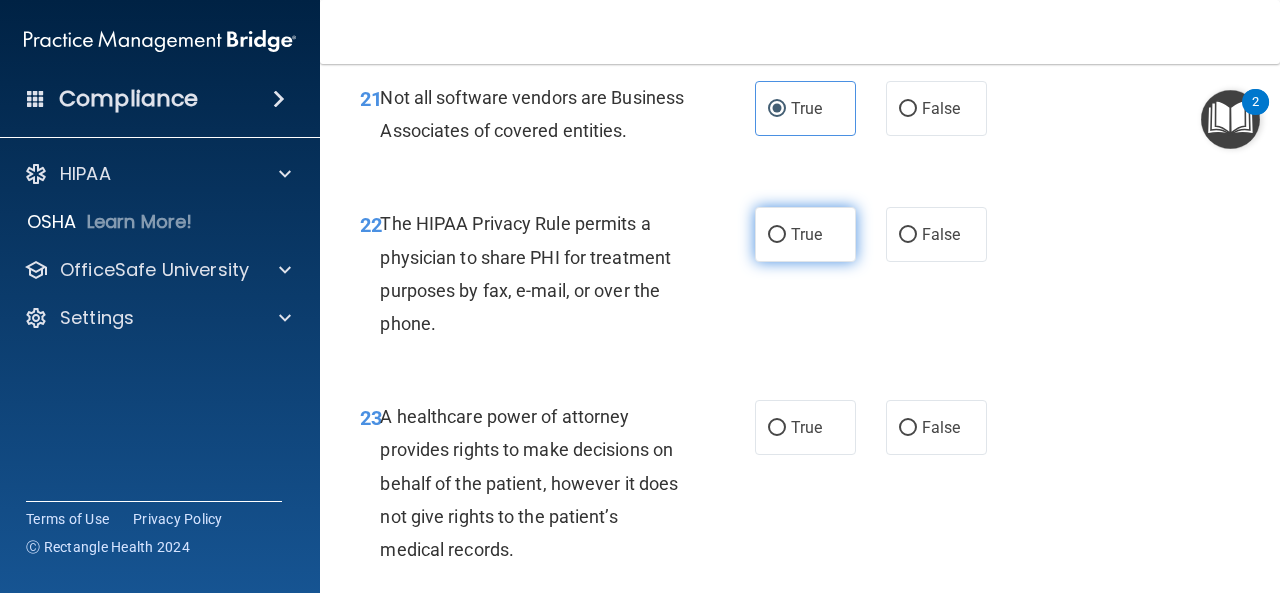 click on "True" at bounding box center (806, 234) 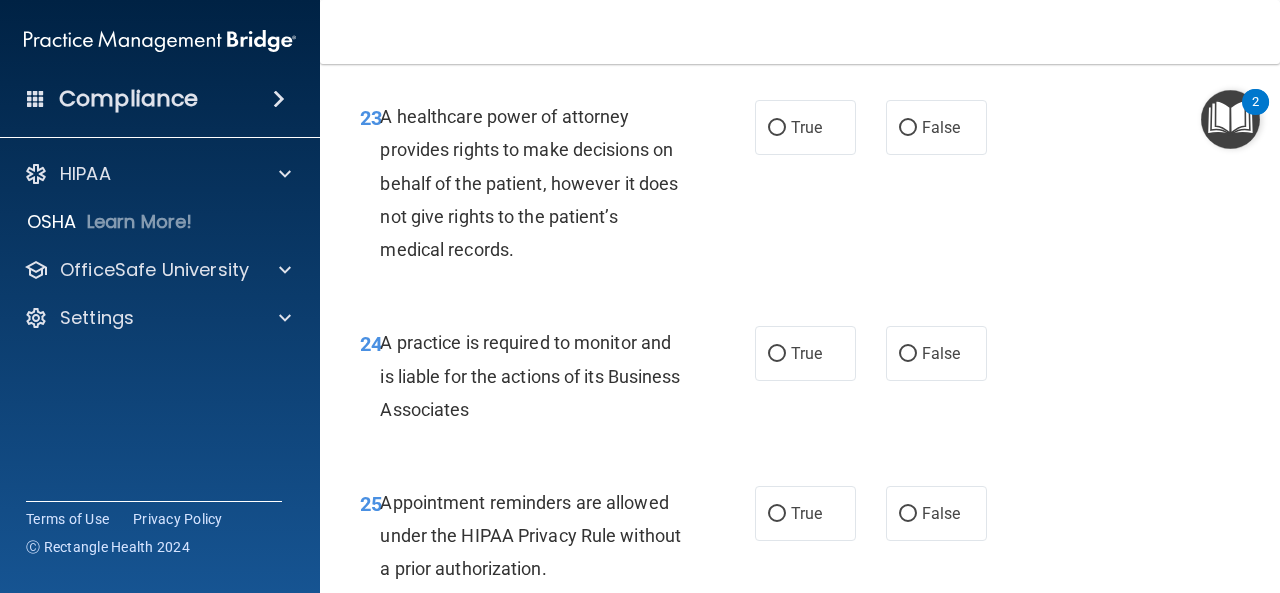 scroll, scrollTop: 4800, scrollLeft: 0, axis: vertical 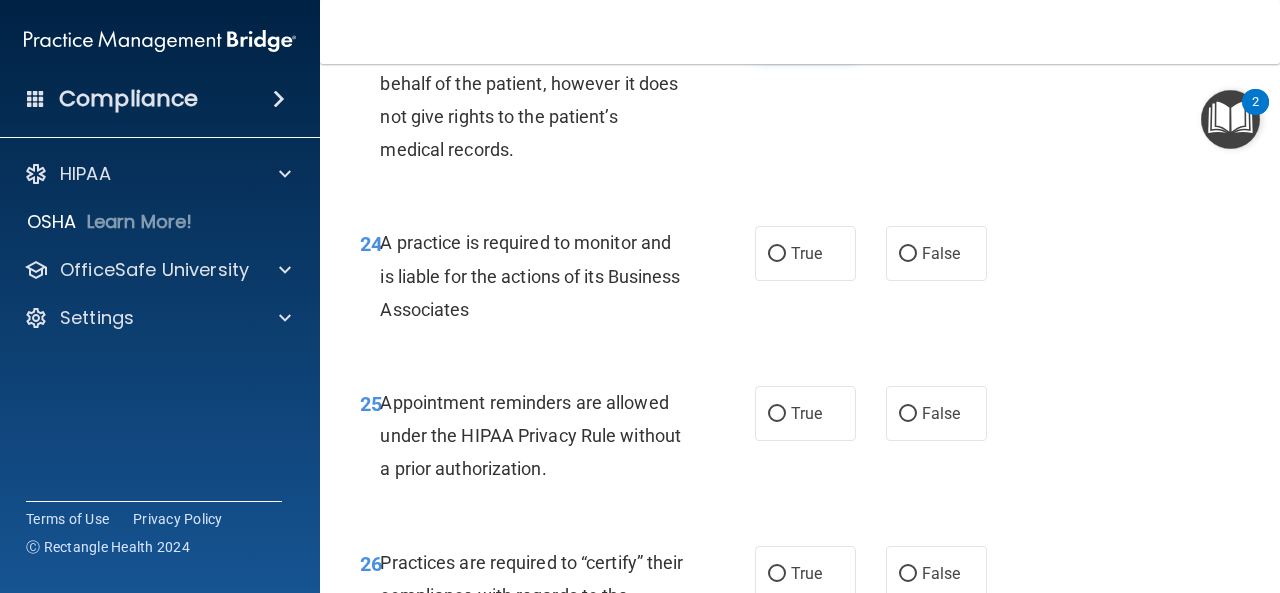 click on "True" at bounding box center [806, 27] 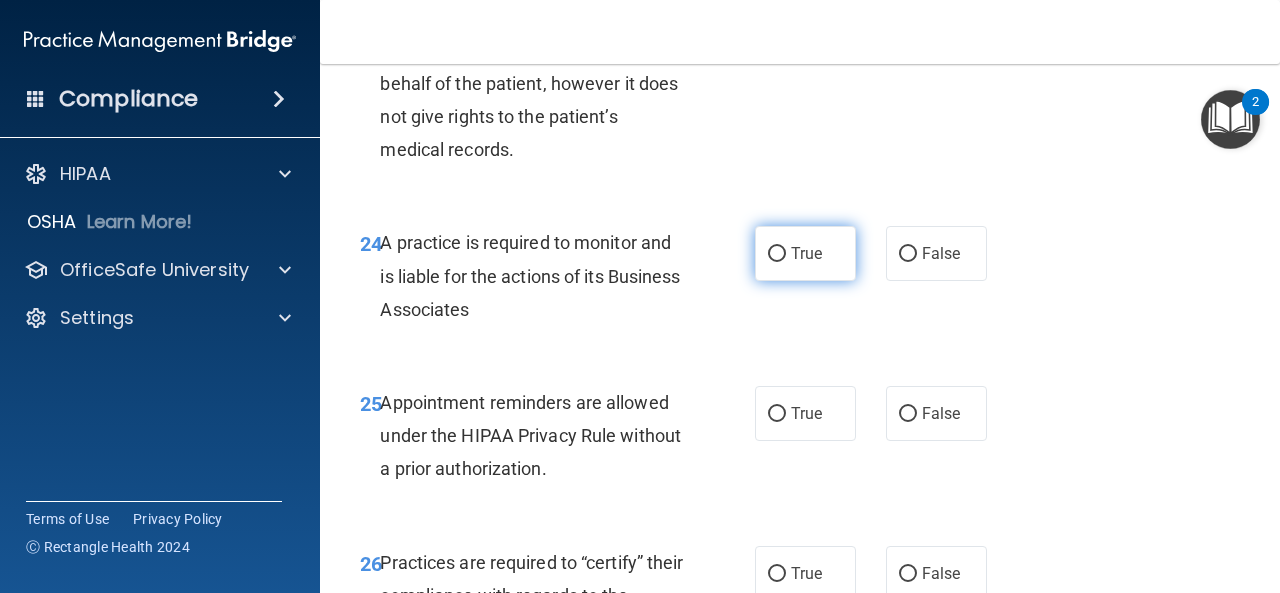 click on "True" at bounding box center [805, 253] 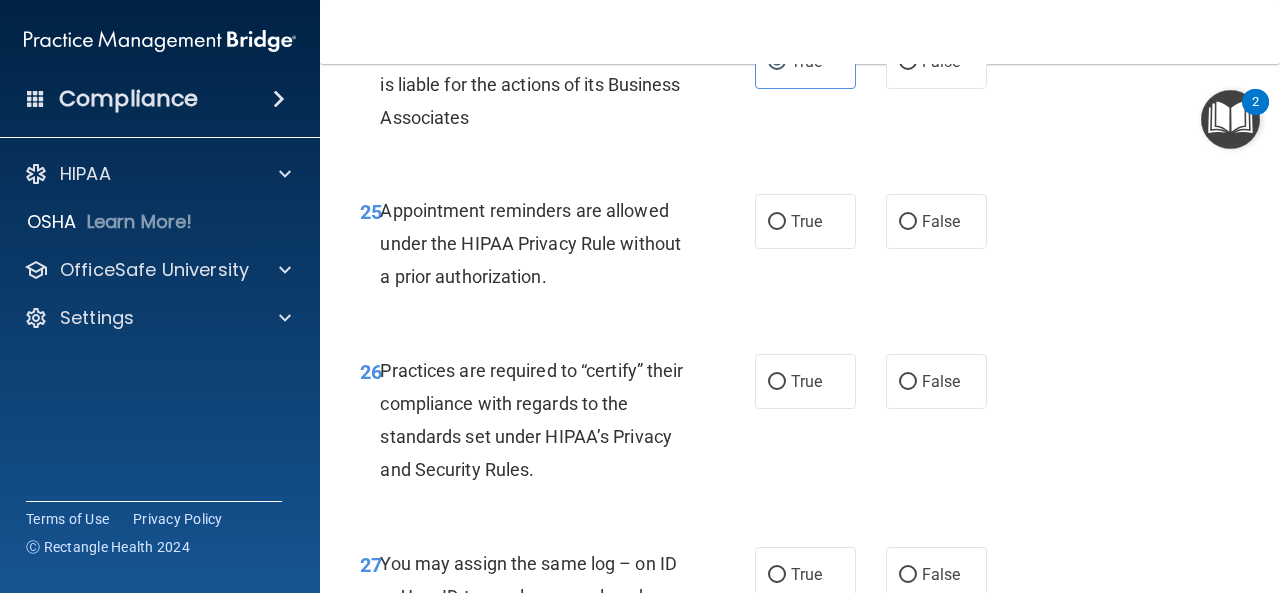 scroll, scrollTop: 5000, scrollLeft: 0, axis: vertical 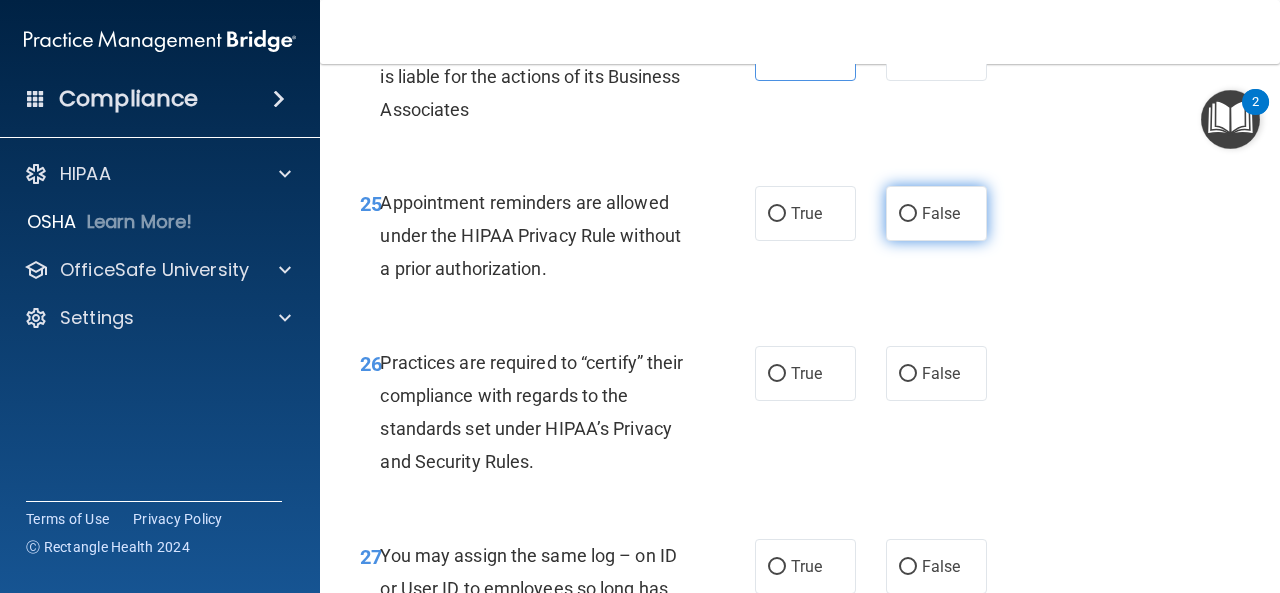 click on "False" at bounding box center [936, 213] 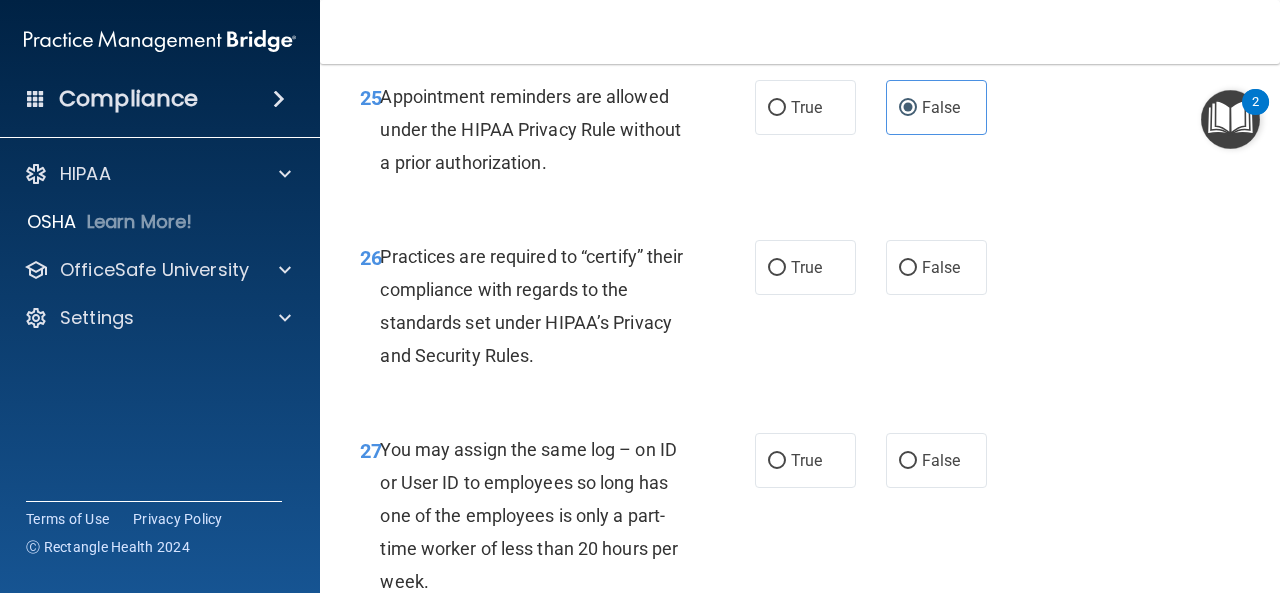 scroll, scrollTop: 5200, scrollLeft: 0, axis: vertical 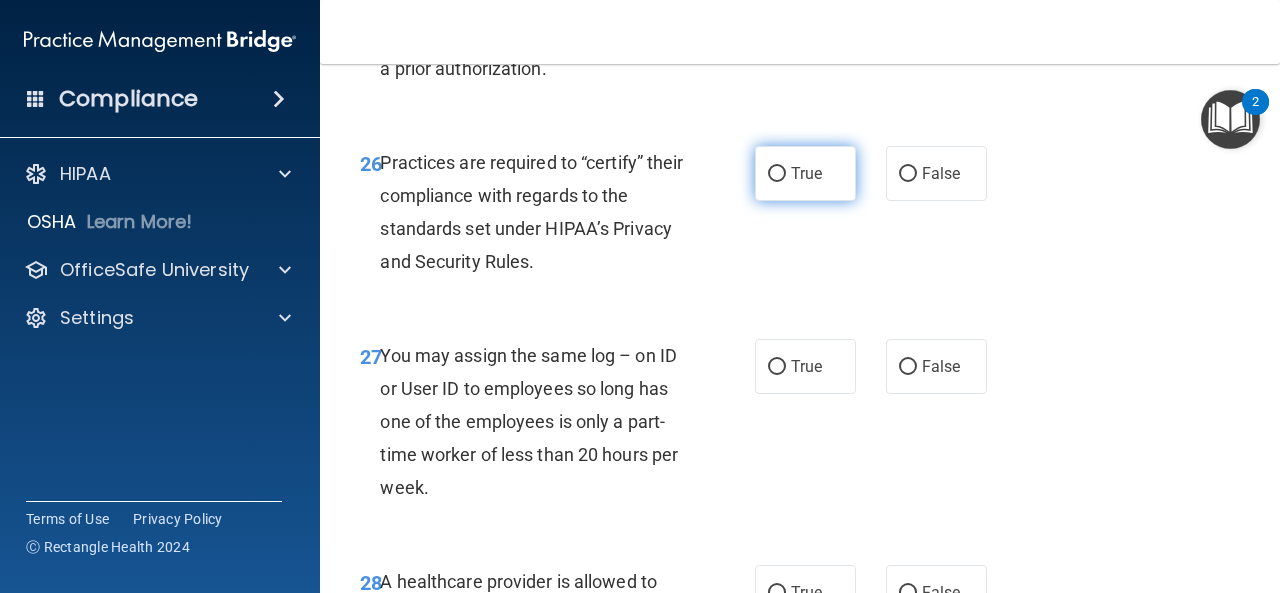 click on "True" at bounding box center [805, 173] 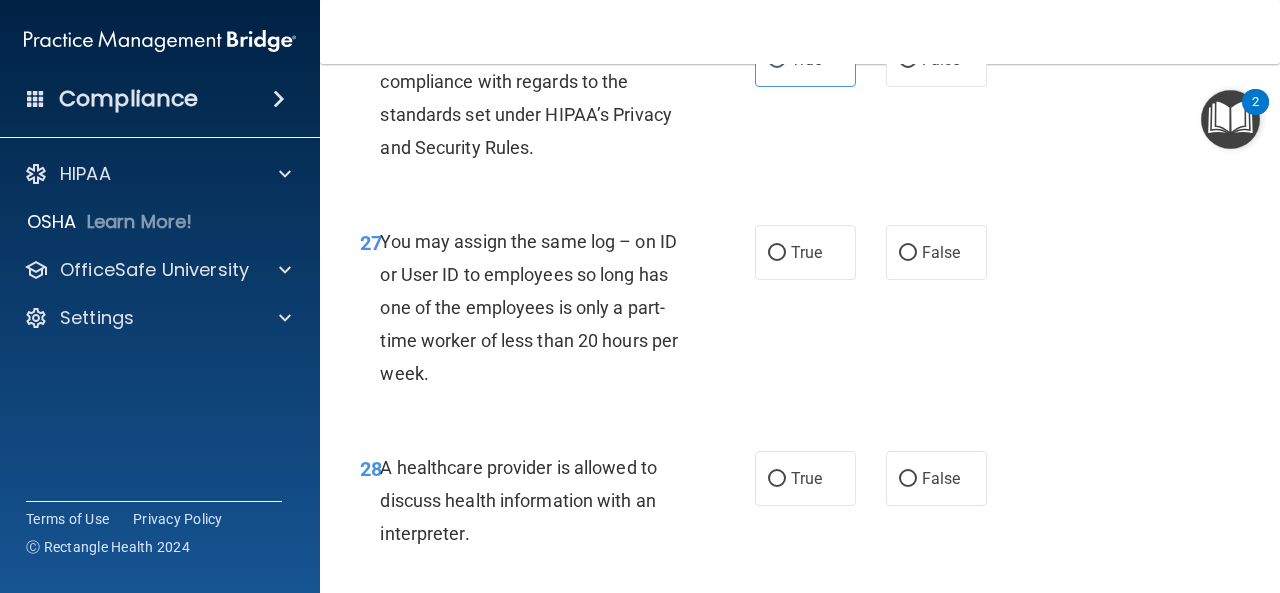 scroll, scrollTop: 5400, scrollLeft: 0, axis: vertical 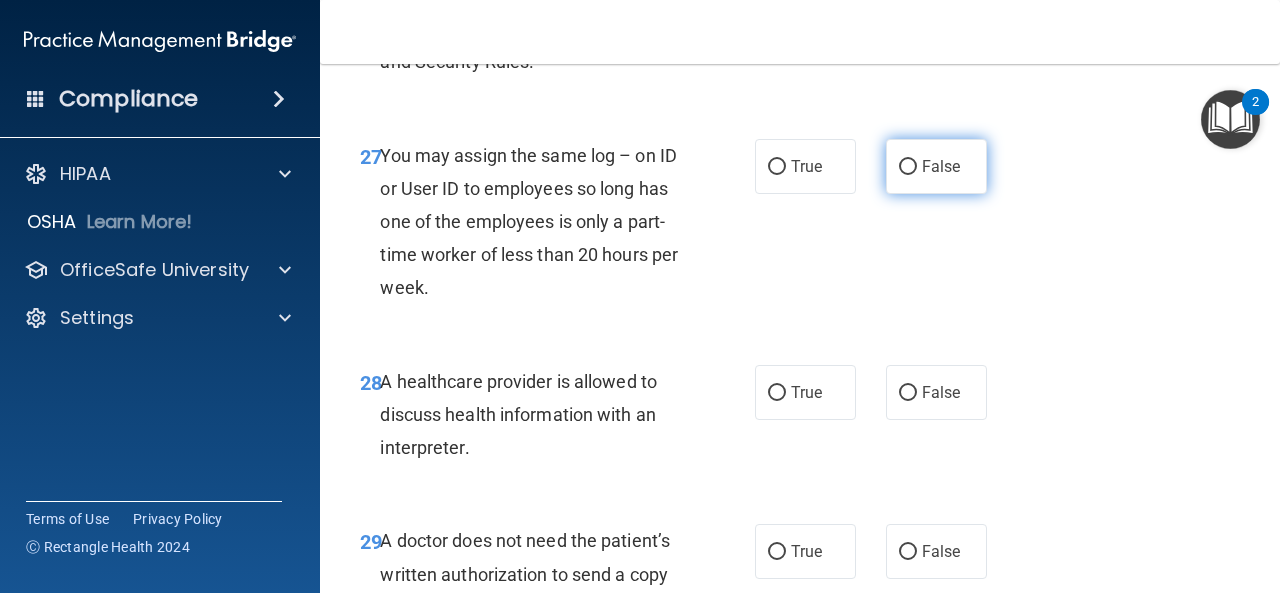 click on "False" at bounding box center (941, 166) 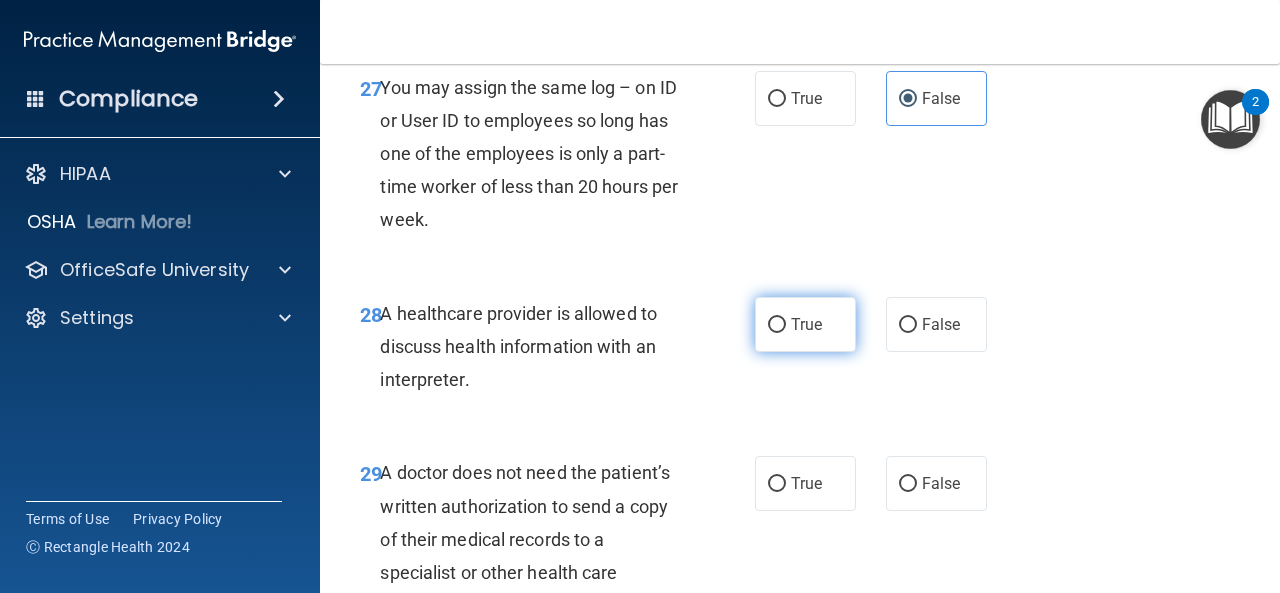 scroll, scrollTop: 5500, scrollLeft: 0, axis: vertical 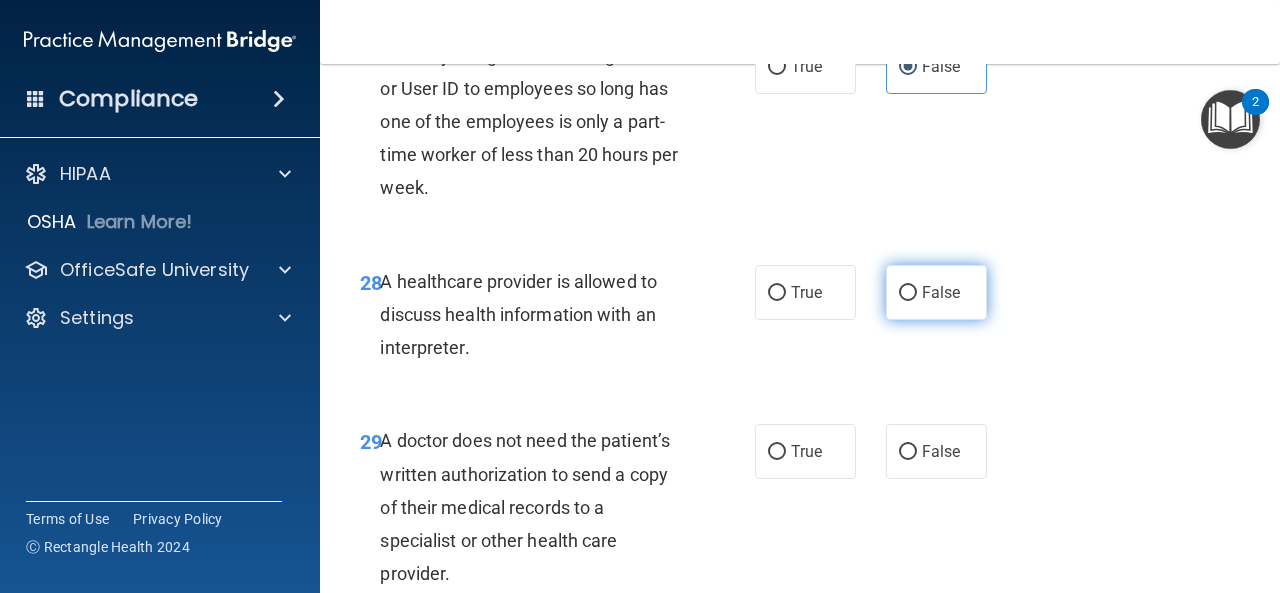 click on "False" at bounding box center (908, 293) 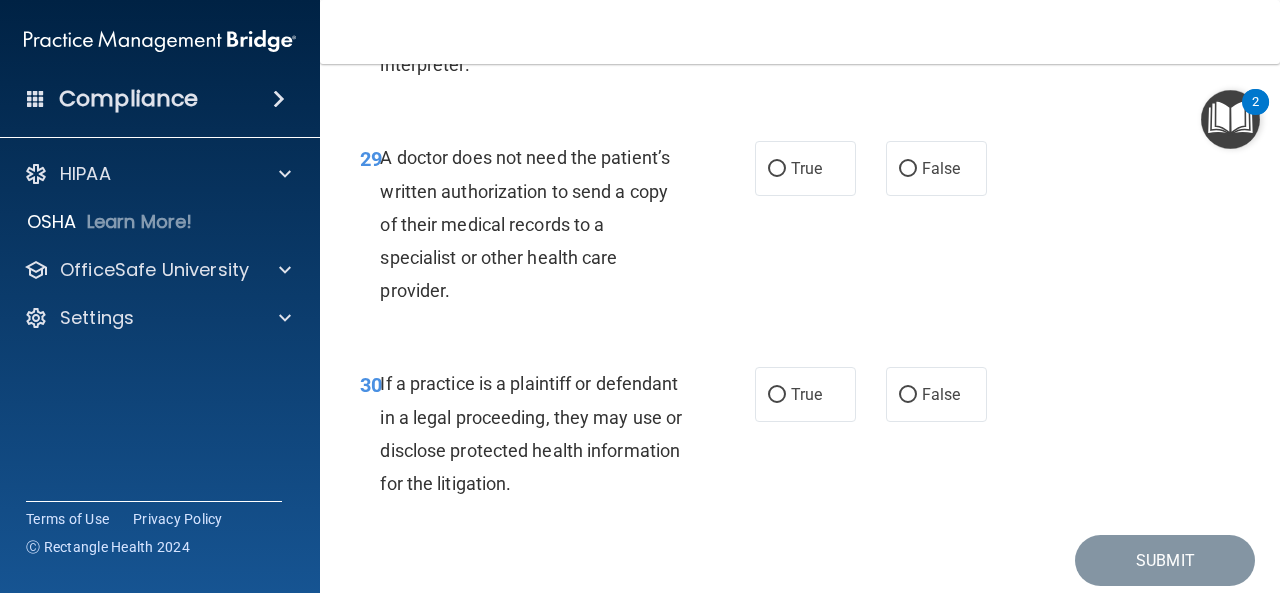 scroll, scrollTop: 5900, scrollLeft: 0, axis: vertical 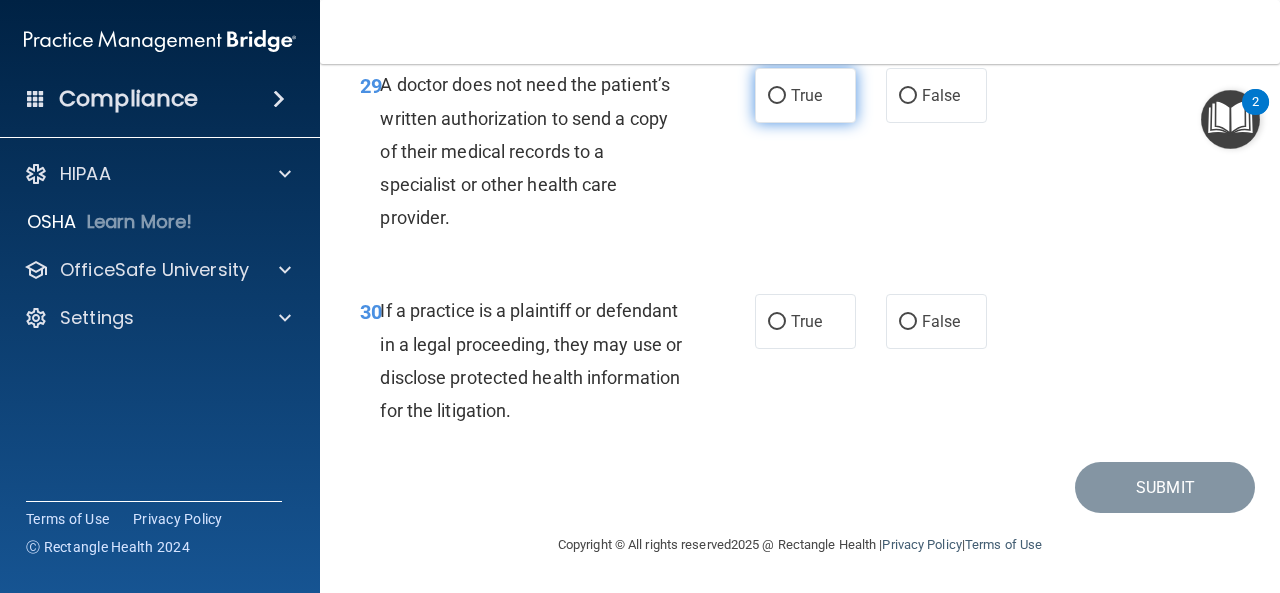 click on "True" at bounding box center [777, 96] 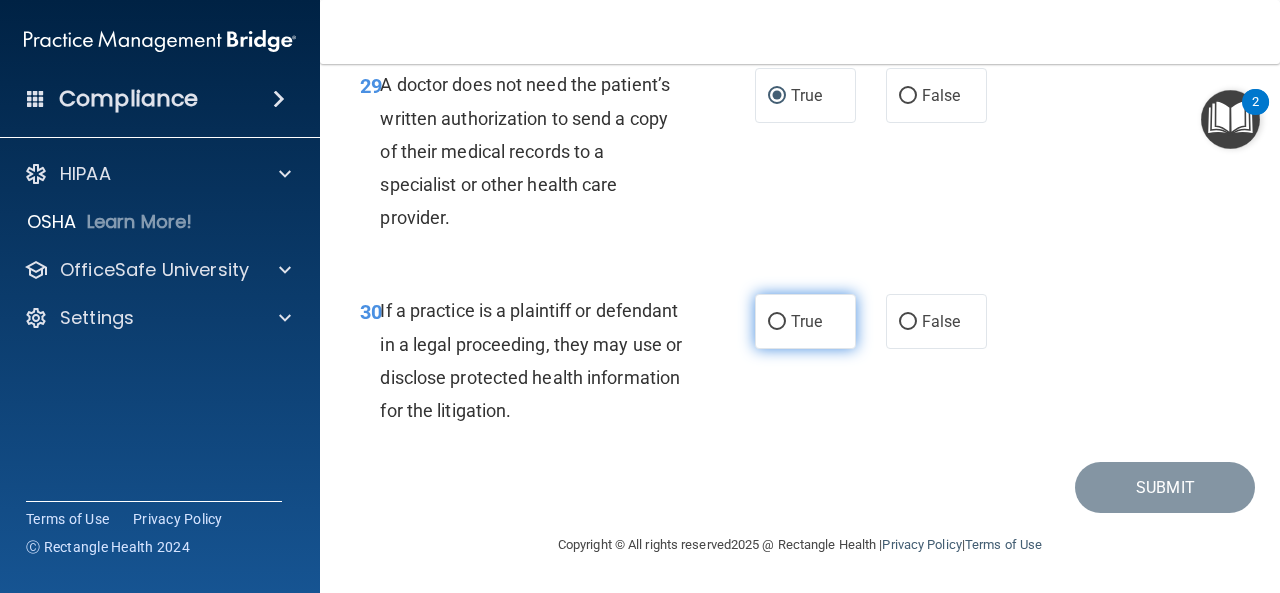 click on "True" at bounding box center [805, 321] 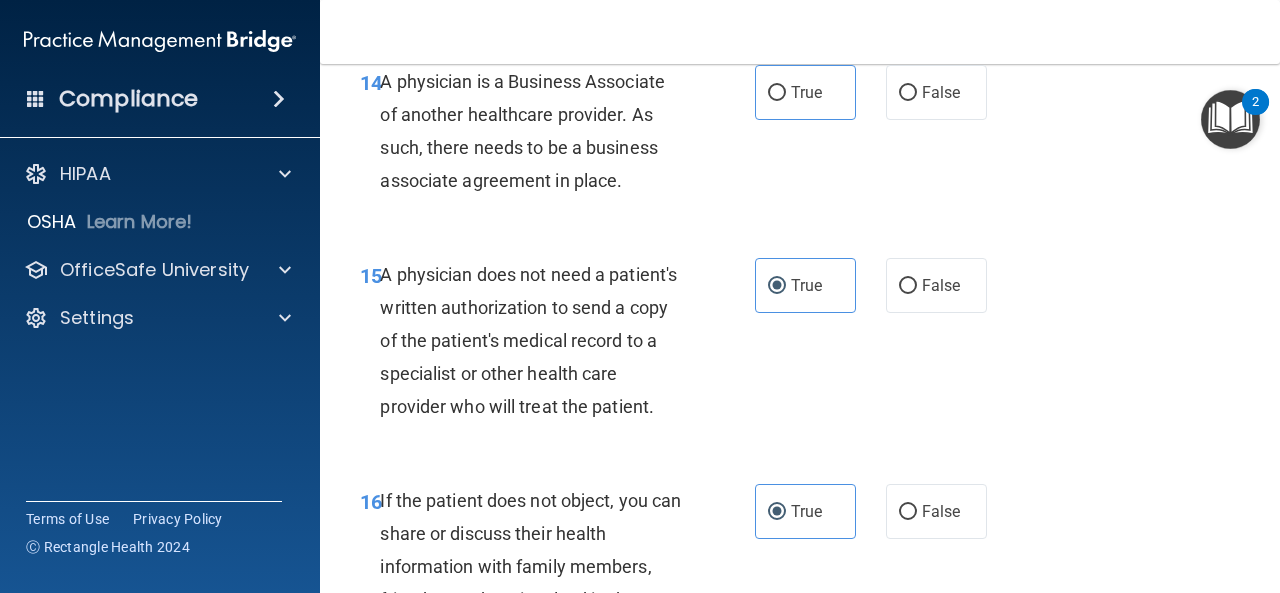scroll, scrollTop: 2700, scrollLeft: 0, axis: vertical 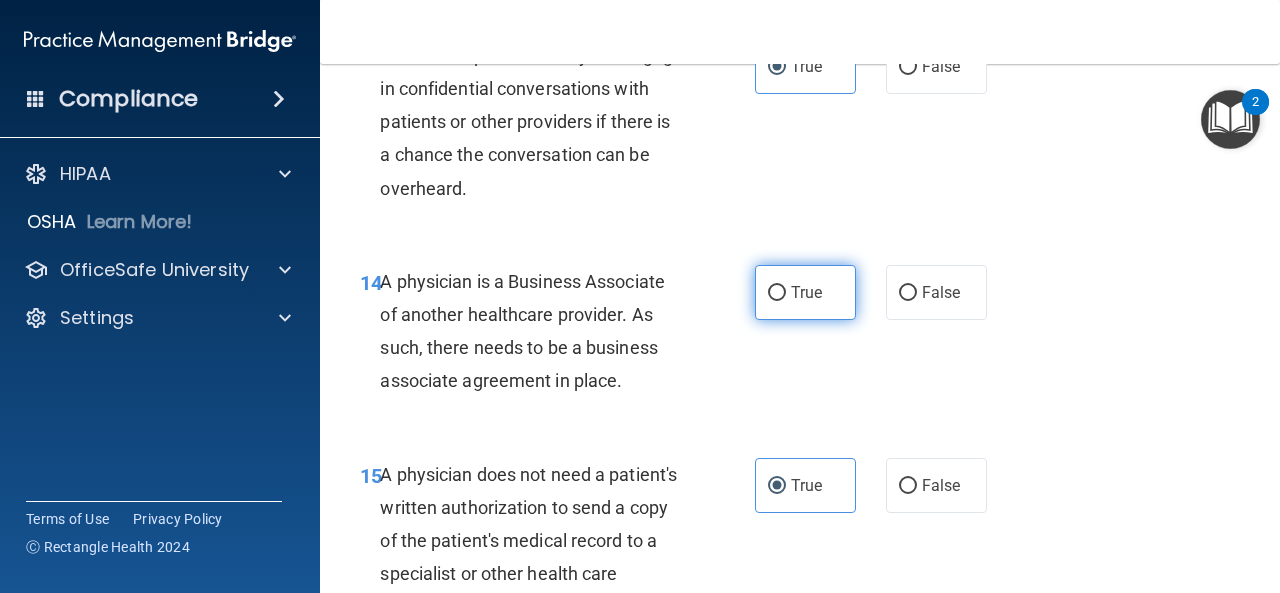click on "True" at bounding box center (805, 292) 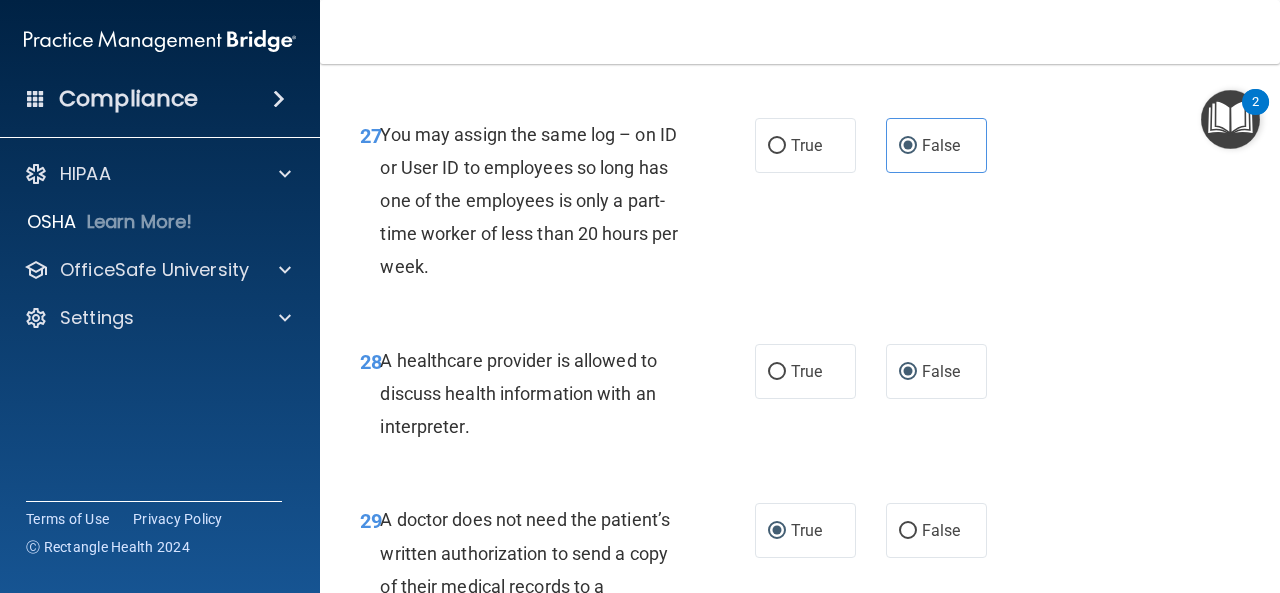 scroll, scrollTop: 5021, scrollLeft: 0, axis: vertical 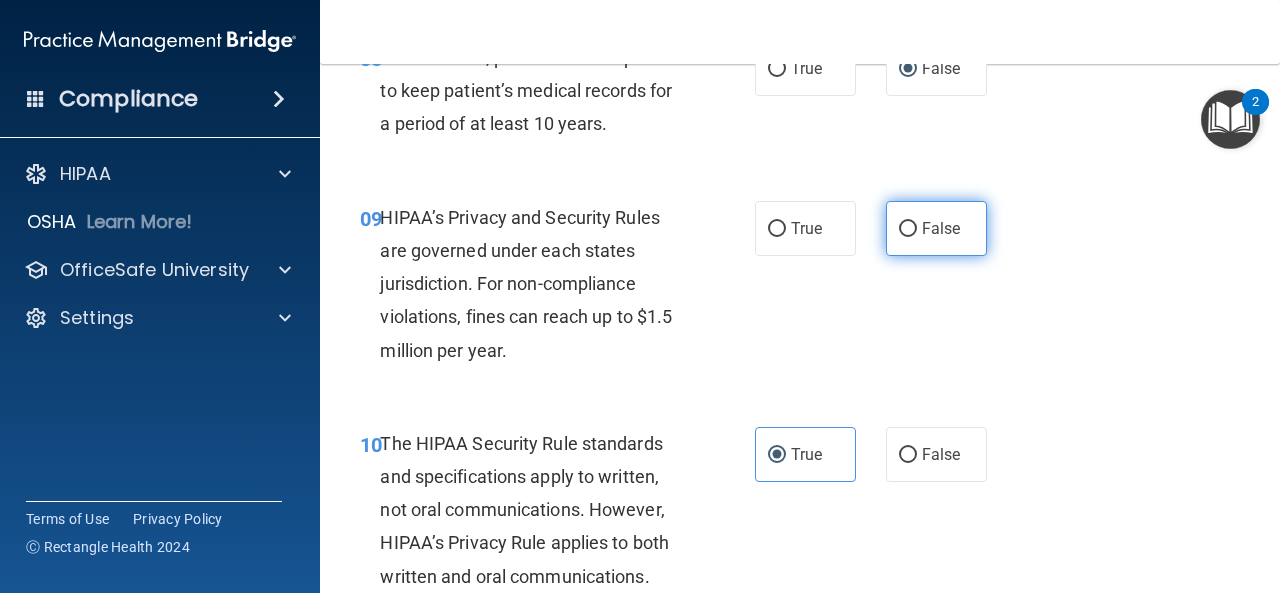 click on "False" at bounding box center [908, 229] 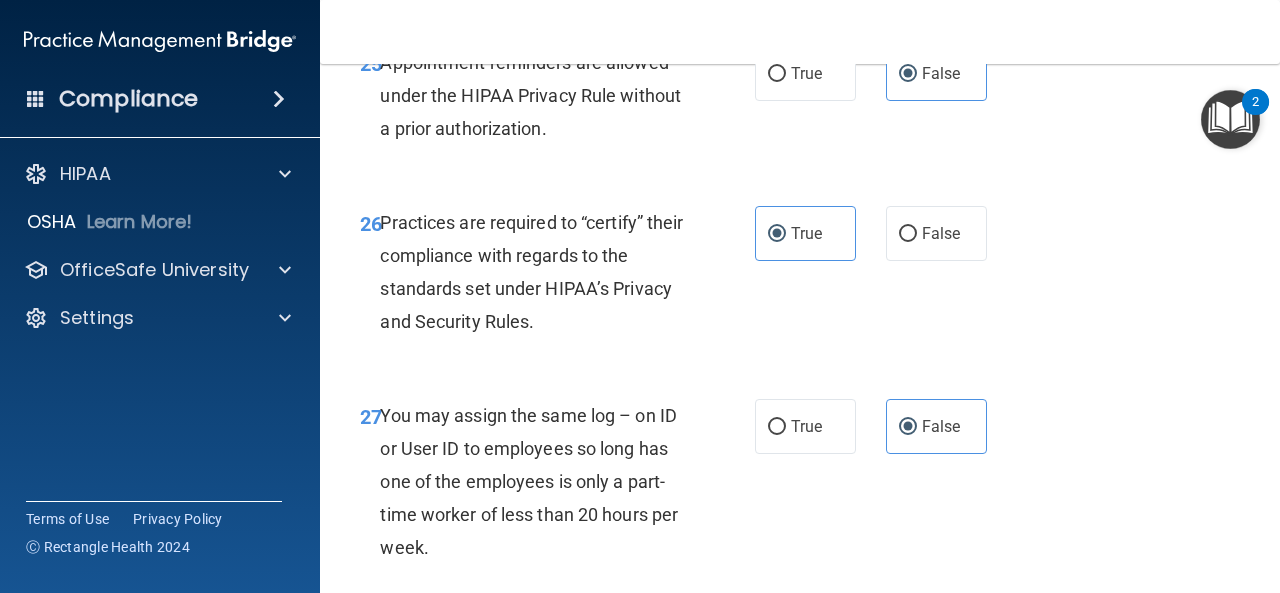 scroll, scrollTop: 5921, scrollLeft: 0, axis: vertical 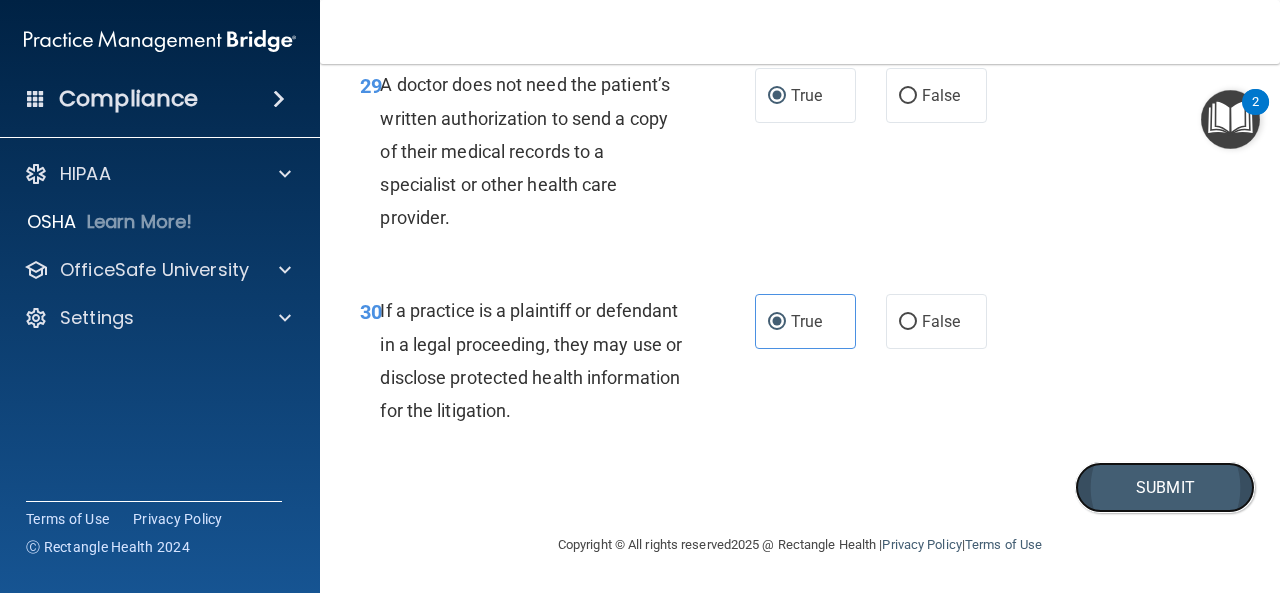 click on "Submit" at bounding box center (1165, 487) 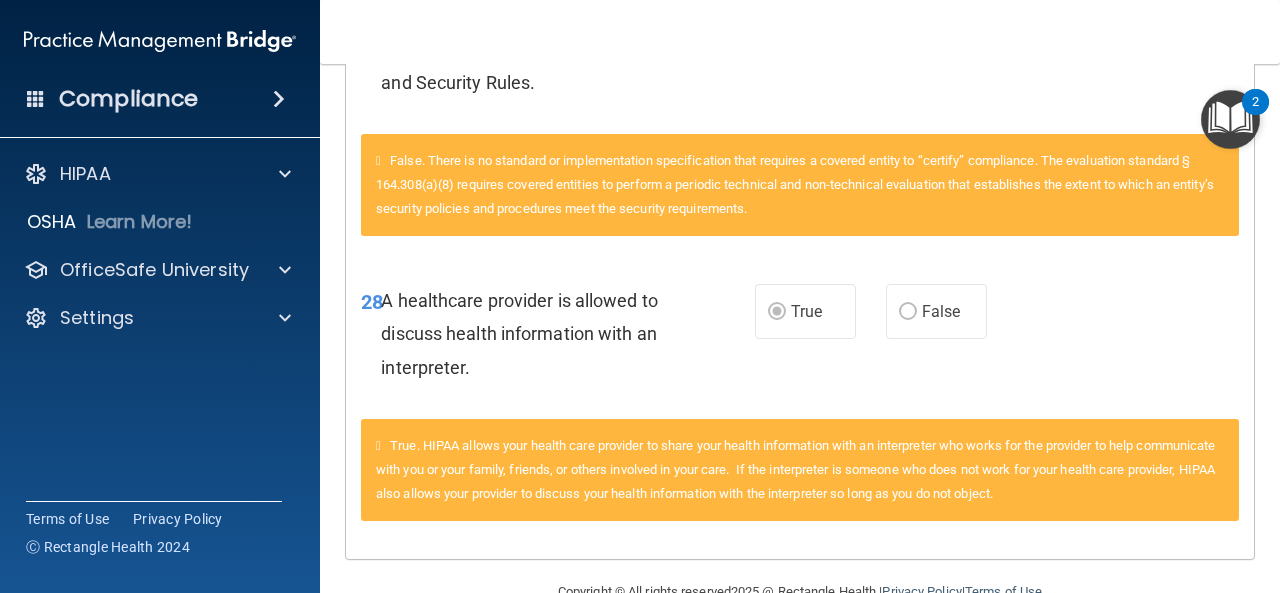 scroll, scrollTop: 3386, scrollLeft: 0, axis: vertical 